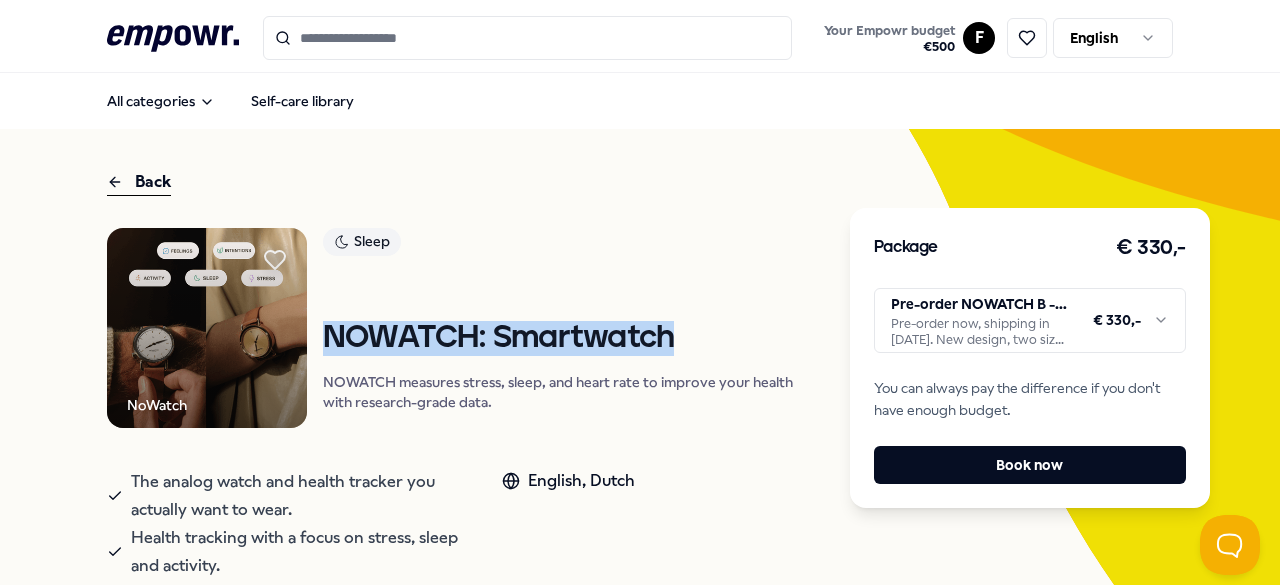 scroll, scrollTop: 0, scrollLeft: 0, axis: both 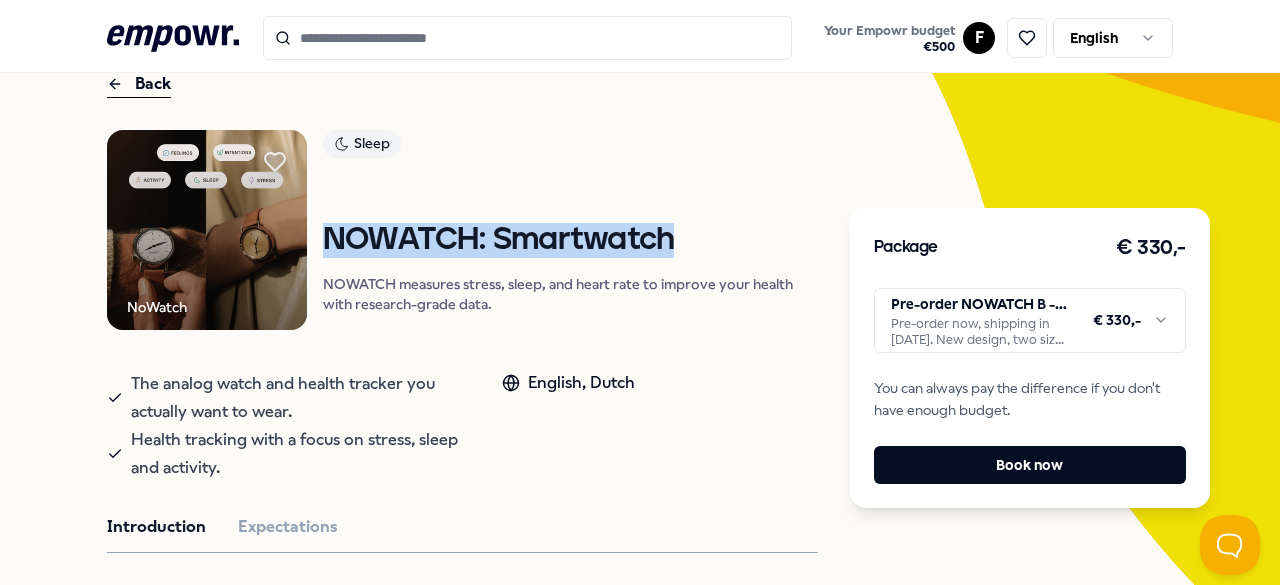 click on ".empowr-logo_svg__cls-1{fill:#03032f} Your Empowr budget € 500 F English All categories   Self-care library Back NoWatch Sleep NOWATCH: Smartwatch NOWATCH measures stress, sleep, and heart rate to improve your health with research-grade data.  The analog watch and health tracker you actually want to wear. Health tracking with a focus on stress, sleep and activity. English, Dutch Introduction Expectations NOWATCH is the analog watch and health tracker you actually want to wear. It fuses  science  and  technology  into one tool to help you feel better. Research-grade sensors measure your stress, sleep, steps, heart rate, heart rate variability (HRV) and more which you can read and interpret on your NOWATCH app.  Whether you want to understand your exercise routine better, your stress triggers at work, or your mindfulness practice, NOWATCH is here to help you build sustainable habits so you can feel better, starting now. Recommended Coaching NL West Region   + 1 Setting Boundaries Eef van Soest English, Dutch" at bounding box center [640, 292] 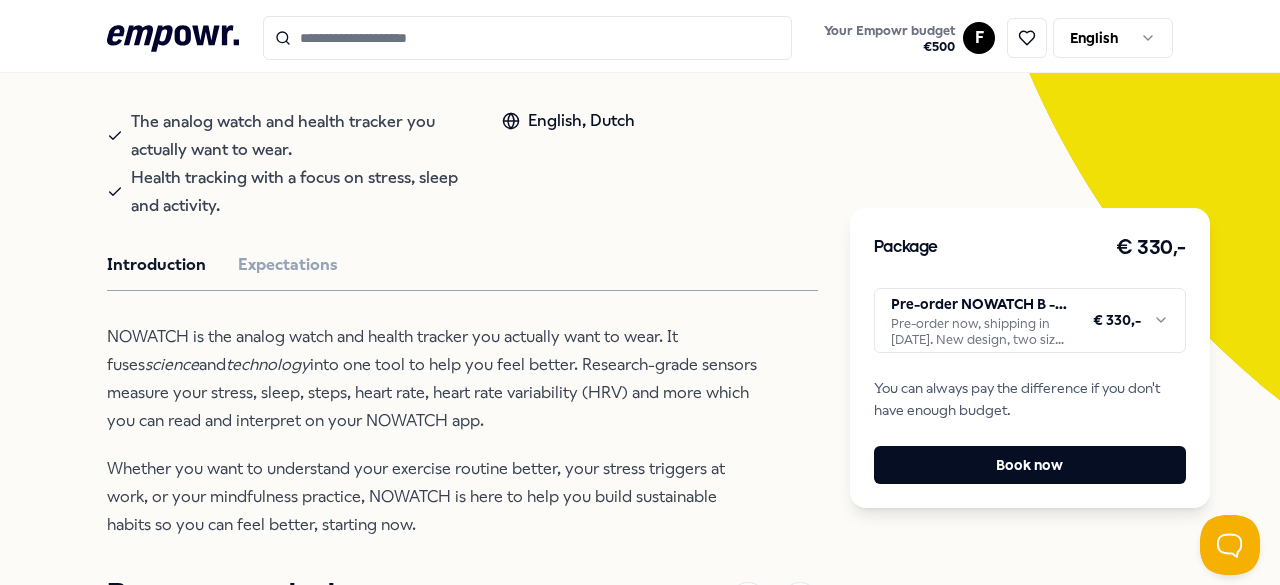 drag, startPoint x: 1266, startPoint y: 189, endPoint x: 1276, endPoint y: 303, distance: 114.43776 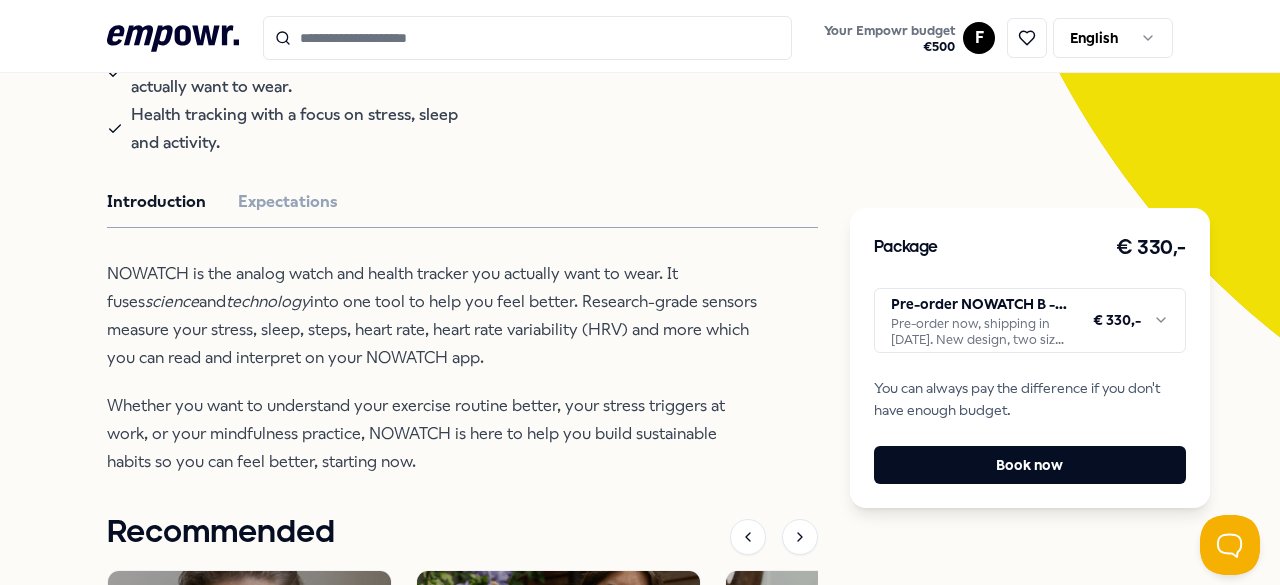click on ".empowr-logo_svg__cls-1{fill:#03032f} Your Empowr budget € 500 F English All categories   Self-care library Back NoWatch Sleep NOWATCH: Smartwatch NOWATCH measures stress, sleep, and heart rate to improve your health with research-grade data.  The analog watch and health tracker you actually want to wear. Health tracking with a focus on stress, sleep and activity. English, Dutch Introduction Expectations NOWATCH is the analog watch and health tracker you actually want to wear. It fuses  science  and  technology  into one tool to help you feel better. Research-grade sensors measure your stress, sleep, steps, heart rate, heart rate variability (HRV) and more which you can read and interpret on your NOWATCH app.  Whether you want to understand your exercise routine better, your stress triggers at work, or your mindfulness practice, NOWATCH is here to help you build sustainable habits so you can feel better, starting now. Recommended Coaching NL West Region   + 1 Setting Boundaries Eef van Soest English, Dutch" at bounding box center [640, 292] 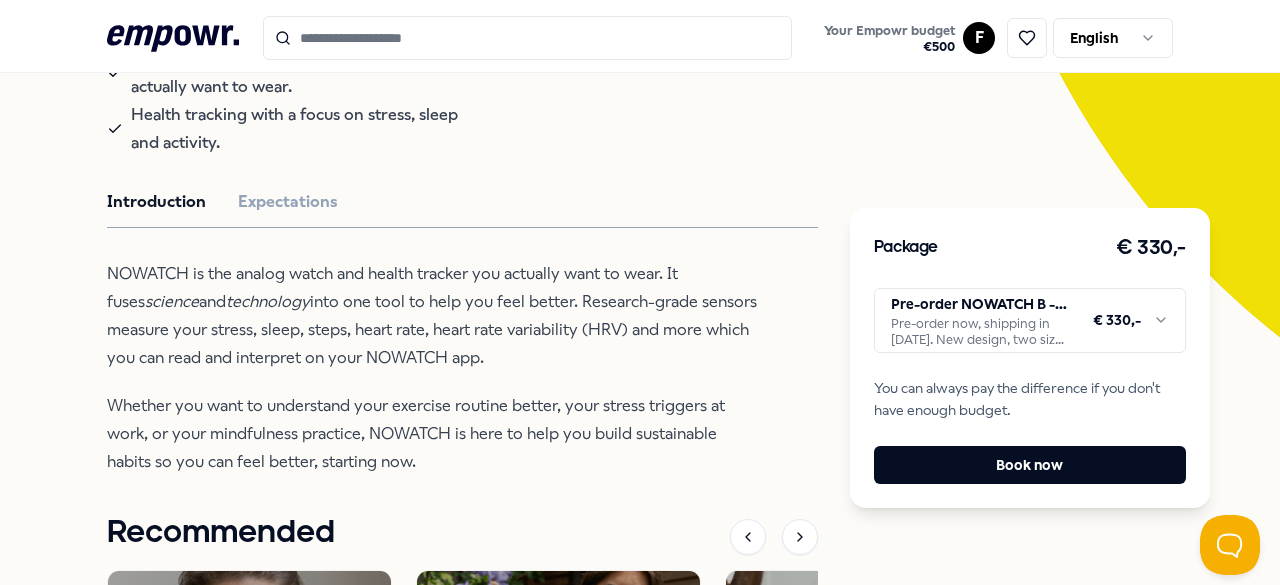 click on ".empowr-logo_svg__cls-1{fill:#03032f} Your Empowr budget € 500 F English All categories   Self-care library Back NoWatch Sleep NOWATCH: Smartwatch NOWATCH measures stress, sleep, and heart rate to improve your health with research-grade data.  The analog watch and health tracker you actually want to wear. Health tracking with a focus on stress, sleep and activity. English, Dutch Introduction Expectations NOWATCH is the analog watch and health tracker you actually want to wear. It fuses  science  and  technology  into one tool to help you feel better. Research-grade sensors measure your stress, sleep, steps, heart rate, heart rate variability (HRV) and more which you can read and interpret on your NOWATCH app.  Whether you want to understand your exercise routine better, your stress triggers at work, or your mindfulness practice, NOWATCH is here to help you build sustainable habits so you can feel better, starting now. Recommended Coaching NL West Region   + 1 Setting Boundaries Eef van Soest English, Dutch" at bounding box center [640, 292] 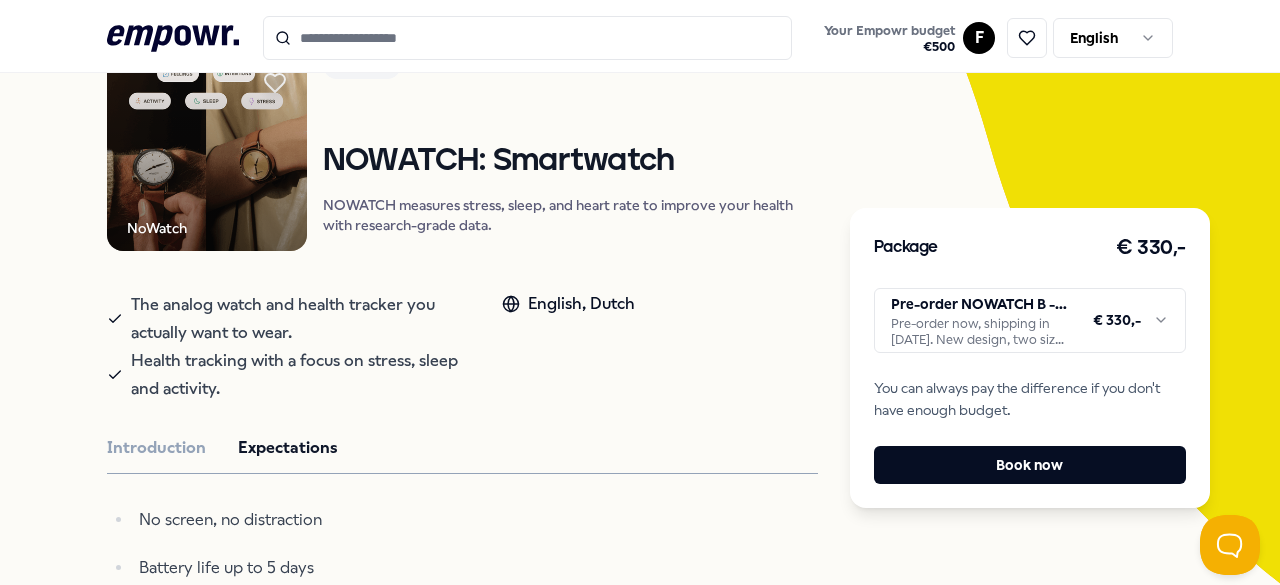 scroll, scrollTop: 172, scrollLeft: 0, axis: vertical 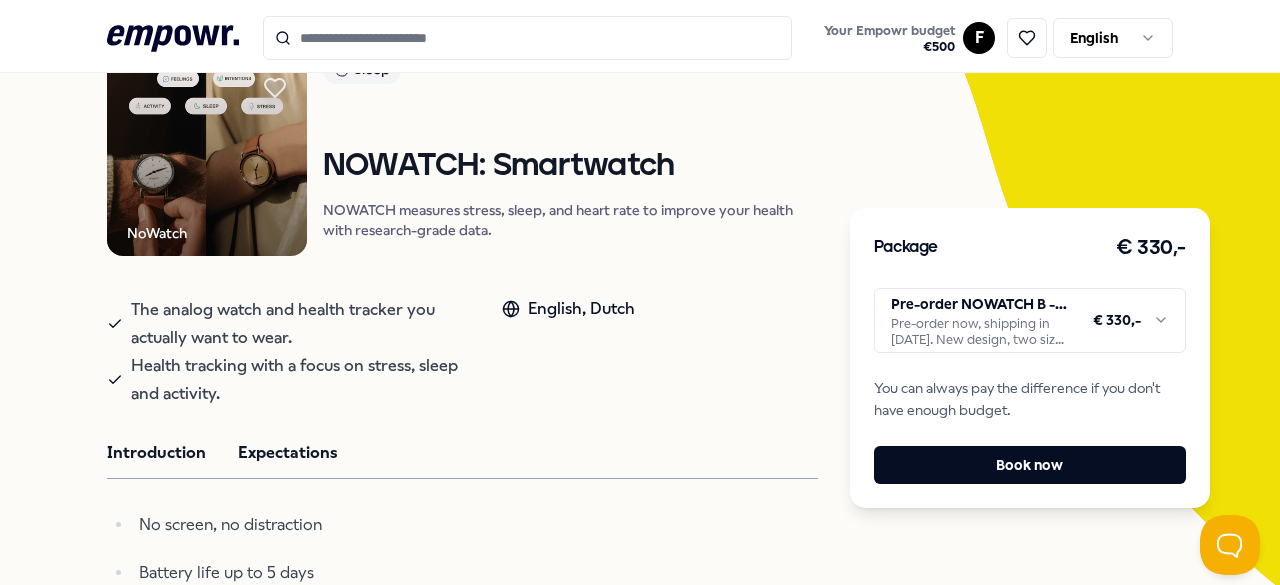 click on "Introduction" at bounding box center [156, 453] 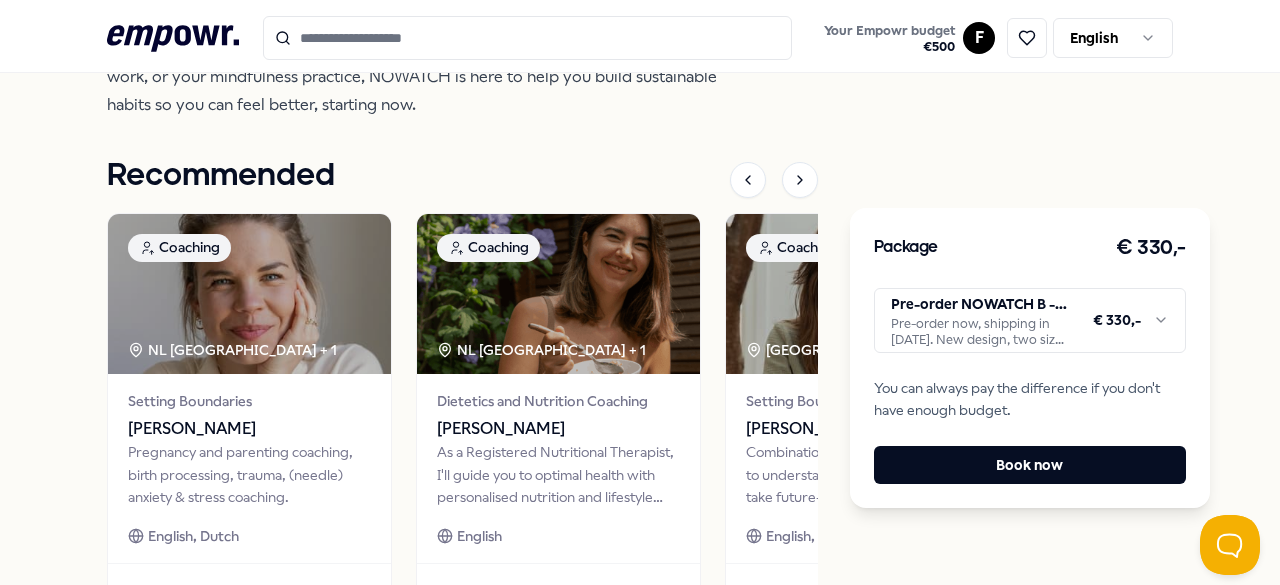 scroll, scrollTop: 979, scrollLeft: 0, axis: vertical 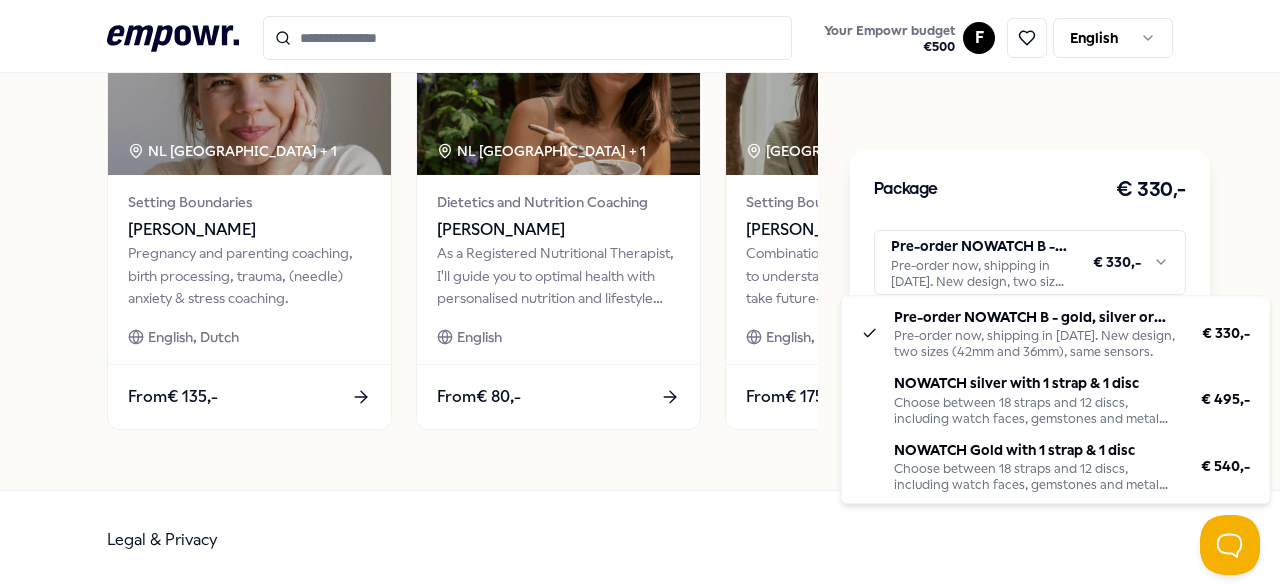 click on ".empowr-logo_svg__cls-1{fill:#03032f} Your Empowr budget € 500 F English All categories   Self-care library Back NoWatch Sleep NOWATCH: Smartwatch NOWATCH measures stress, sleep, and heart rate to improve your health with research-grade data.  The analog watch and health tracker you actually want to wear. Health tracking with a focus on stress, sleep and activity. English, Dutch Introduction Expectations NOWATCH is the analog watch and health tracker you actually want to wear. It fuses  science  and  technology  into one tool to help you feel better. Research-grade sensors measure your stress, sleep, steps, heart rate, heart rate variability (HRV) and more which you can read and interpret on your NOWATCH app.  Whether you want to understand your exercise routine better, your stress triggers at work, or your mindfulness practice, NOWATCH is here to help you build sustainable habits so you can feel better, starting now. Recommended Coaching NL West Region   + 1 Setting Boundaries Eef van Soest English, Dutch" at bounding box center [640, 292] 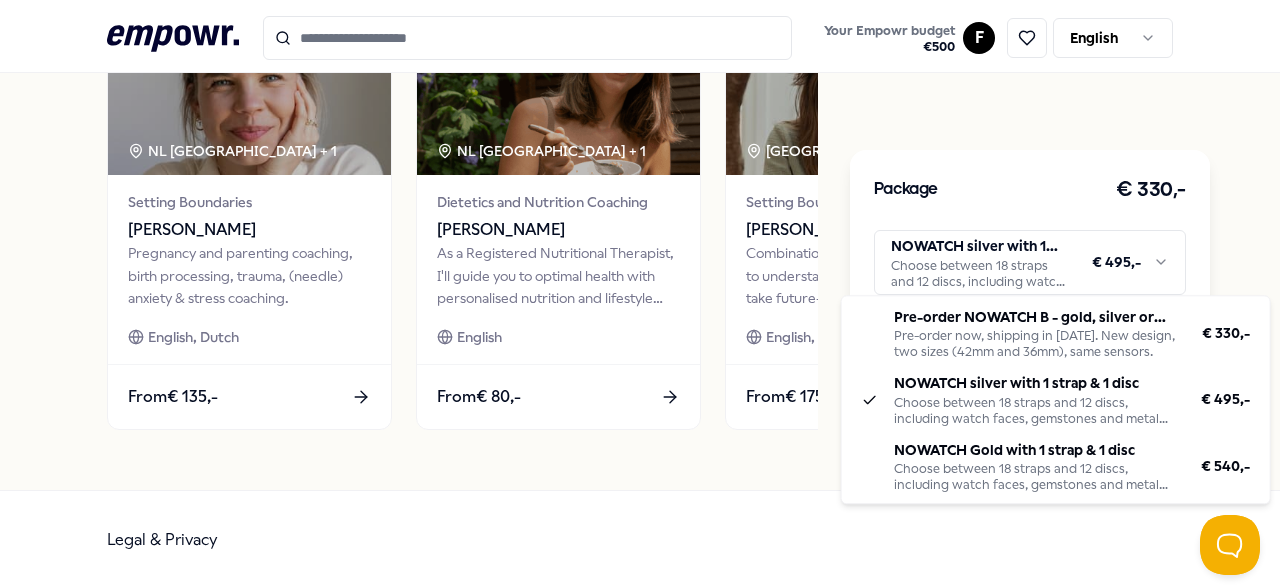 click on ".empowr-logo_svg__cls-1{fill:#03032f} Your Empowr budget € 500 F English All categories   Self-care library Back NoWatch Sleep NOWATCH: Smartwatch NOWATCH measures stress, sleep, and heart rate to improve your health with research-grade data.  The analog watch and health tracker you actually want to wear. Health tracking with a focus on stress, sleep and activity. English, Dutch Introduction Expectations NOWATCH is the analog watch and health tracker you actually want to wear. It fuses  science  and  technology  into one tool to help you feel better. Research-grade sensors measure your stress, sleep, steps, heart rate, heart rate variability (HRV) and more which you can read and interpret on your NOWATCH app.  Whether you want to understand your exercise routine better, your stress triggers at work, or your mindfulness practice, NOWATCH is here to help you build sustainable habits so you can feel better, starting now. Recommended Coaching NL West Region   + 1 Setting Boundaries Eef van Soest English, Dutch" at bounding box center [640, 292] 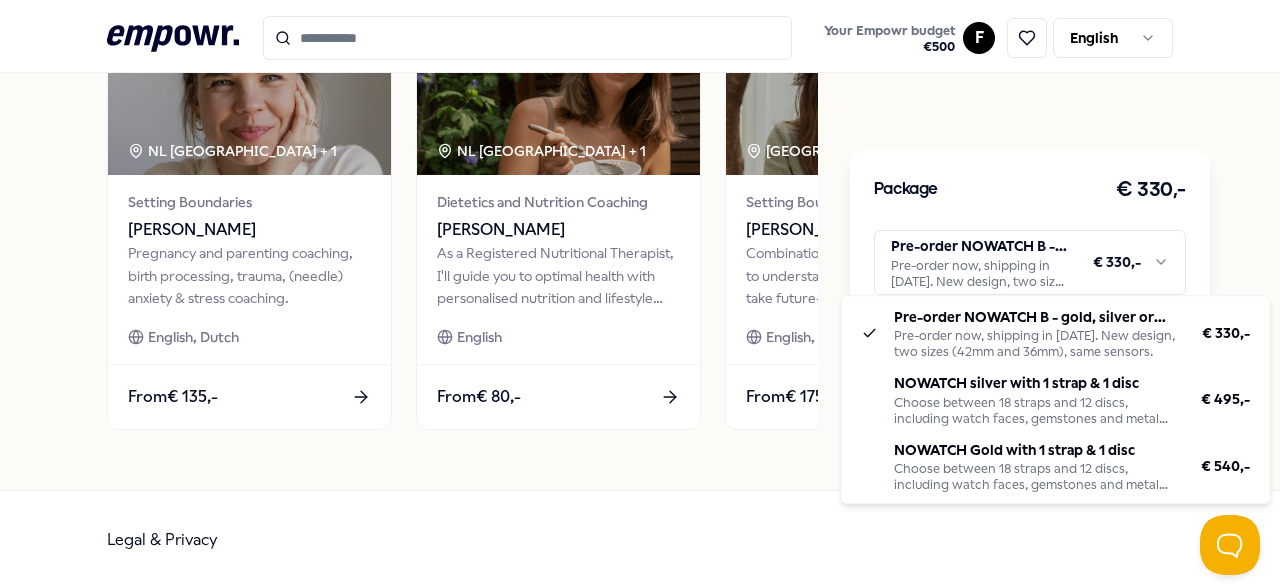 click on ".empowr-logo_svg__cls-1{fill:#03032f} Your Empowr budget € 500 F English All categories   Self-care library Back NoWatch Sleep NOWATCH: Smartwatch NOWATCH measures stress, sleep, and heart rate to improve your health with research-grade data.  The analog watch and health tracker you actually want to wear. Health tracking with a focus on stress, sleep and activity. English, Dutch Introduction Expectations NOWATCH is the analog watch and health tracker you actually want to wear. It fuses  science  and  technology  into one tool to help you feel better. Research-grade sensors measure your stress, sleep, steps, heart rate, heart rate variability (HRV) and more which you can read and interpret on your NOWATCH app.  Whether you want to understand your exercise routine better, your stress triggers at work, or your mindfulness practice, NOWATCH is here to help you build sustainable habits so you can feel better, starting now. Recommended Coaching NL West Region   + 1 Setting Boundaries Eef van Soest English, Dutch" at bounding box center (640, 292) 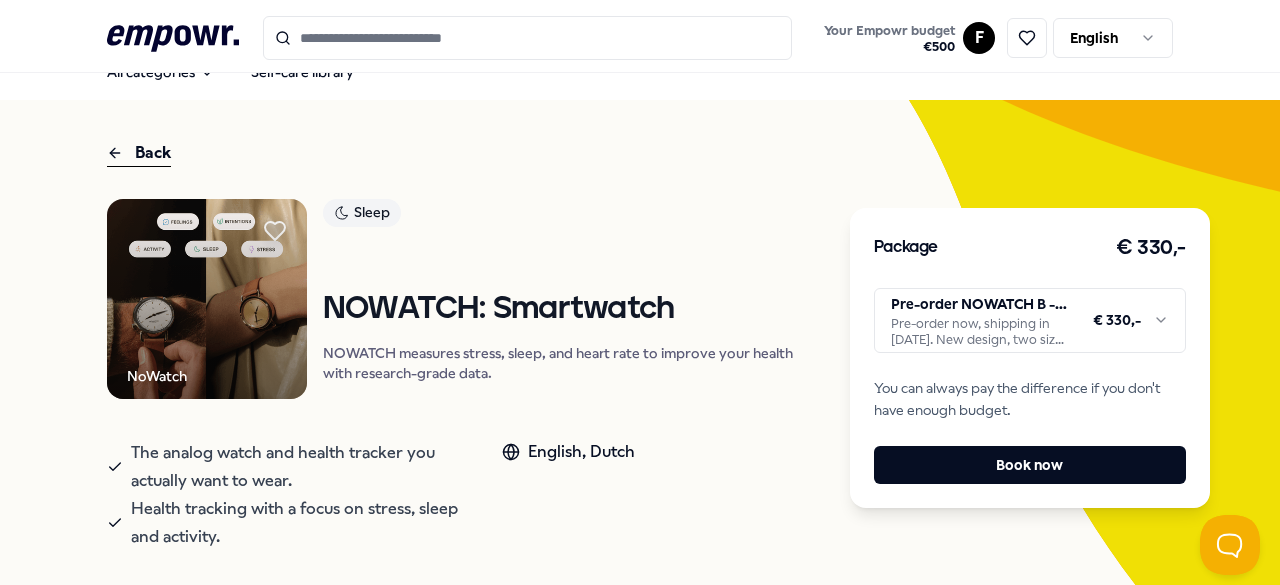 scroll, scrollTop: 0, scrollLeft: 0, axis: both 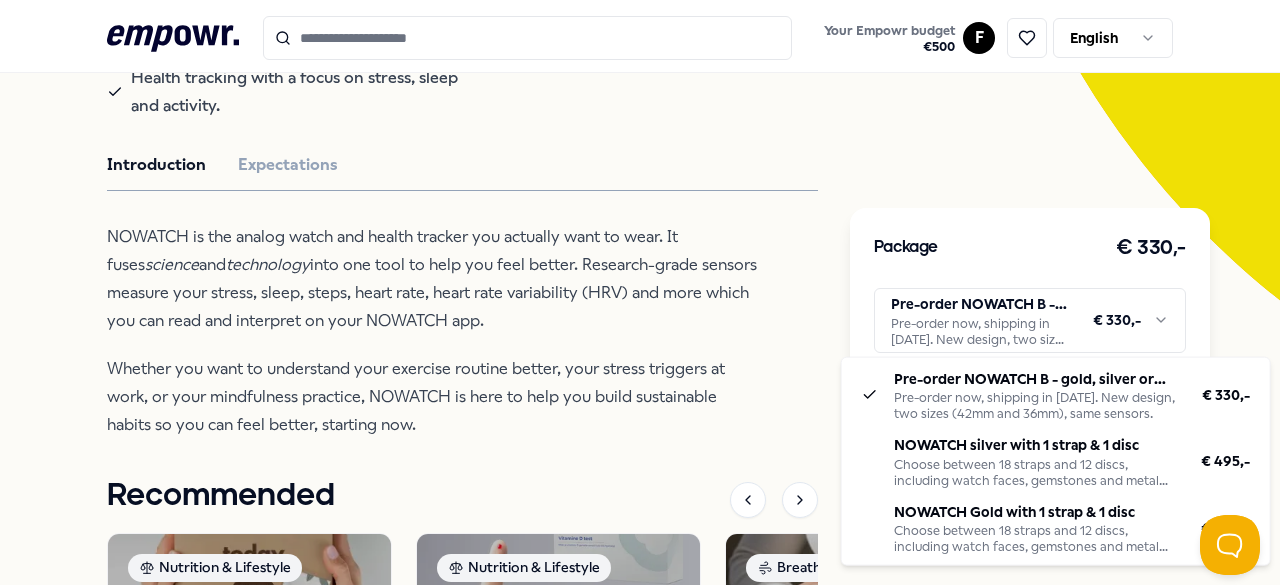 click on ".empowr-logo_svg__cls-1{fill:#03032f} Your Empowr budget € 500 F English All categories   Self-care library Back NoWatch Sleep NOWATCH: Smartwatch NOWATCH measures stress, sleep, and heart rate to improve your health with research-grade data.  The analog watch and health tracker you actually want to wear. Health tracking with a focus on stress, sleep and activity. English, Dutch Introduction Expectations NOWATCH is the analog watch and health tracker you actually want to wear. It fuses  science  and  technology  into one tool to help you feel better. Research-grade sensors measure your stress, sleep, steps, heart rate, heart rate variability (HRV) and more which you can read and interpret on your NOWATCH app.  Whether you want to understand your exercise routine better, your stress triggers at work, or your mindfulness practice, NOWATCH is here to help you build sustainable habits so you can feel better, starting now. Recommended Nutrition & Lifestyle Supplements Today Rocks: Supplements From  € 45,-" at bounding box center (640, 292) 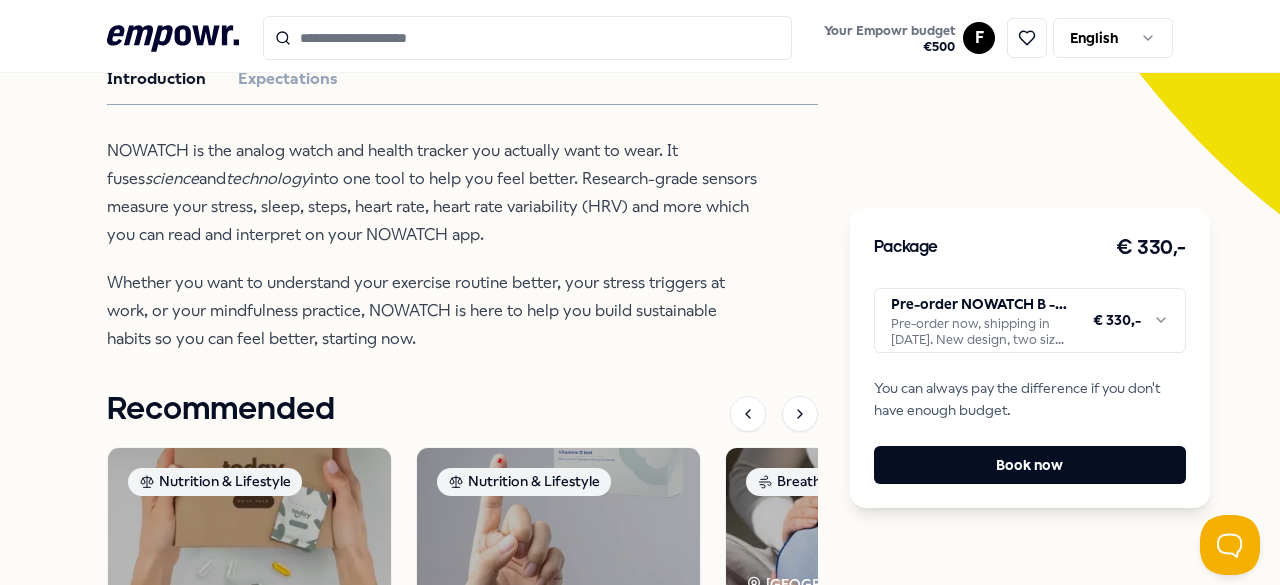 scroll, scrollTop: 547, scrollLeft: 0, axis: vertical 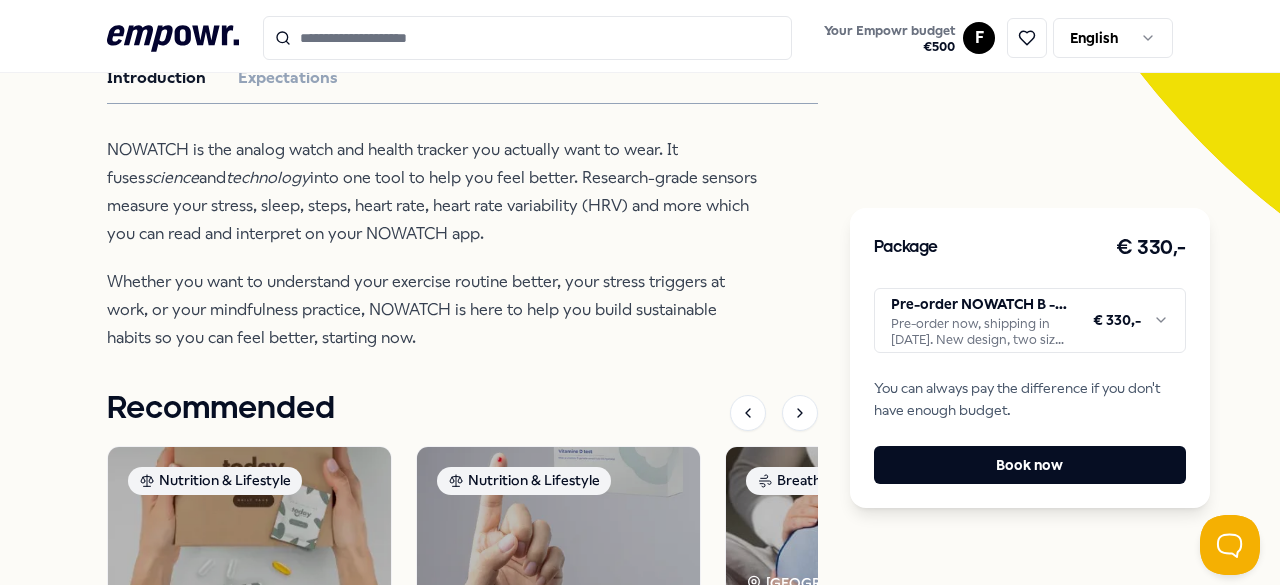 click on ".empowr-logo_svg__cls-1{fill:#03032f} Your Empowr budget € 500 F English All categories   Self-care library Back NoWatch Sleep NOWATCH: Smartwatch NOWATCH measures stress, sleep, and heart rate to improve your health with research-grade data.  The analog watch and health tracker you actually want to wear. Health tracking with a focus on stress, sleep and activity. English, Dutch Introduction Expectations NOWATCH is the analog watch and health tracker you actually want to wear. It fuses  science  and  technology  into one tool to help you feel better. Research-grade sensors measure your stress, sleep, steps, heart rate, heart rate variability (HRV) and more which you can read and interpret on your NOWATCH app.  Whether you want to understand your exercise routine better, your stress triggers at work, or your mindfulness practice, NOWATCH is here to help you build sustainable habits so you can feel better, starting now. Recommended Nutrition & Lifestyle Supplements Today Rocks: Supplements From  € 45,-" at bounding box center (640, 292) 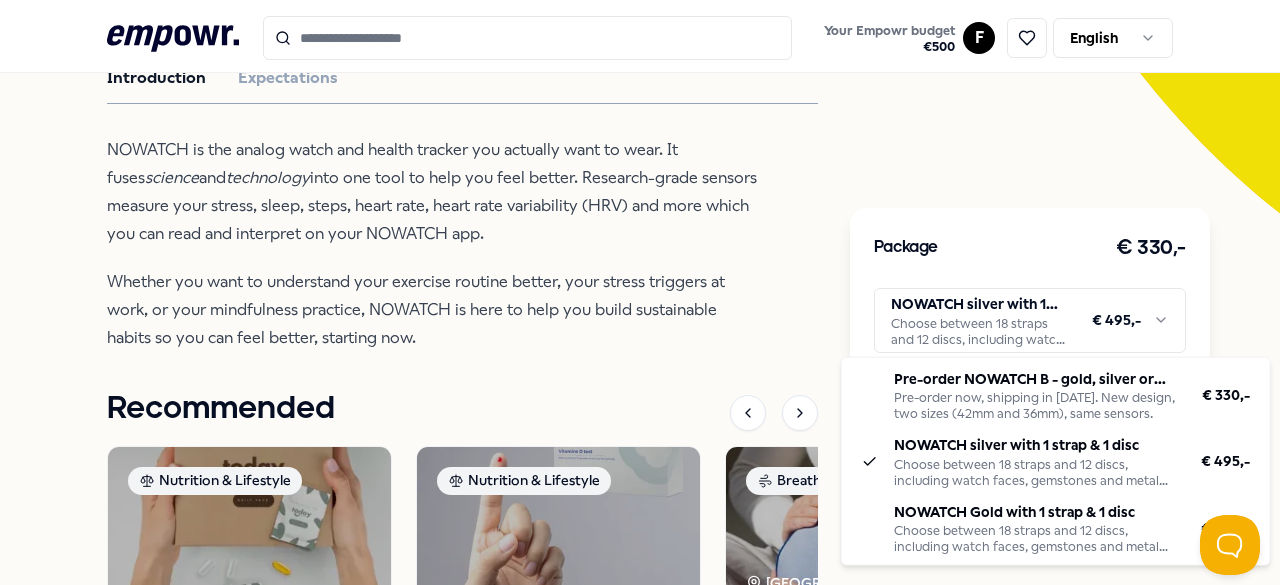 click on ".empowr-logo_svg__cls-1{fill:#03032f} Your Empowr budget € 500 F English All categories   Self-care library Back NoWatch Sleep NOWATCH: Smartwatch NOWATCH measures stress, sleep, and heart rate to improve your health with research-grade data.  The analog watch and health tracker you actually want to wear. Health tracking with a focus on stress, sleep and activity. English, Dutch Introduction Expectations NOWATCH is the analog watch and health tracker you actually want to wear. It fuses  science  and  technology  into one tool to help you feel better. Research-grade sensors measure your stress, sleep, steps, heart rate, heart rate variability (HRV) and more which you can read and interpret on your NOWATCH app.  Whether you want to understand your exercise routine better, your stress triggers at work, or your mindfulness practice, NOWATCH is here to help you build sustainable habits so you can feel better, starting now. Recommended Nutrition & Lifestyle Supplements Today Rocks: Supplements From  € 45,-" at bounding box center (640, 292) 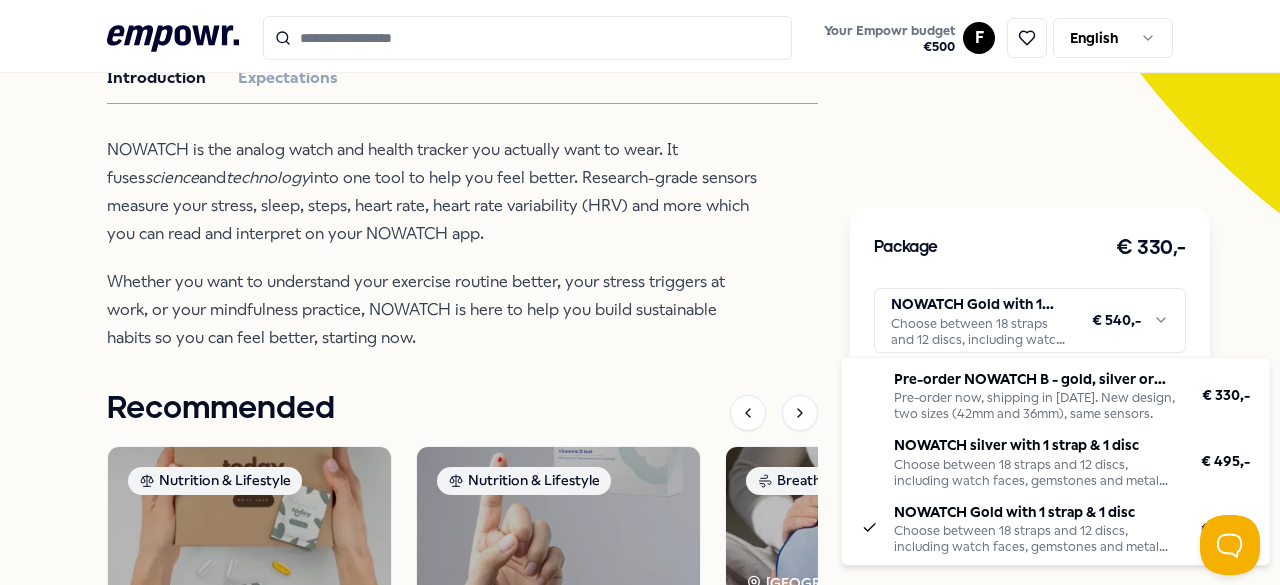 click on ".empowr-logo_svg__cls-1{fill:#03032f} Your Empowr budget € 500 F English All categories   Self-care library Back NoWatch Sleep NOWATCH: Smartwatch NOWATCH measures stress, sleep, and heart rate to improve your health with research-grade data.  The analog watch and health tracker you actually want to wear. Health tracking with a focus on stress, sleep and activity. English, Dutch Introduction Expectations NOWATCH is the analog watch and health tracker you actually want to wear. It fuses  science  and  technology  into one tool to help you feel better. Research-grade sensors measure your stress, sleep, steps, heart rate, heart rate variability (HRV) and more which you can read and interpret on your NOWATCH app.  Whether you want to understand your exercise routine better, your stress triggers at work, or your mindfulness practice, NOWATCH is here to help you build sustainable habits so you can feel better, starting now. Recommended Nutrition & Lifestyle Supplements Today Rocks: Supplements From  € 45,-" at bounding box center [640, 292] 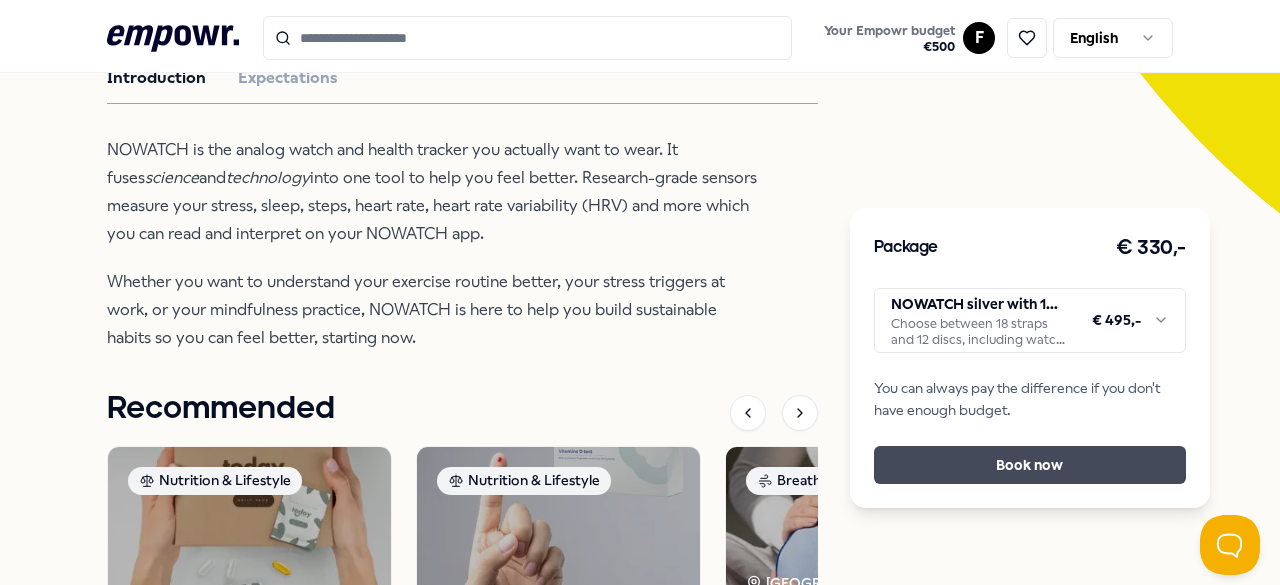 click on "Book now" at bounding box center [1030, 465] 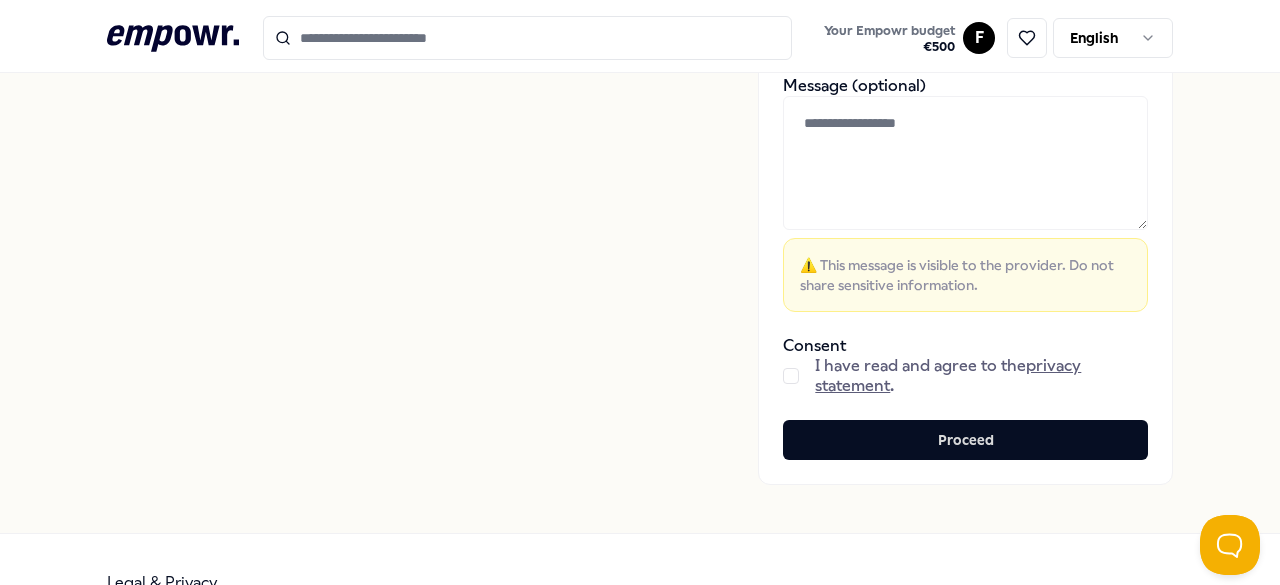 scroll, scrollTop: 537, scrollLeft: 0, axis: vertical 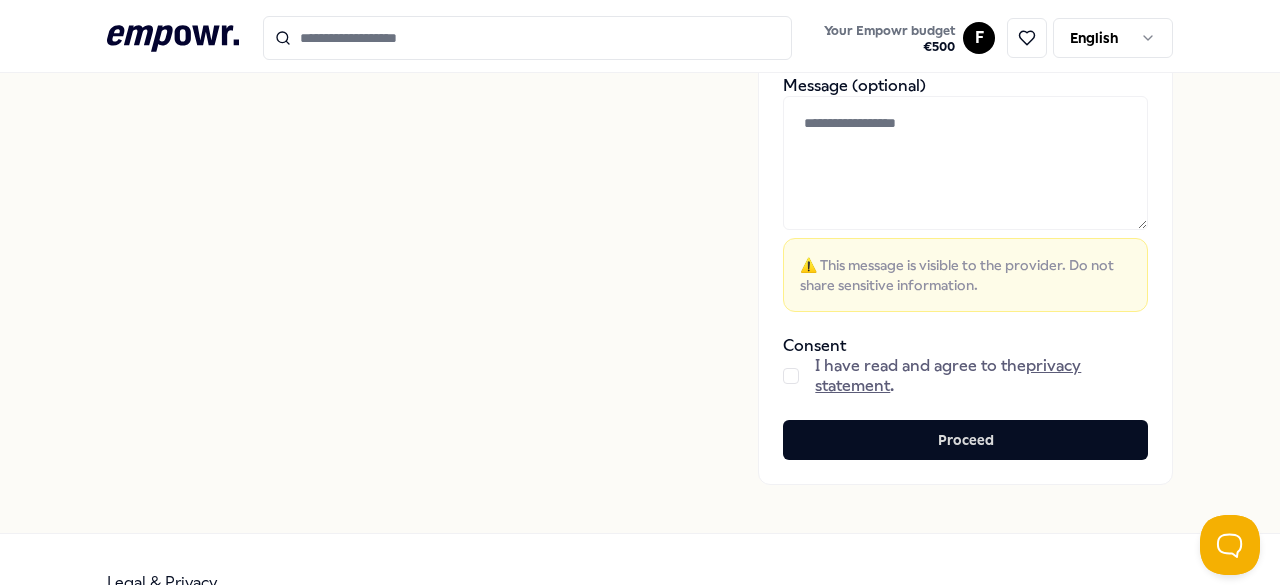 click at bounding box center [791, 376] 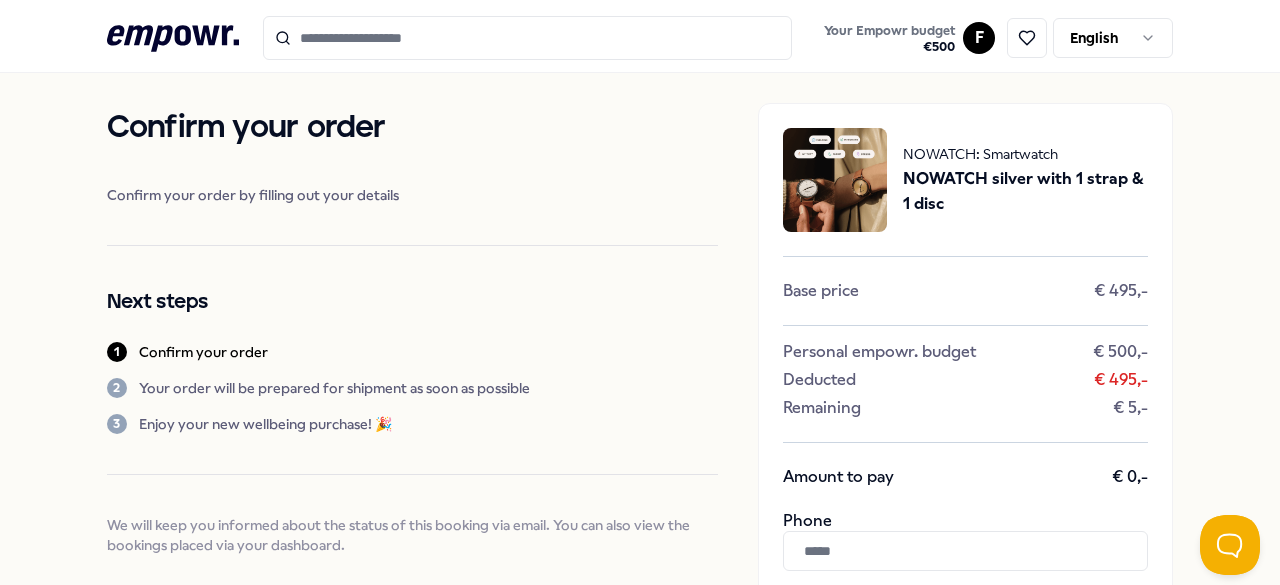 scroll, scrollTop: 0, scrollLeft: 0, axis: both 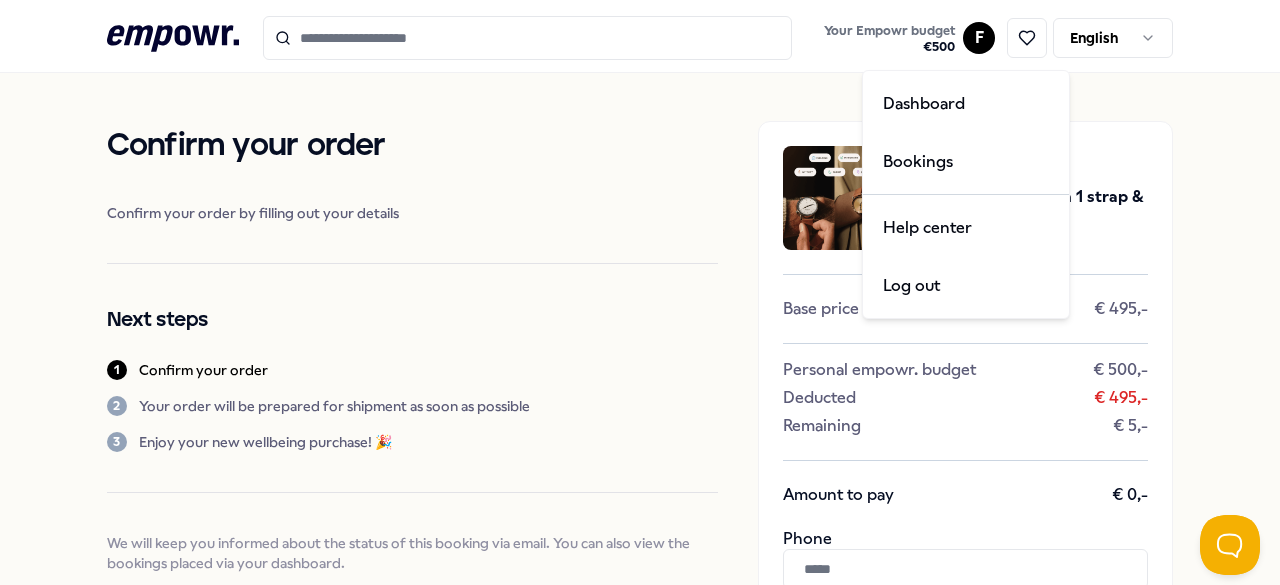 click on ".empowr-logo_svg__cls-1{fill:#03032f} Your Empowr budget € 500 F English Confirm your order Confirm your order by filling out your details Next steps 1 Confirm your order 2 Your order will be prepared for shipment as soon as possible 3 Enjoy your new wellbeing purchase! 🎉 We will keep you informed about the status of this booking via email. You can also view the bookings placed via your dashboard. NOWATCH: Smartwatch NOWATCH silver with 1 strap & 1 disc Base price € 495,- Personal empowr. budget € 500,- Deducted € 495,- Remaining € 5,- Amount to pay € 0,- Phone Message (optional) ⚠️ This message is visible to the provider. Do not share sensitive information. Consent I have read and agree to the  privacy statement . Proceed Legal & Privacy
Dashboard Bookings Help center Log out" at bounding box center (640, 292) 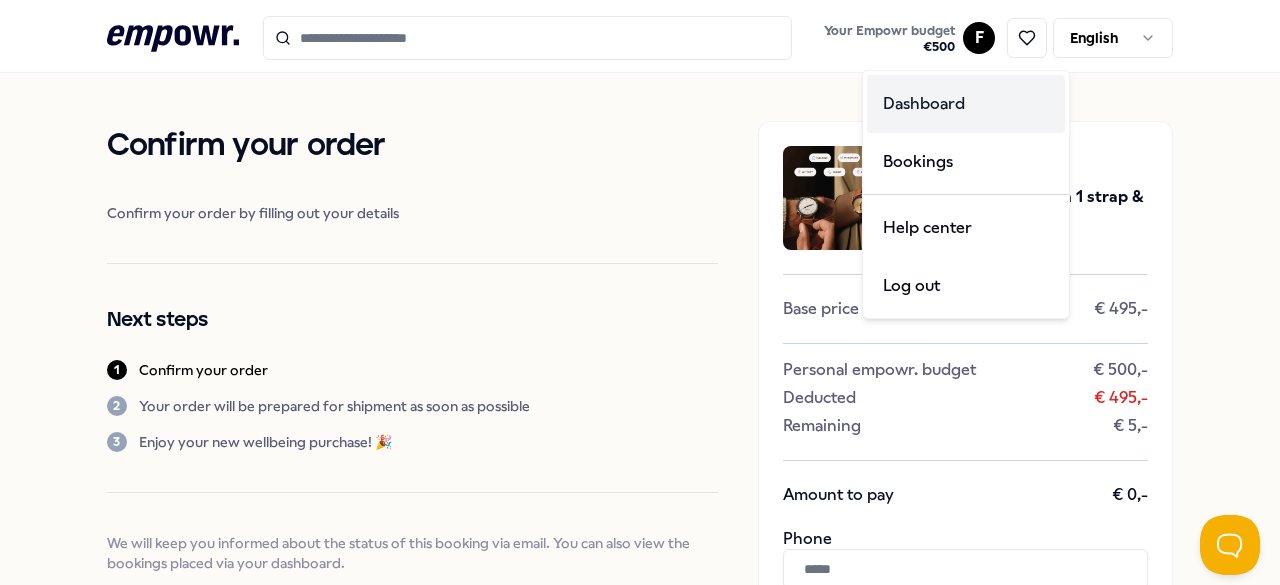 click on "Dashboard" at bounding box center (966, 104) 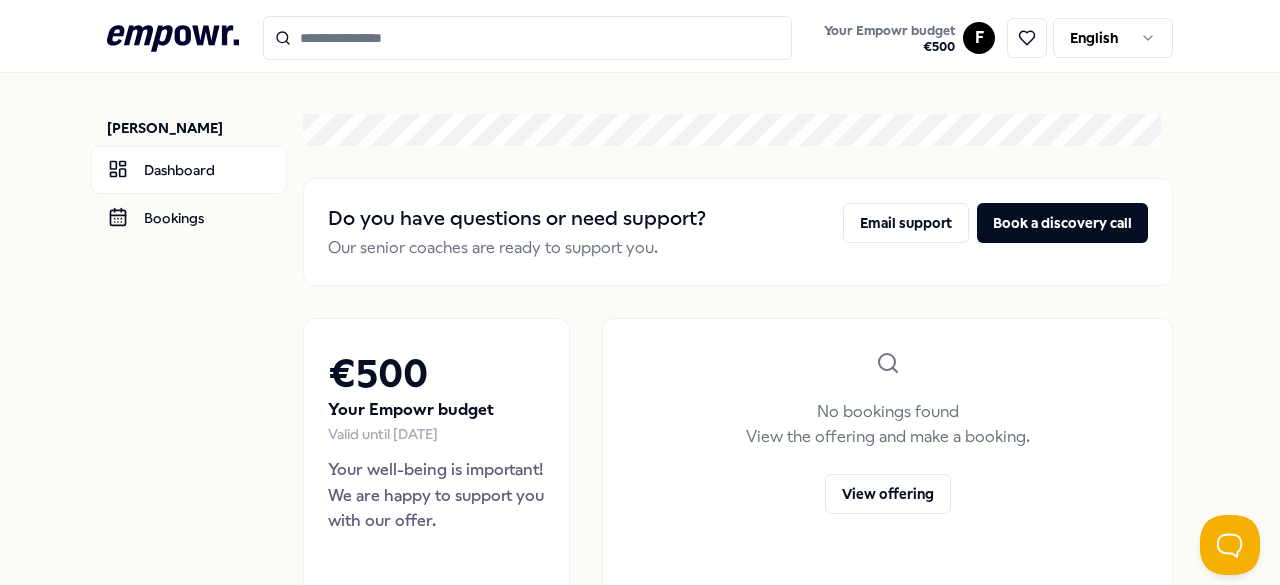 scroll, scrollTop: 0, scrollLeft: 0, axis: both 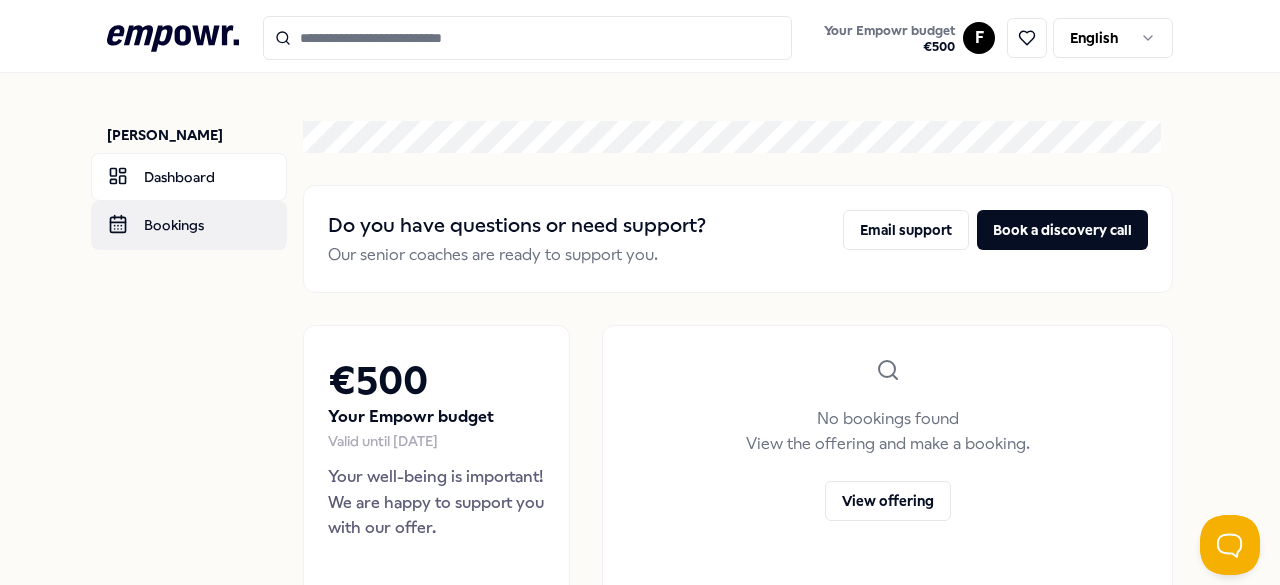 click on "Bookings" at bounding box center [189, 225] 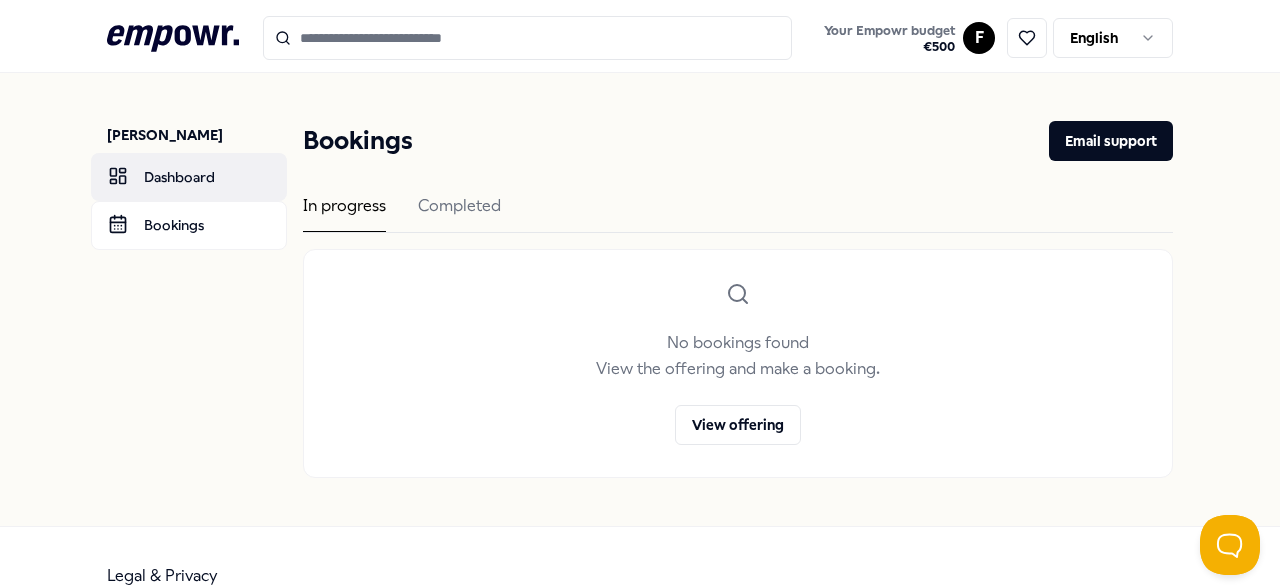 click on "Dashboard" at bounding box center [189, 177] 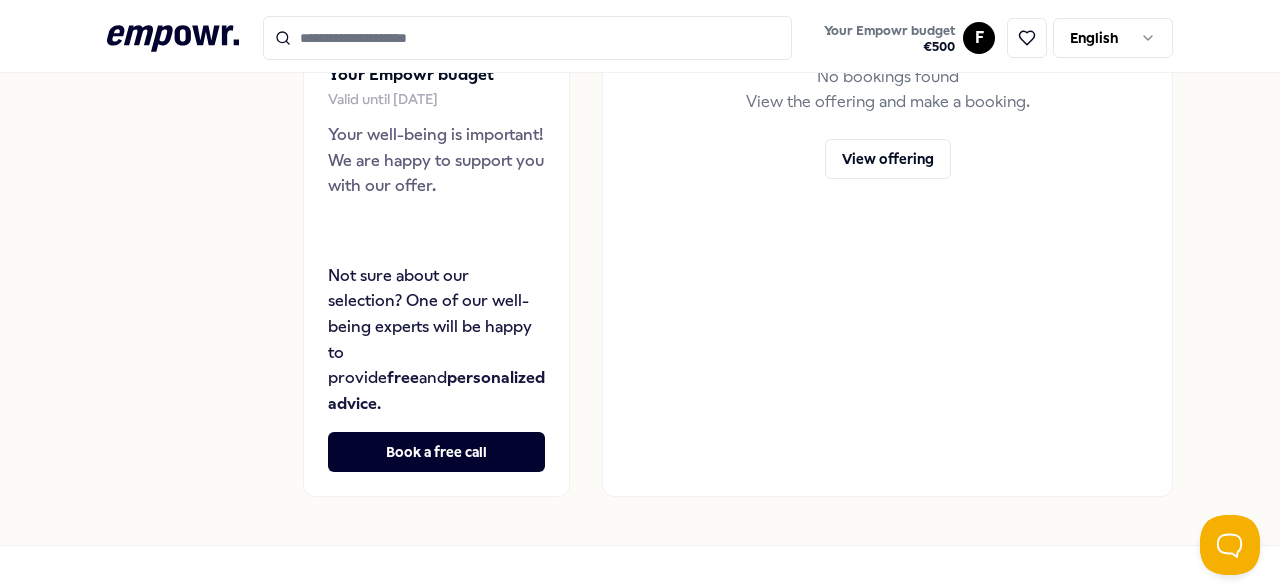 scroll, scrollTop: 373, scrollLeft: 0, axis: vertical 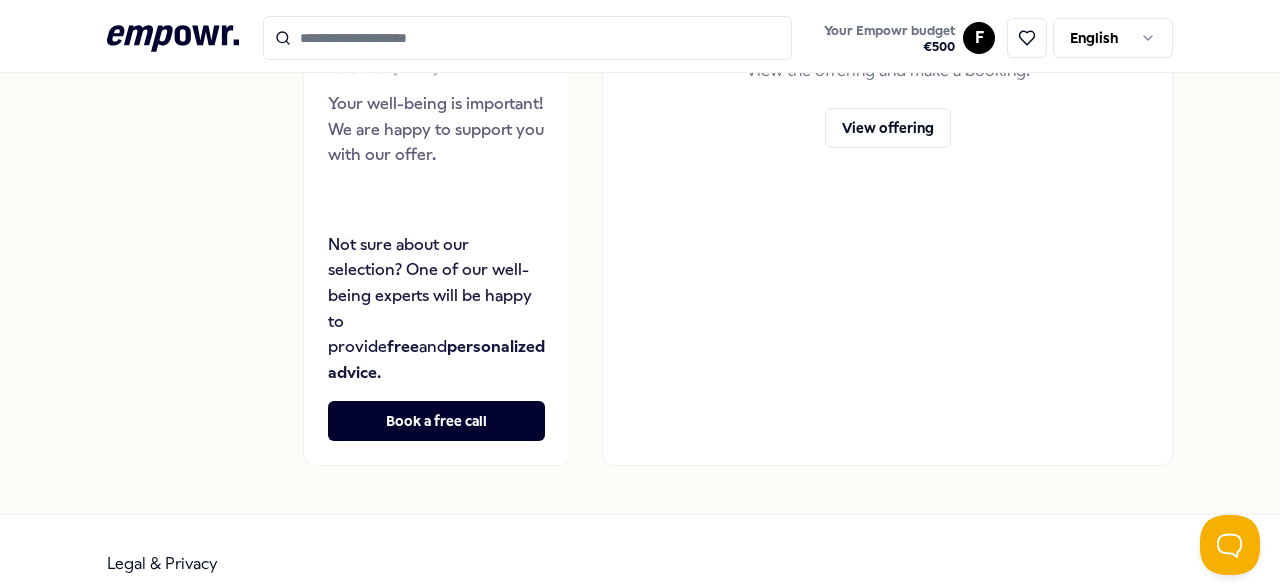 click on ".empowr-logo_svg__cls-1{fill:#03032f} Your Empowr budget € 500 F English Fatimazahra Chakkar Dashboard Bookings Do you have questions or need support? Our senior coaches are ready to support you. Email support Book a discovery call € 500 Your Empowr budget Valid until April 14, 2026 Your well-being is important! We are happy to support you with our offer. Not sure about our selection? One of our well-being experts will be happy to provide  free  and  personalized advice . Book a free call No bookings found View the offering and make a booking. View offering Legal & Privacy" at bounding box center (640, 292) 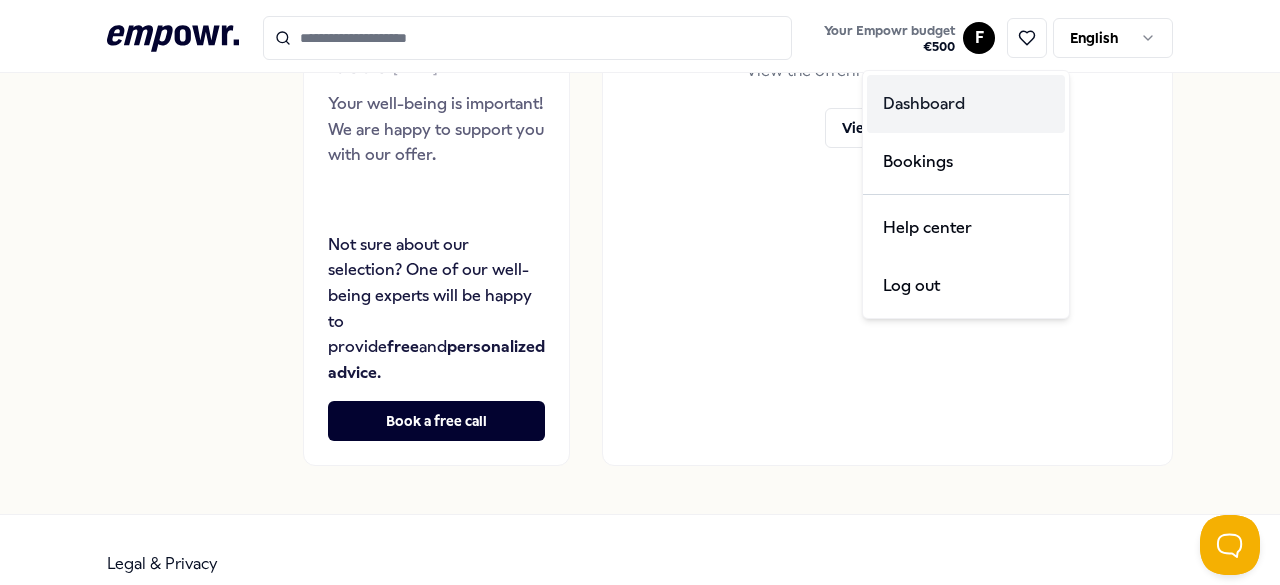 click on "Dashboard" at bounding box center (966, 104) 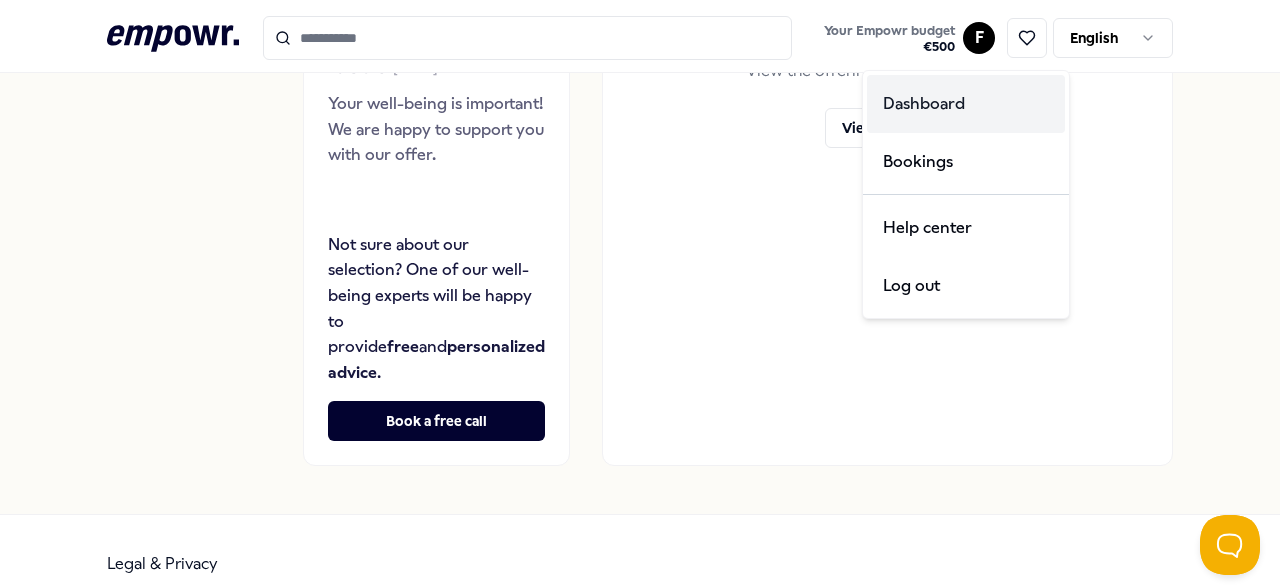 scroll, scrollTop: 121, scrollLeft: 0, axis: vertical 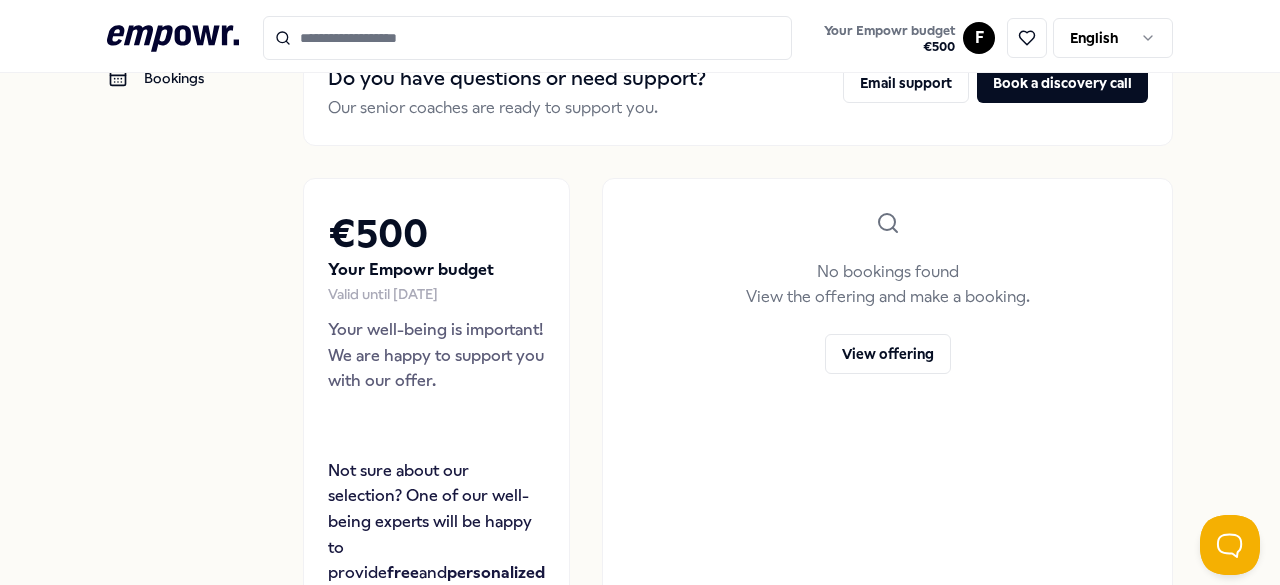 click on ".empowr-logo_svg__cls-1{fill:#03032f} Your Empowr budget € 500 F English Fatimazahra Chakkar Dashboard Bookings Do you have questions or need support? Our senior coaches are ready to support you. Email support Book a discovery call € 500 Your Empowr budget Valid until April 14, 2026 Your well-being is important! We are happy to support you with our offer. Not sure about our selection? One of our well-being experts will be happy to provide  free  and  personalized advice . Book a free call No bookings found View the offering and make a booking. View offering Legal & Privacy" at bounding box center [640, 292] 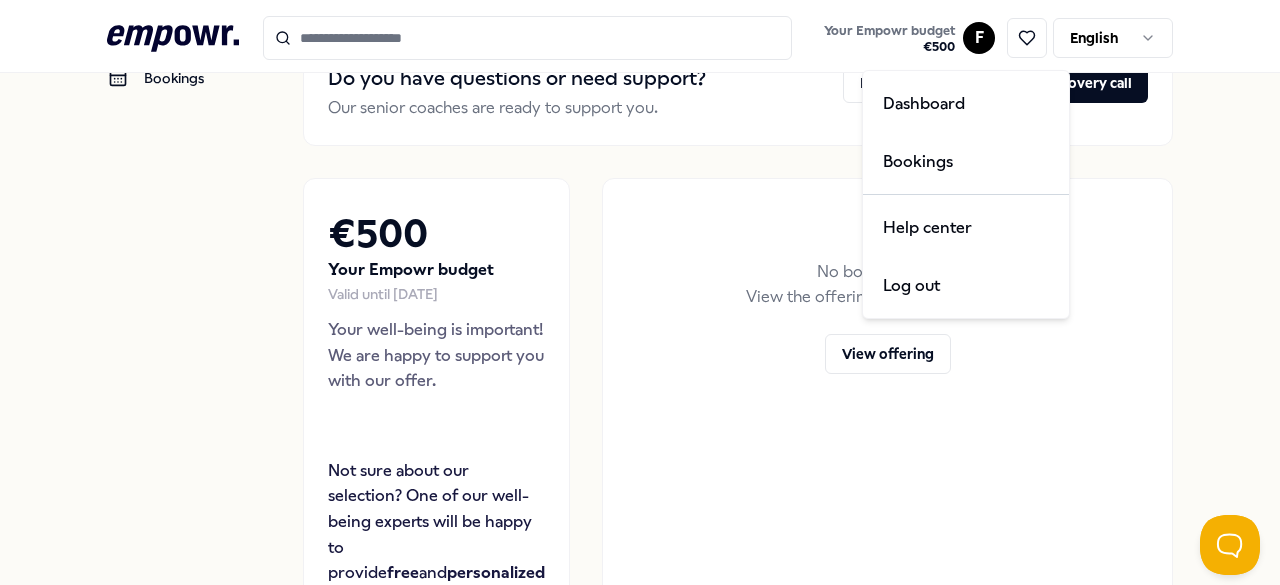 click on ".empowr-logo_svg__cls-1{fill:#03032f} Your Empowr budget € 500 F English Fatimazahra Chakkar Dashboard Bookings Do you have questions or need support? Our senior coaches are ready to support you. Email support Book a discovery call € 500 Your Empowr budget Valid until April 14, 2026 Your well-being is important! We are happy to support you with our offer. Not sure about our selection? One of our well-being experts will be happy to provide  free  and  personalized advice . Book a free call No bookings found View the offering and make a booking. View offering Legal & Privacy
Dashboard Bookings Help center Log out" at bounding box center (640, 292) 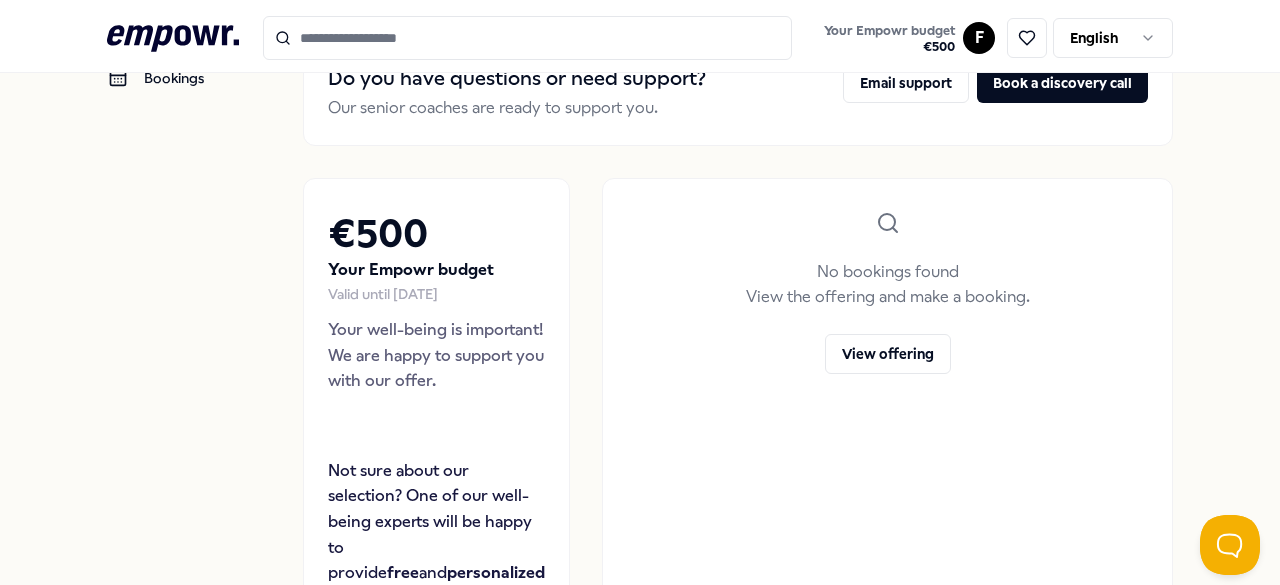 type 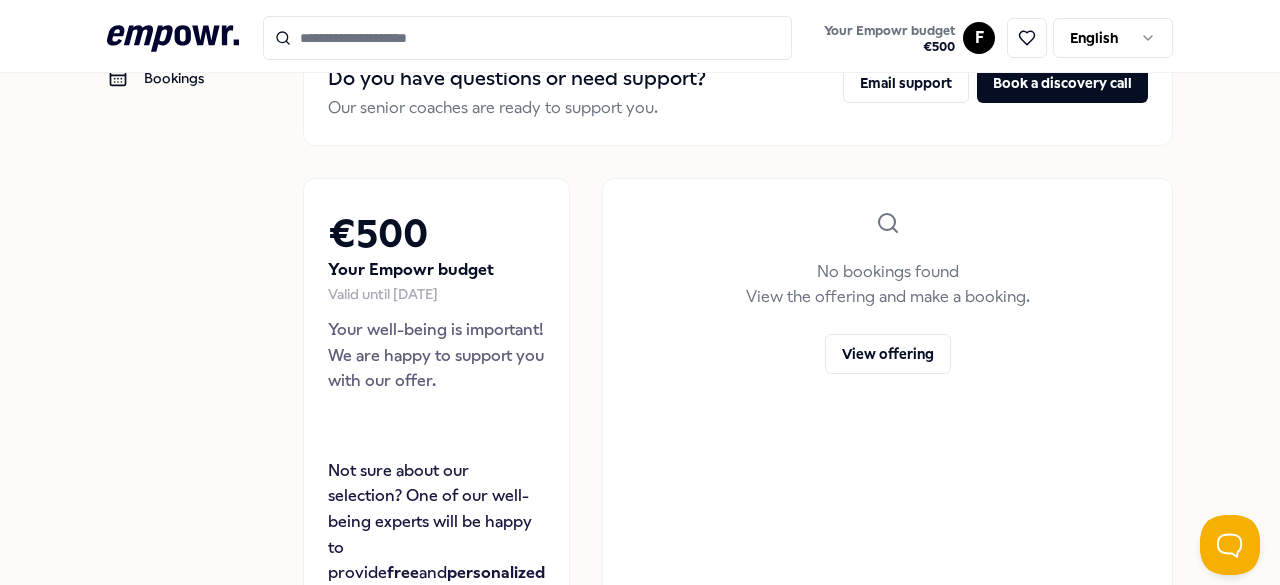 click at bounding box center (528, 38) 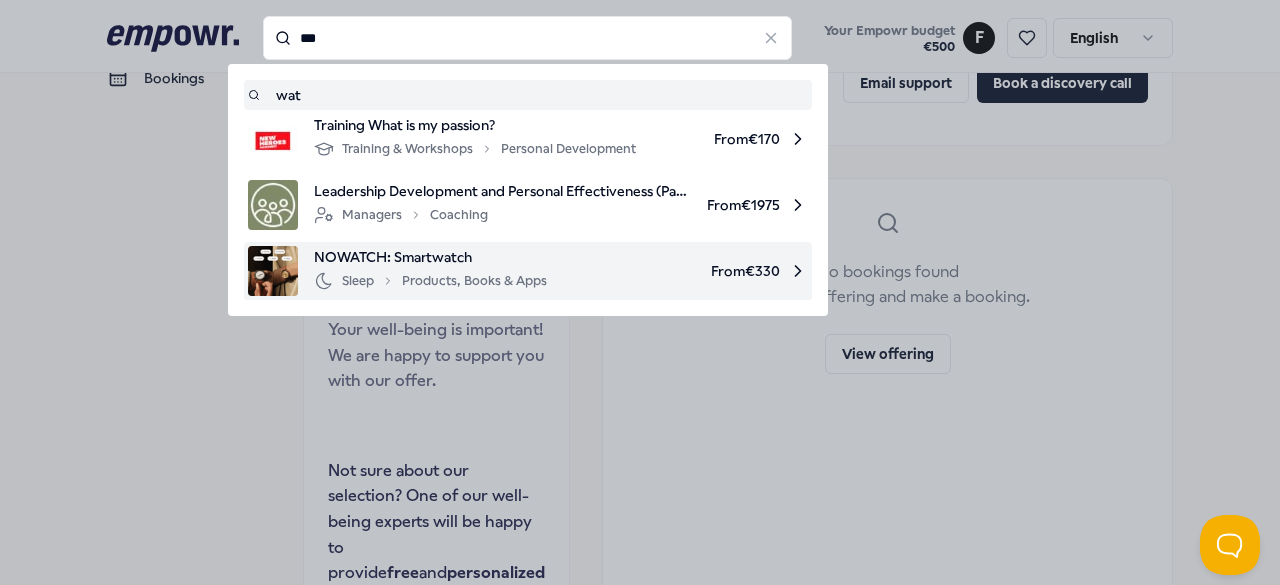 click on "Sleep Products, Books & Apps" at bounding box center [430, 281] 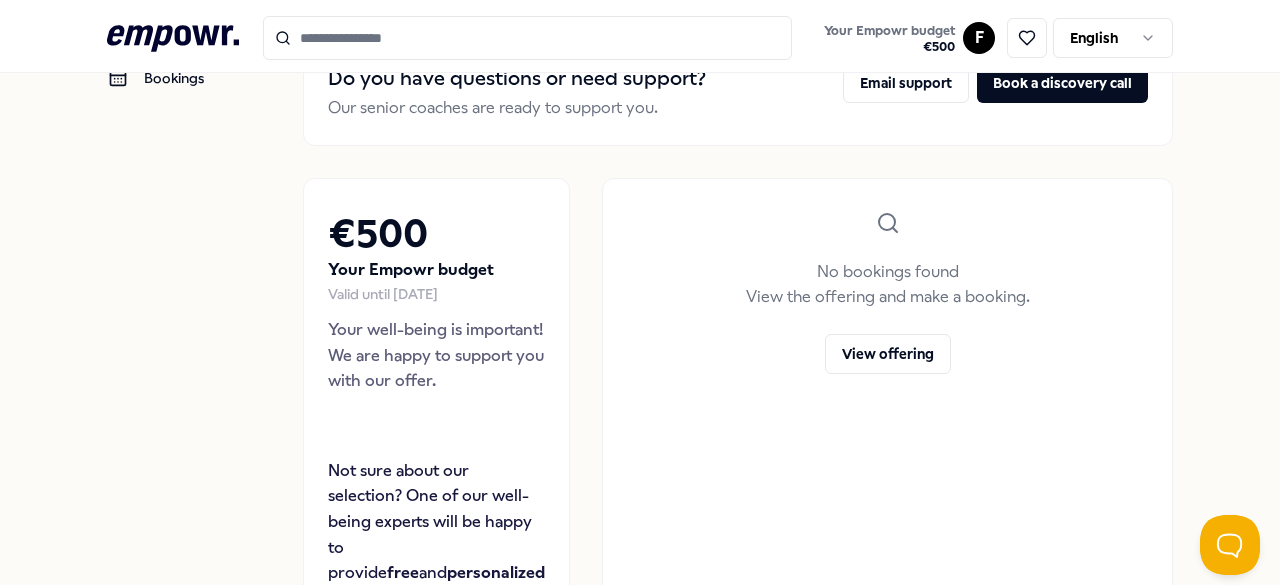 scroll, scrollTop: 129, scrollLeft: 0, axis: vertical 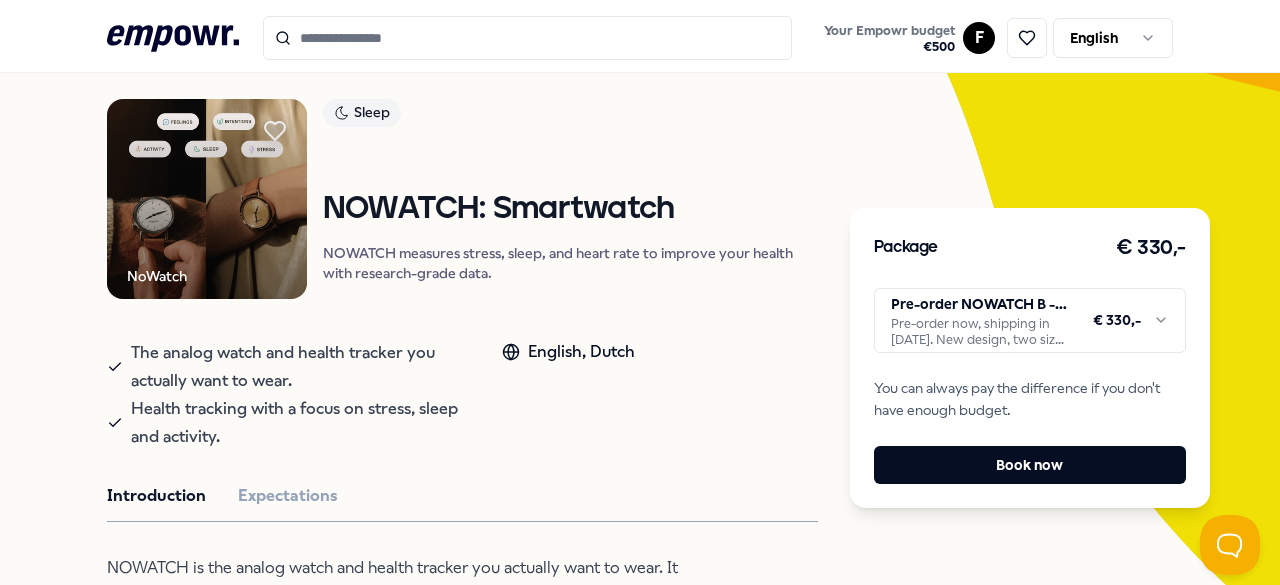 click on ".empowr-logo_svg__cls-1{fill:#03032f} Your Empowr budget € 500 F English All categories   Self-care library Back NoWatch Sleep NOWATCH: Smartwatch NOWATCH measures stress, sleep, and heart rate to improve your health with research-grade data.  The analog watch and health tracker you actually want to wear. Health tracking with a focus on stress, sleep and activity. English, Dutch Introduction Expectations NOWATCH is the analog watch and health tracker you actually want to wear. It fuses  science  and  technology  into one tool to help you feel better. Research-grade sensors measure your stress, sleep, steps, heart rate, heart rate variability (HRV) and more which you can read and interpret on your NOWATCH app.  Whether you want to understand your exercise routine better, your stress triggers at work, or your mindfulness practice, NOWATCH is here to help you build sustainable habits so you can feel better, starting now. Recommended Nutrition & Lifestyle Supplements Today Rocks: Supplements From  € 45,-" at bounding box center (640, 292) 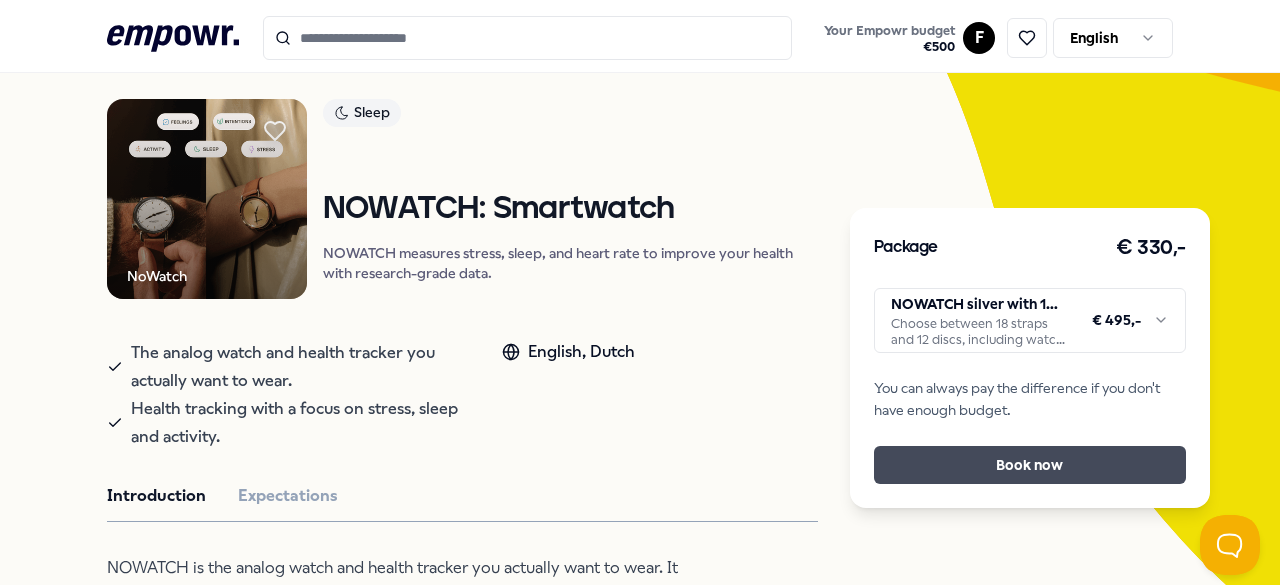 click on "Book now" at bounding box center (1030, 465) 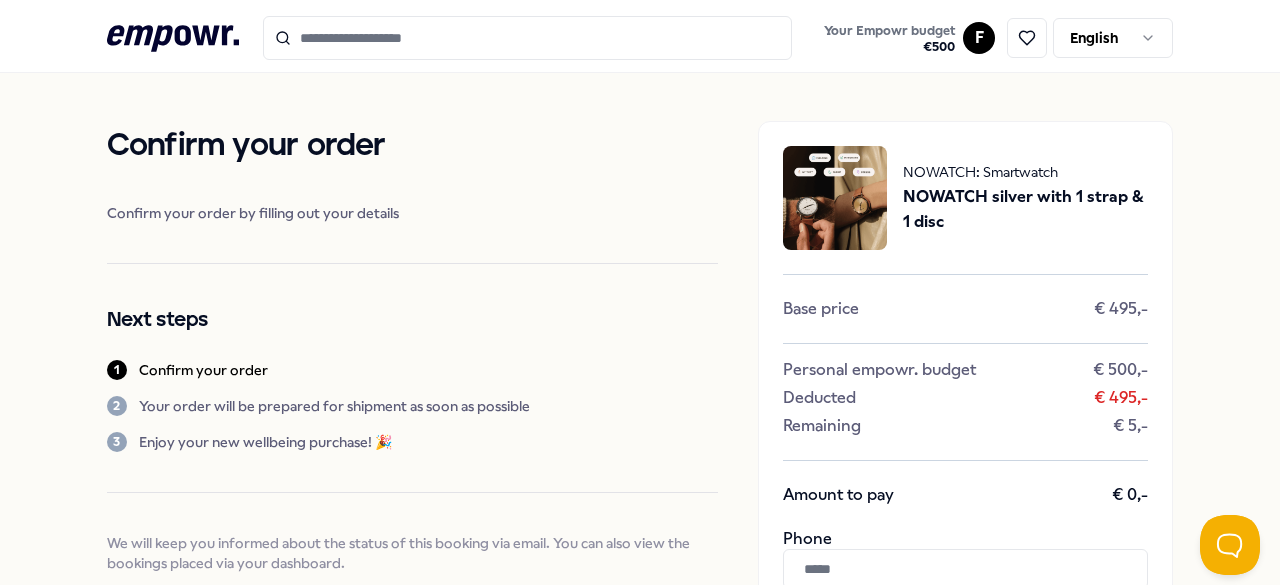 scroll, scrollTop: 356, scrollLeft: 0, axis: vertical 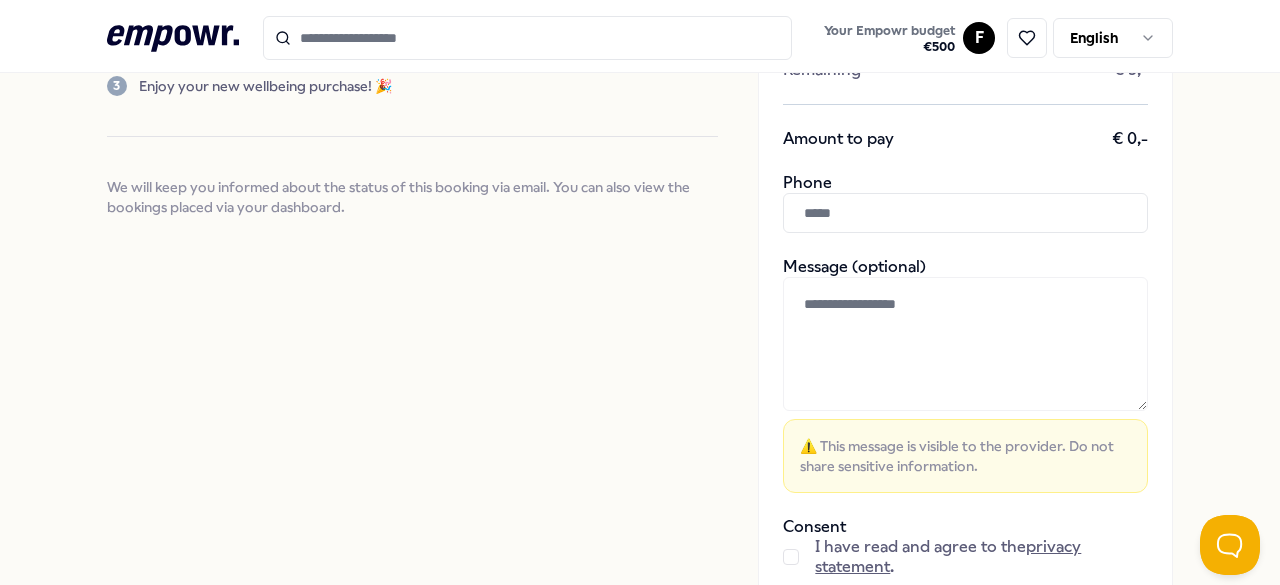 click at bounding box center (965, 213) 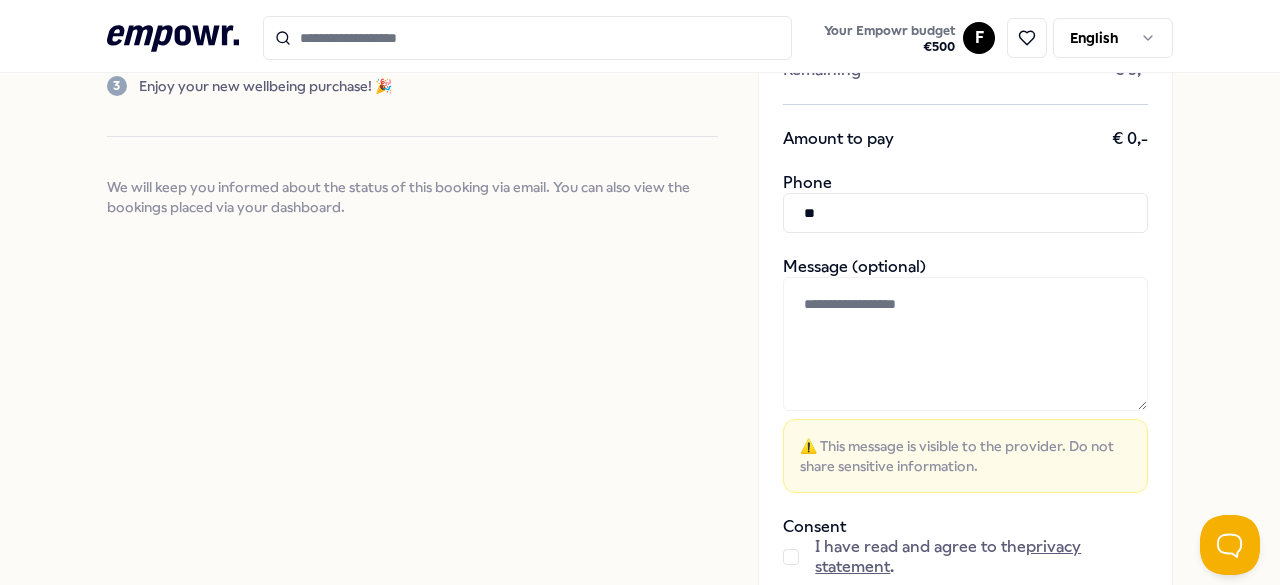 type on "*" 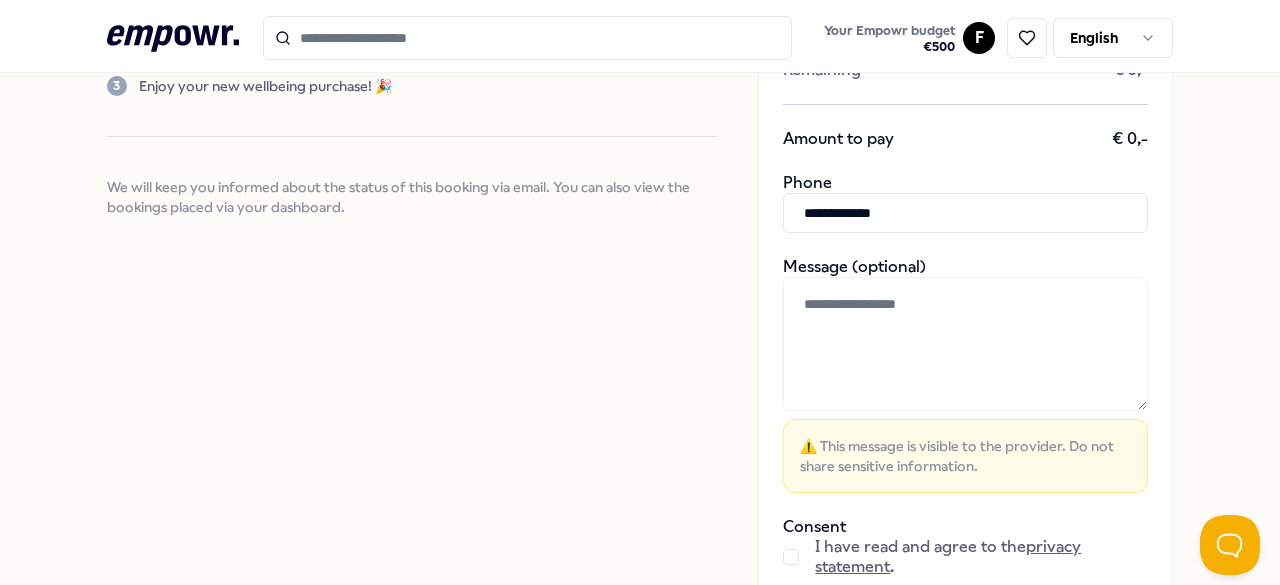 type on "**********" 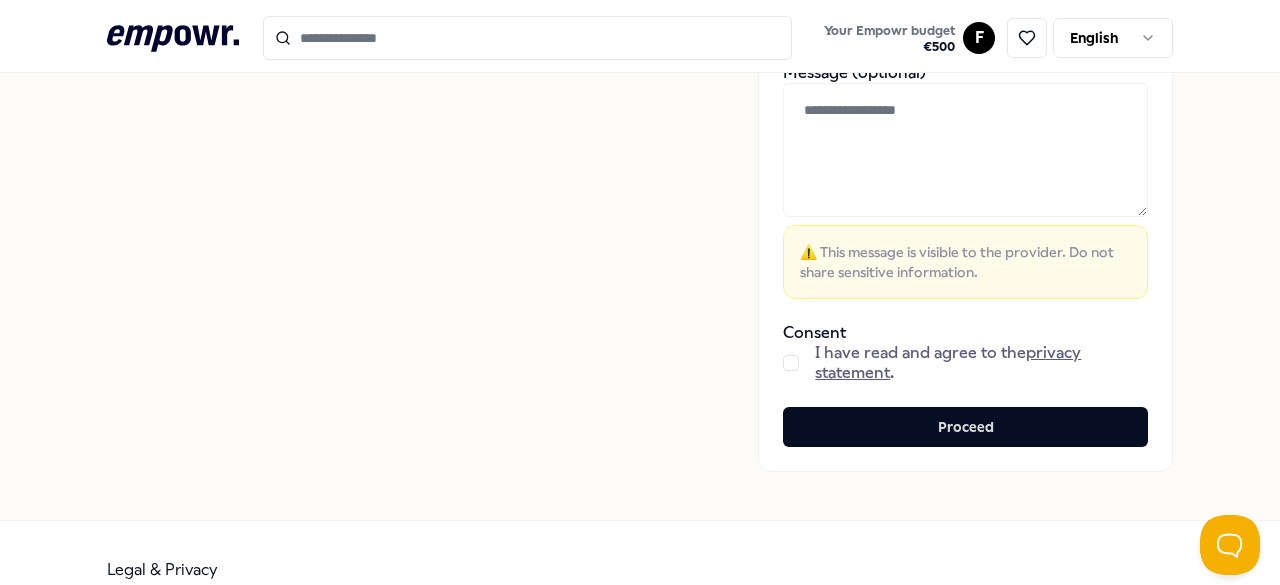 scroll, scrollTop: 551, scrollLeft: 0, axis: vertical 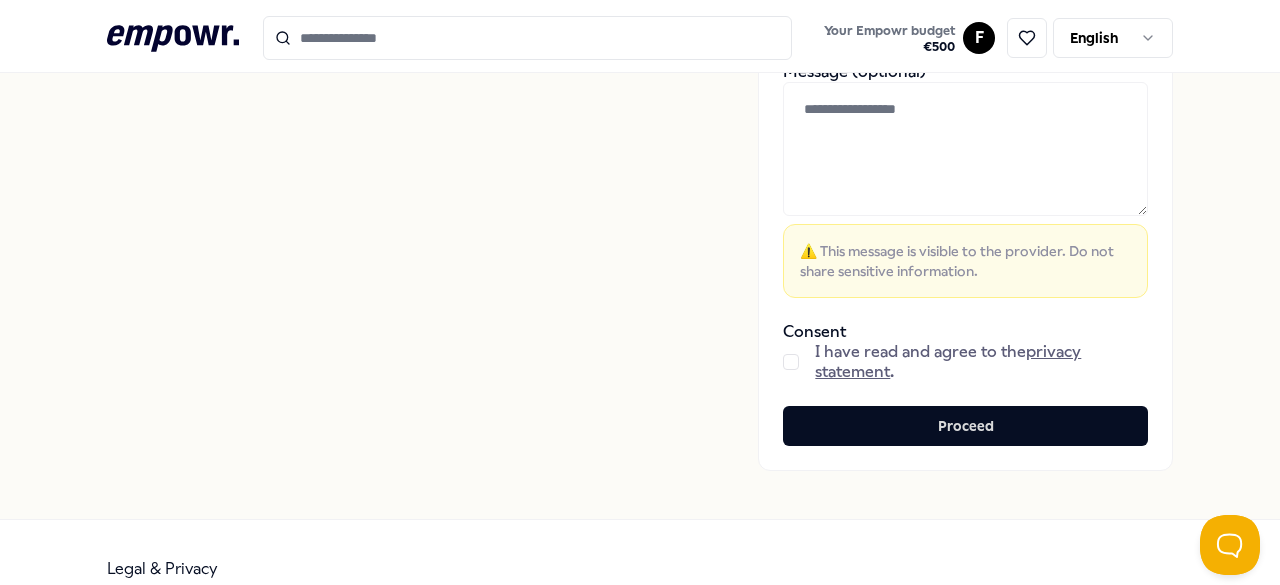 click on "I have read and agree to the  privacy statement ." at bounding box center [965, 362] 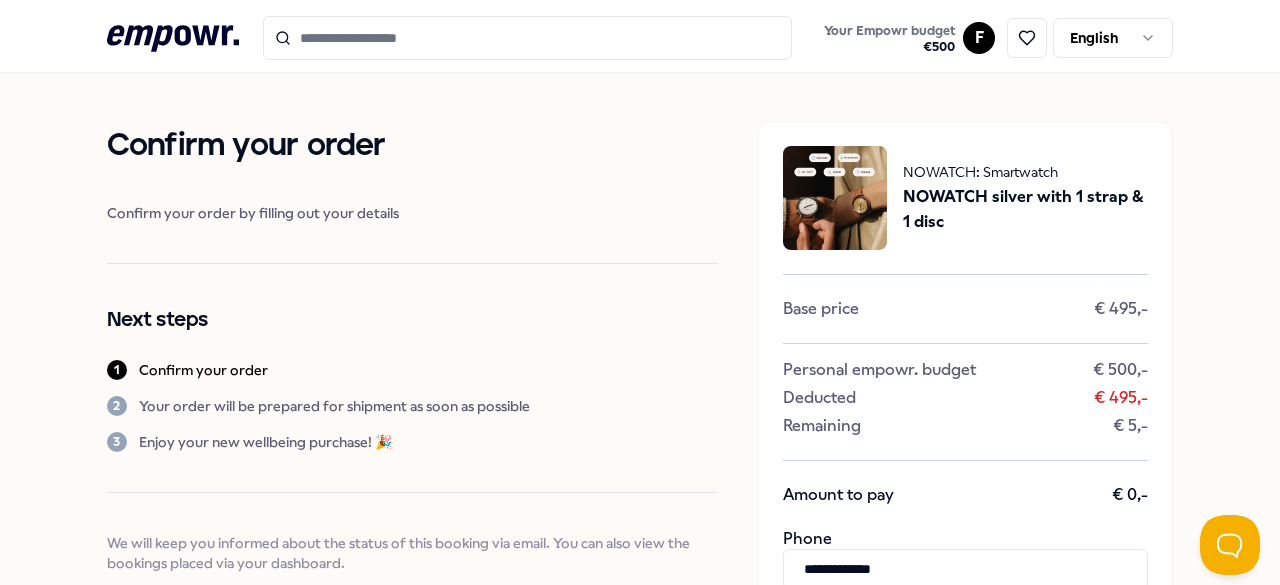 scroll, scrollTop: 1, scrollLeft: 0, axis: vertical 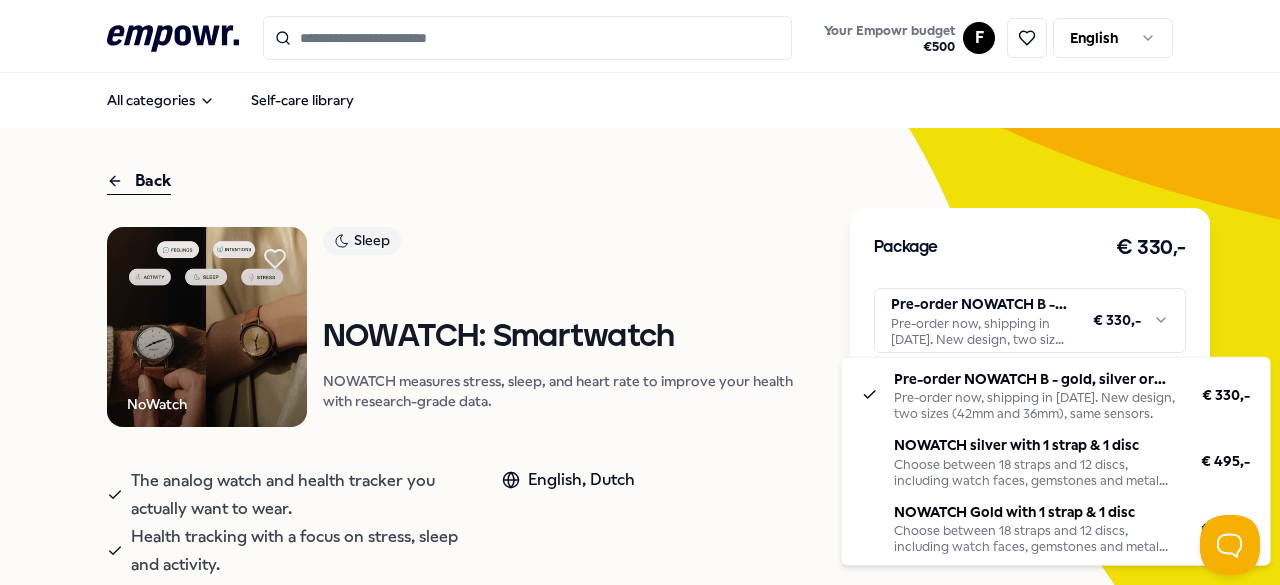 click on ".empowr-logo_svg__cls-1{fill:#03032f} Your Empowr budget € 500 F English All categories   Self-care library Back NoWatch Sleep NOWATCH: Smartwatch NOWATCH measures stress, sleep, and heart rate to improve your health with research-grade data.  The analog watch and health tracker you actually want to wear. Health tracking with a focus on stress, sleep and activity. English, Dutch Introduction Expectations NOWATCH is the analog watch and health tracker you actually want to wear. It fuses  science  and  technology  into one tool to help you feel better. Research-grade sensors measure your stress, sleep, steps, heart rate, heart rate variability (HRV) and more which you can read and interpret on your NOWATCH app.  Whether you want to understand your exercise routine better, your stress triggers at work, or your mindfulness practice, NOWATCH is here to help you build sustainable habits so you can feel better, starting now. Recommended Nutrition & Lifestyle Supplements Today Rocks: Supplements From  € 45,-" at bounding box center [640, 292] 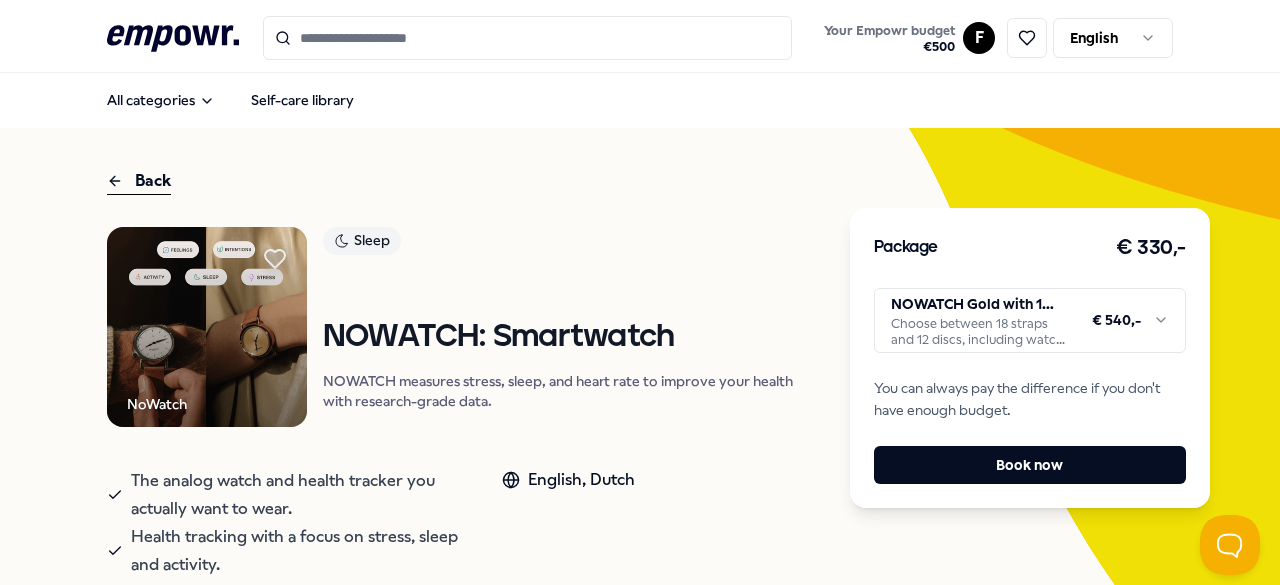 click on ".empowr-logo_svg__cls-1{fill:#03032f} Your Empowr budget € 500 F English All categories   Self-care library Back NoWatch Sleep NOWATCH: Smartwatch NOWATCH measures stress, sleep, and heart rate to improve your health with research-grade data.  The analog watch and health tracker you actually want to wear. Health tracking with a focus on stress, sleep and activity. English, Dutch Introduction Expectations NOWATCH is the analog watch and health tracker you actually want to wear. It fuses  science  and  technology  into one tool to help you feel better. Research-grade sensors measure your stress, sleep, steps, heart rate, heart rate variability (HRV) and more which you can read and interpret on your NOWATCH app.  Whether you want to understand your exercise routine better, your stress triggers at work, or your mindfulness practice, NOWATCH is here to help you build sustainable habits so you can feel better, starting now. Recommended Nutrition & Lifestyle Supplements Today Rocks: Supplements From  € 45,-" at bounding box center (640, 292) 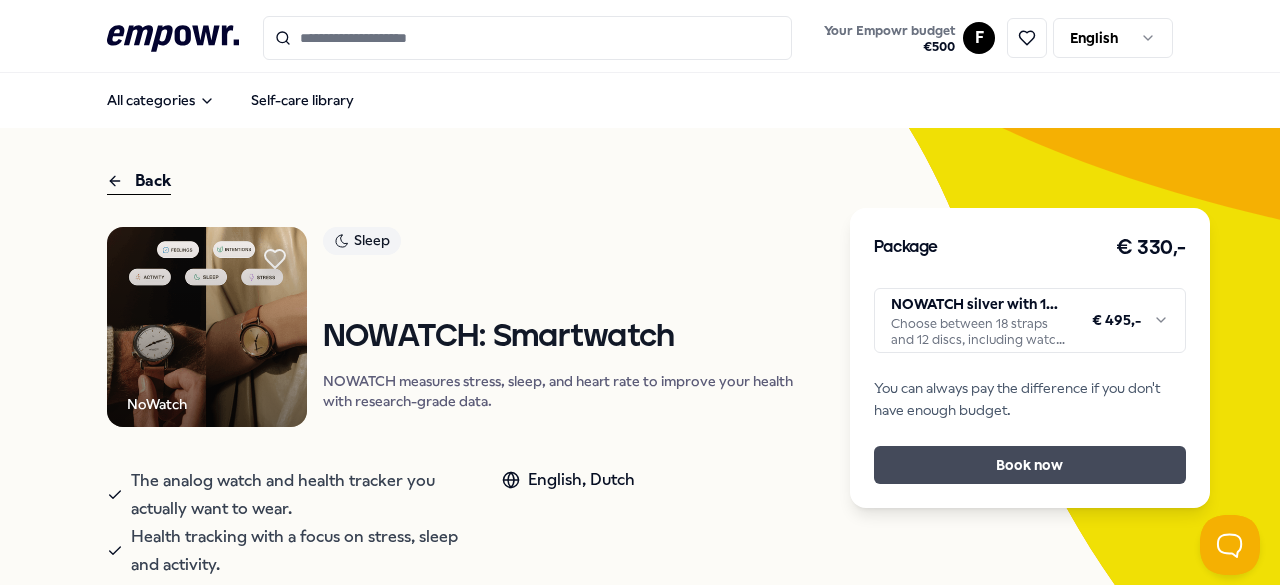 click on "Book now" at bounding box center (1030, 465) 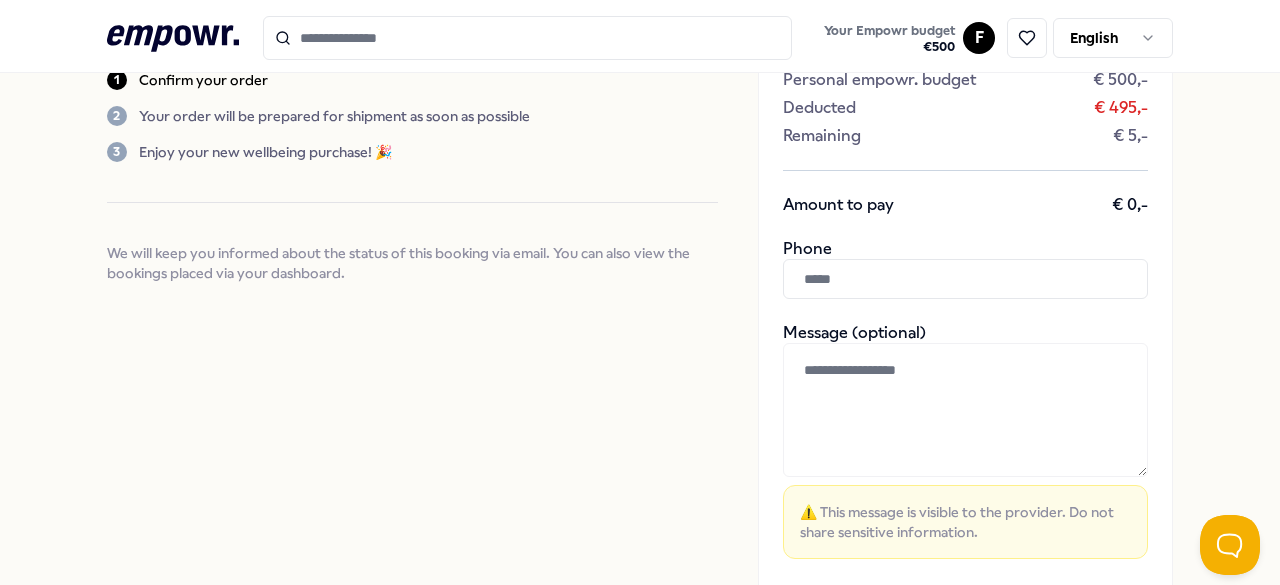 scroll, scrollTop: 274, scrollLeft: 0, axis: vertical 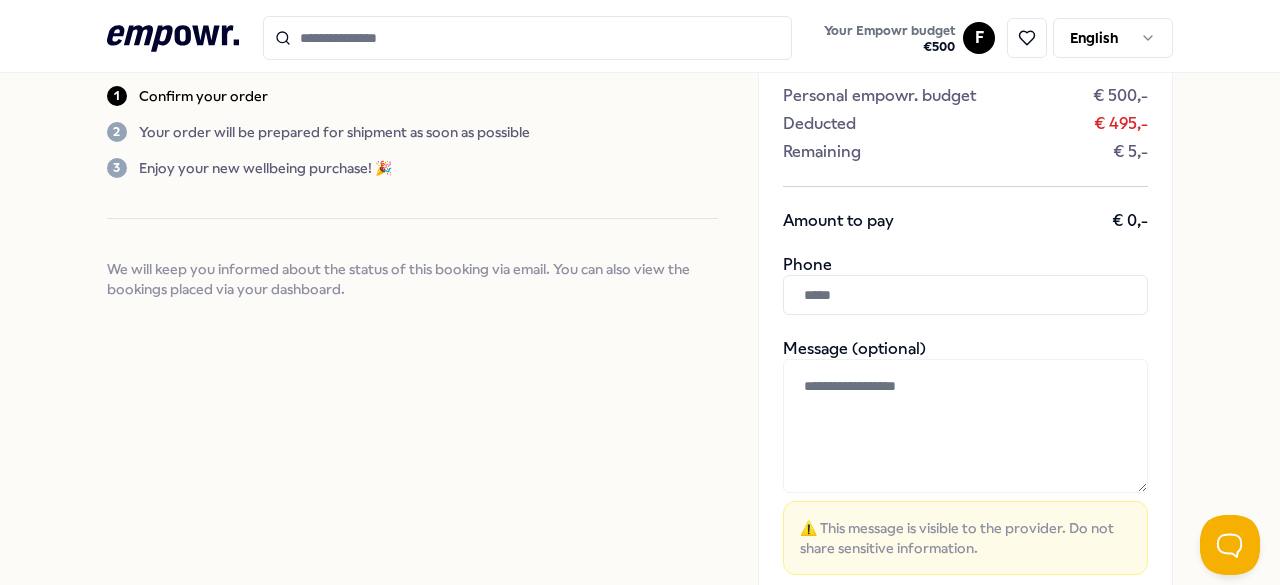 click at bounding box center (965, 295) 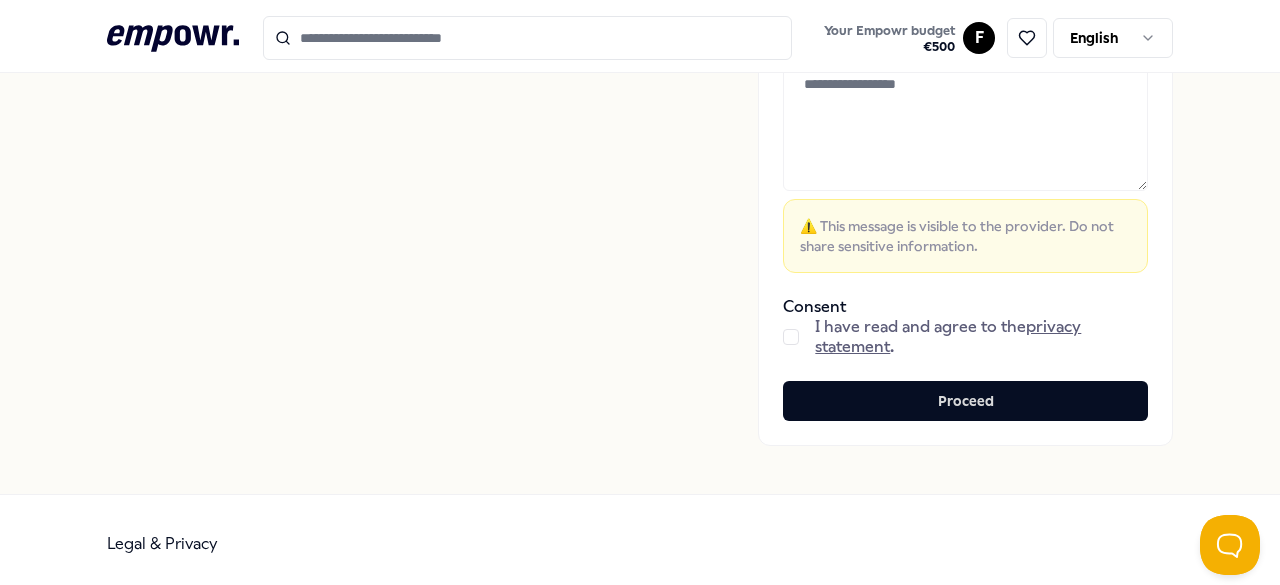 scroll, scrollTop: 576, scrollLeft: 0, axis: vertical 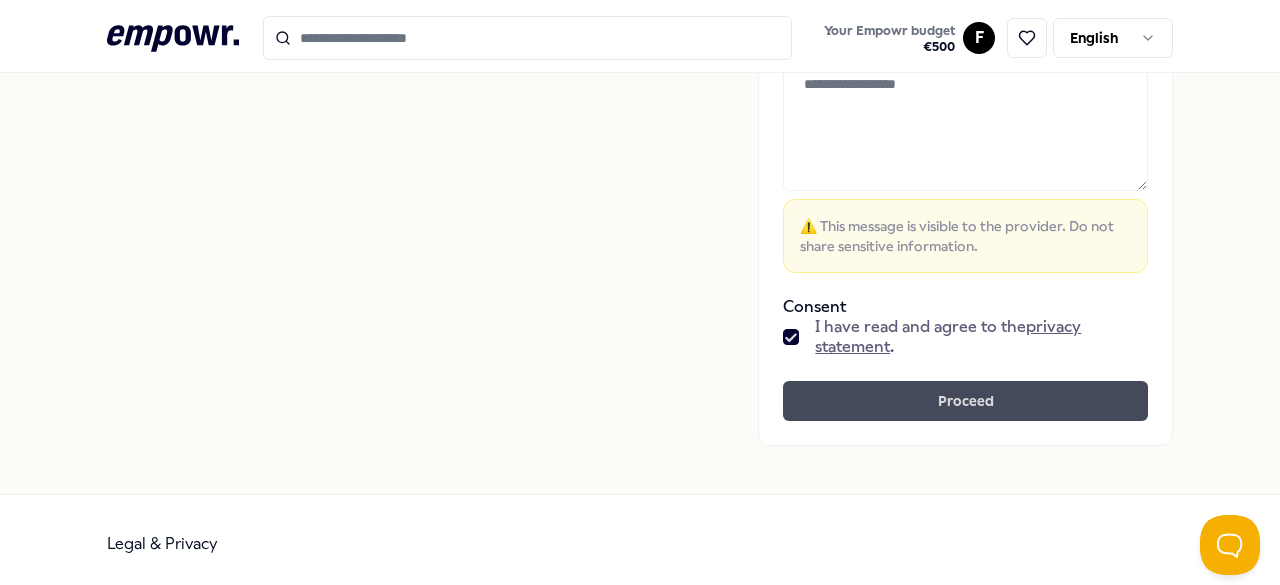 click on "Proceed" at bounding box center (965, 401) 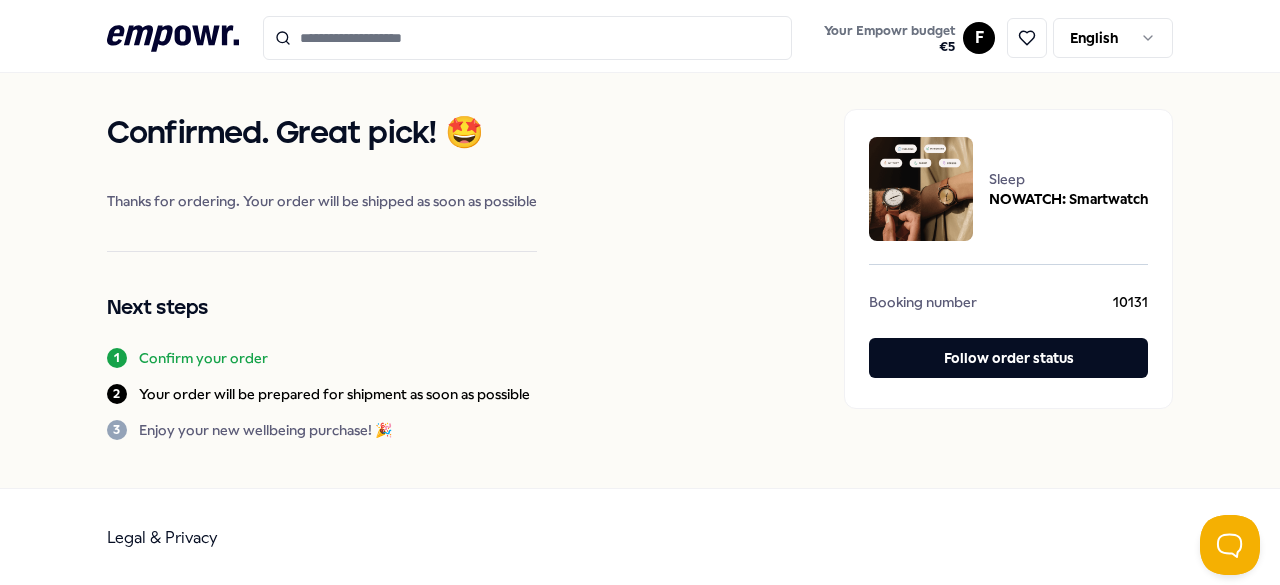 scroll, scrollTop: 0, scrollLeft: 0, axis: both 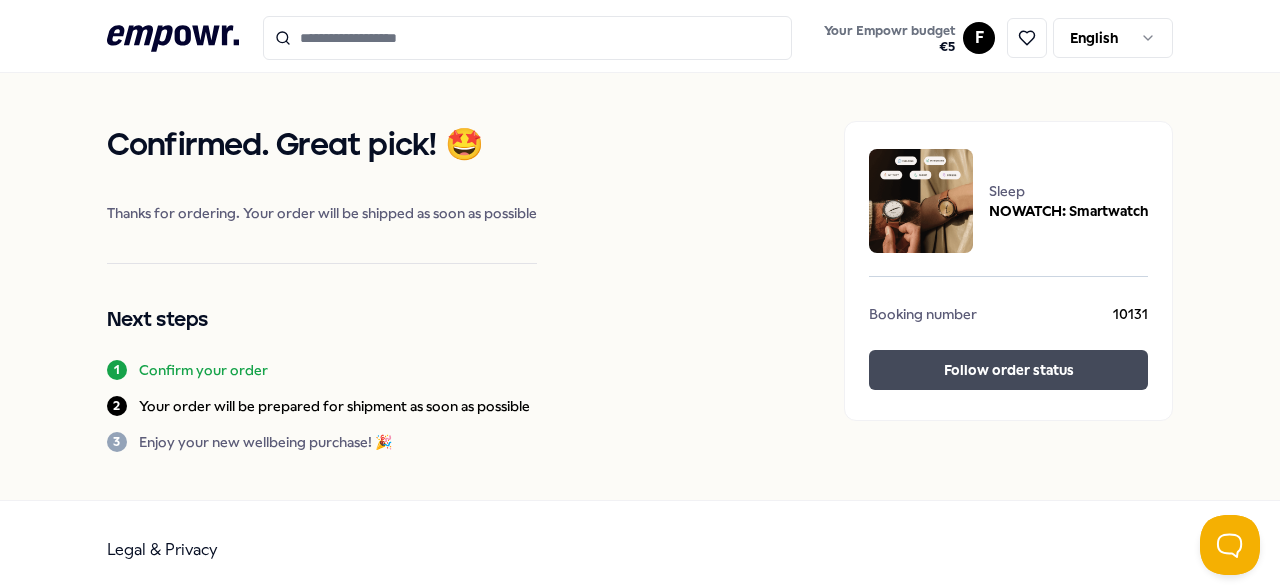 click on "Follow order status" at bounding box center [1008, 370] 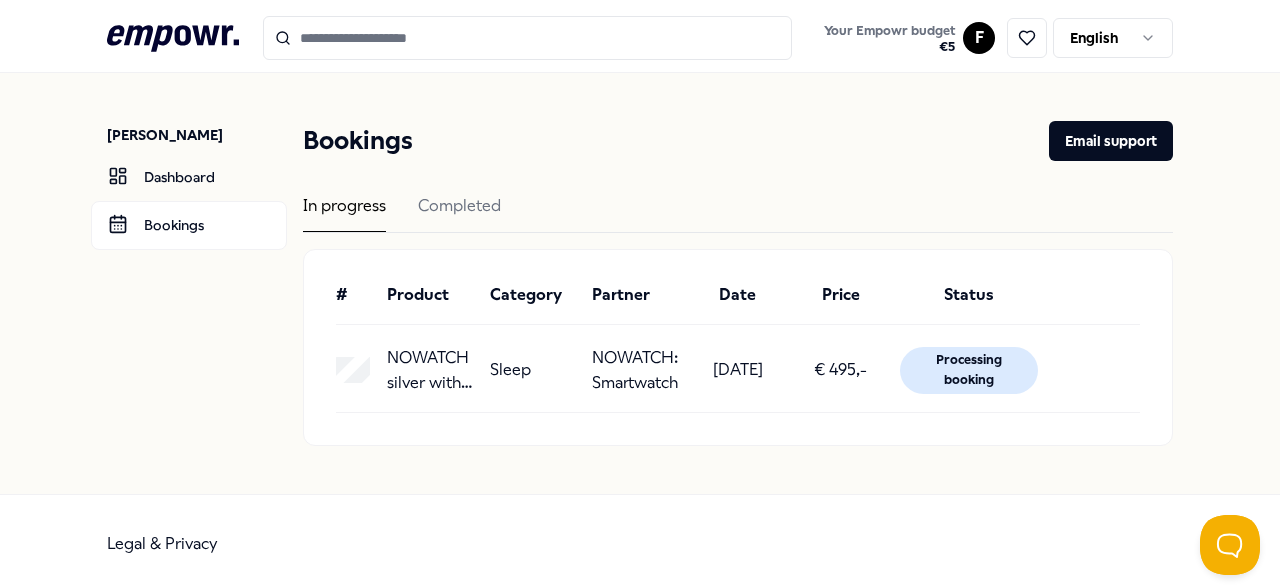 scroll, scrollTop: 5, scrollLeft: 0, axis: vertical 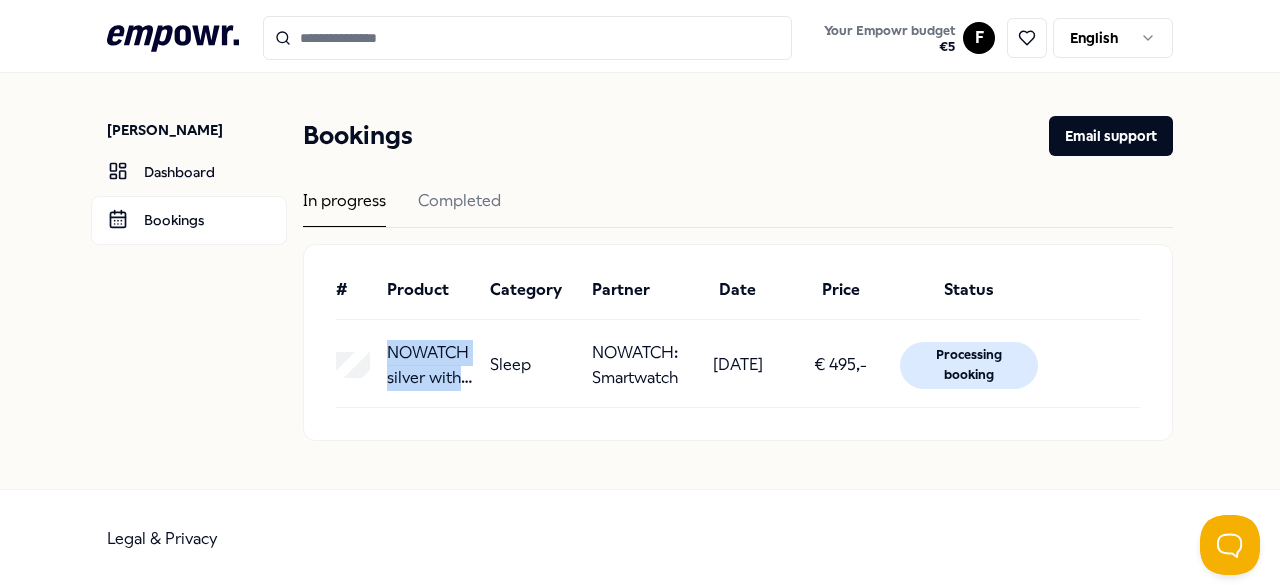 drag, startPoint x: 388, startPoint y: 349, endPoint x: 459, endPoint y: 377, distance: 76.321686 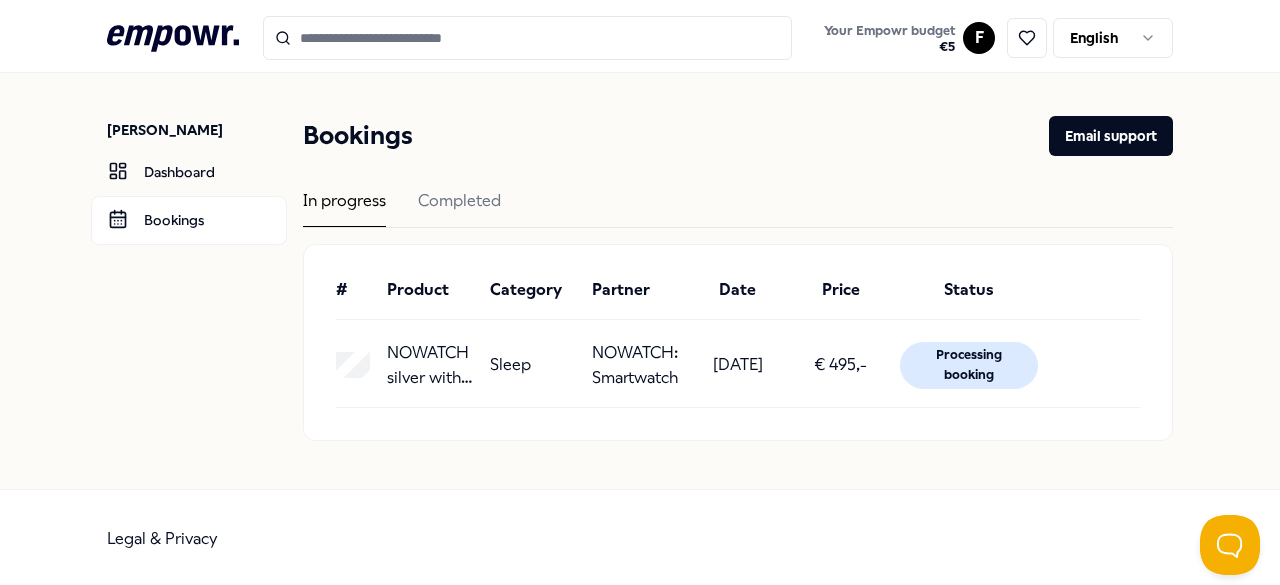 click on "Processing booking" at bounding box center (969, 365) 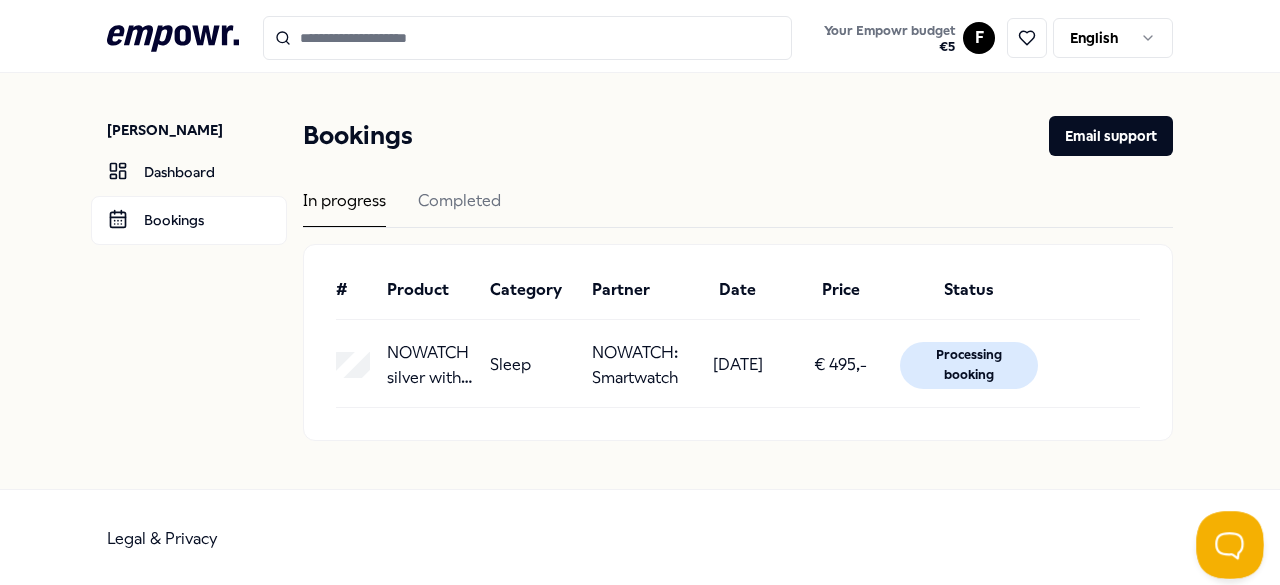 click at bounding box center (1226, 541) 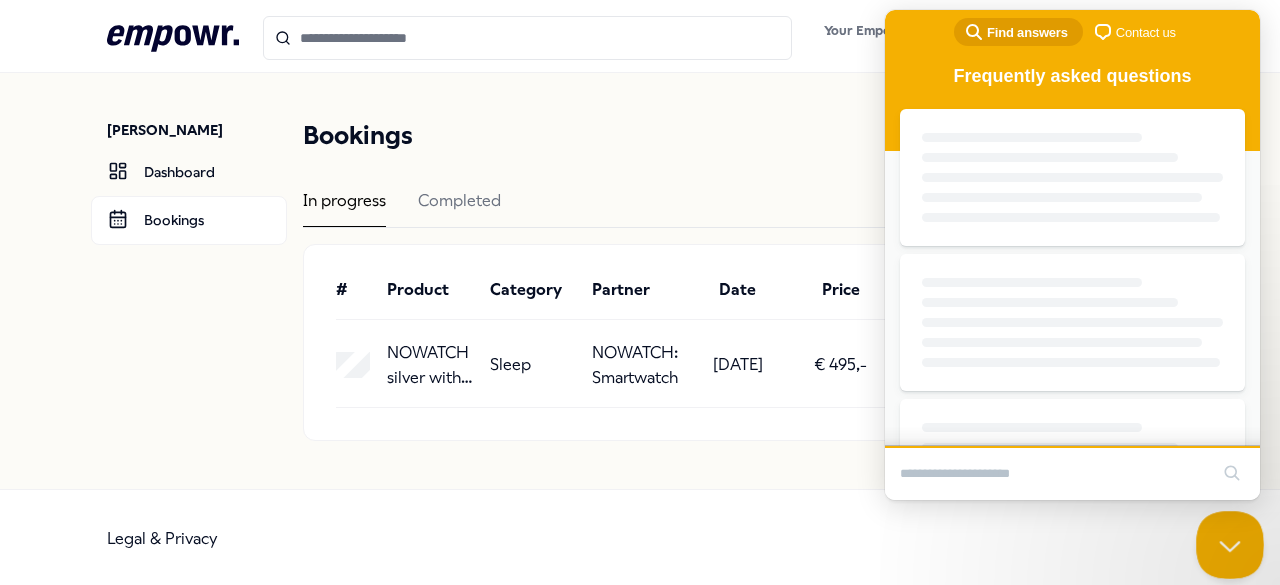 scroll, scrollTop: 0, scrollLeft: 0, axis: both 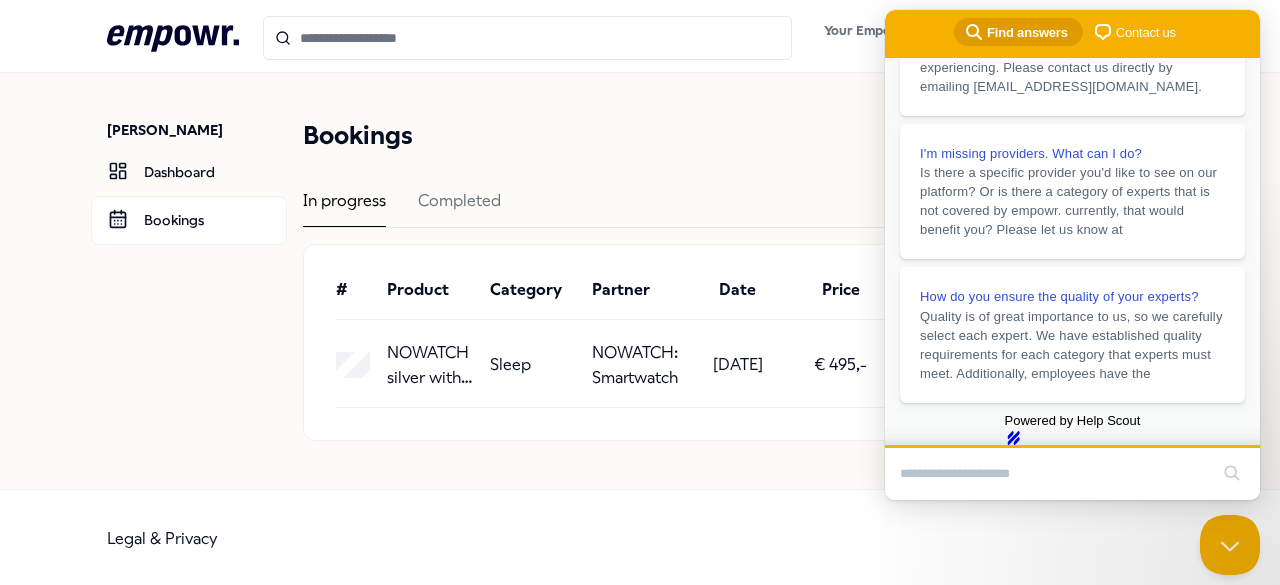 click at bounding box center [1054, 474] 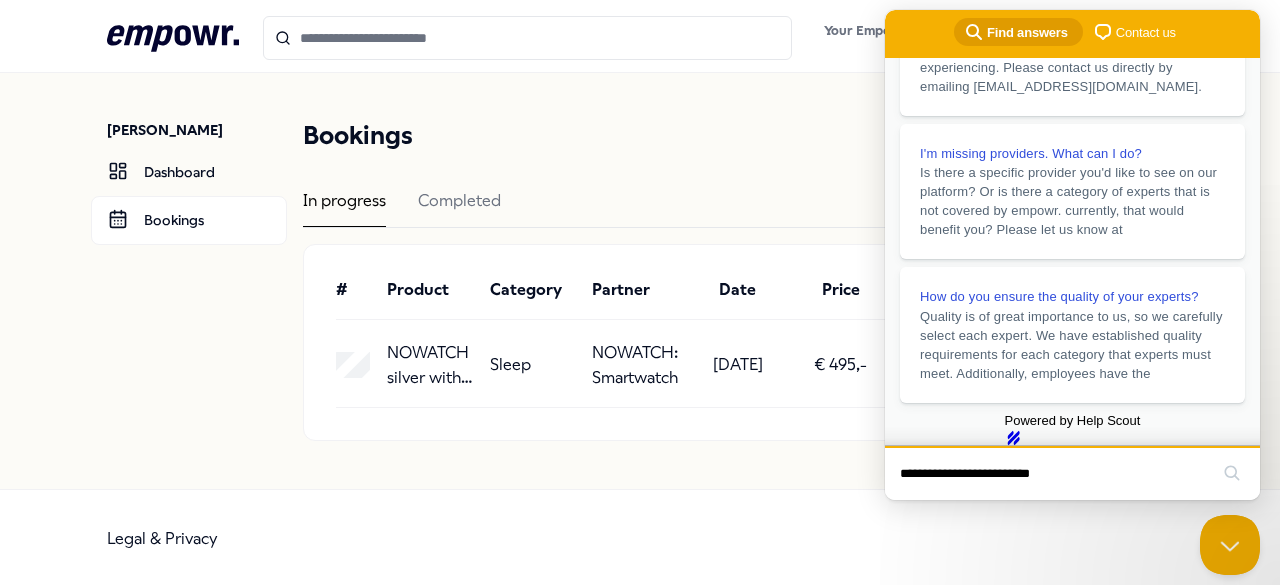 type on "**********" 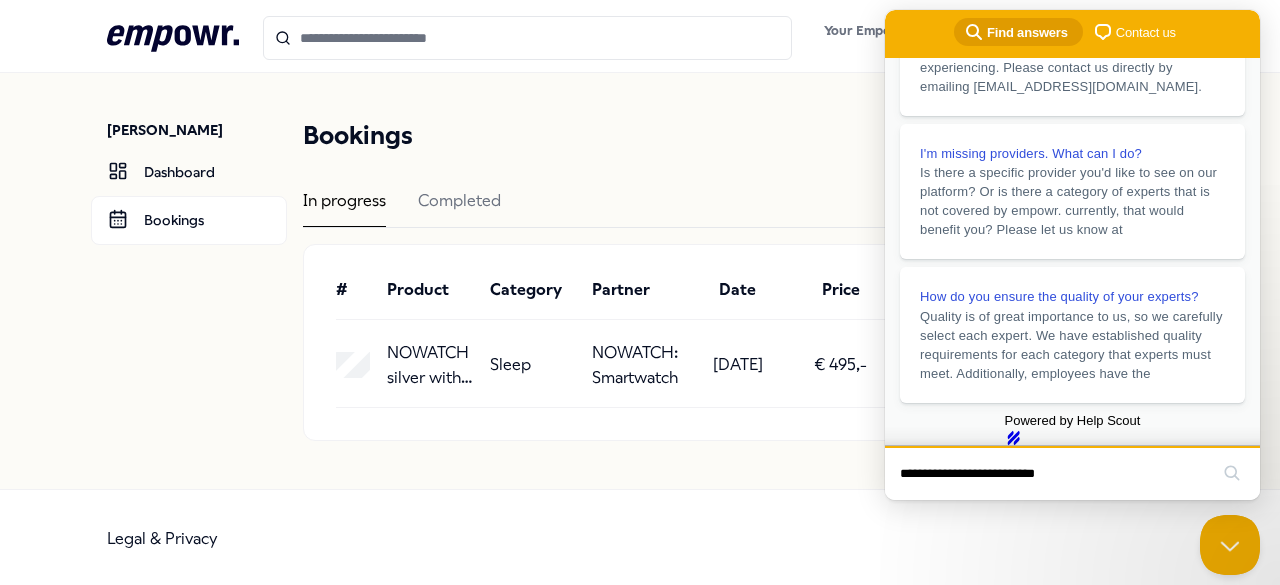 click on "search" at bounding box center (1232, 473) 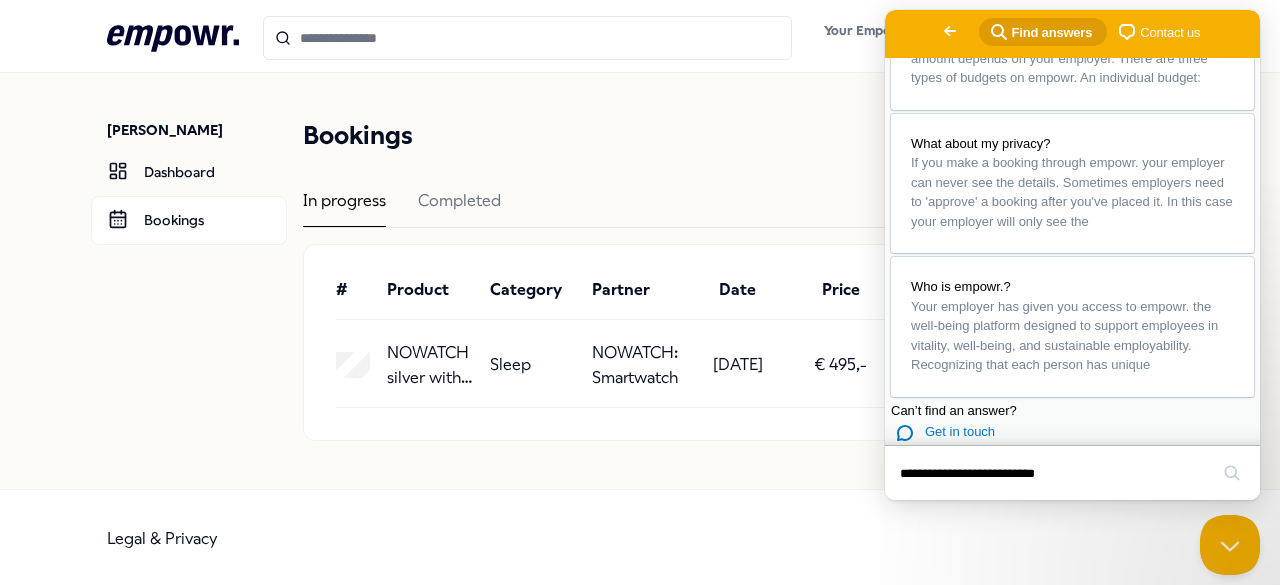scroll, scrollTop: 936, scrollLeft: 0, axis: vertical 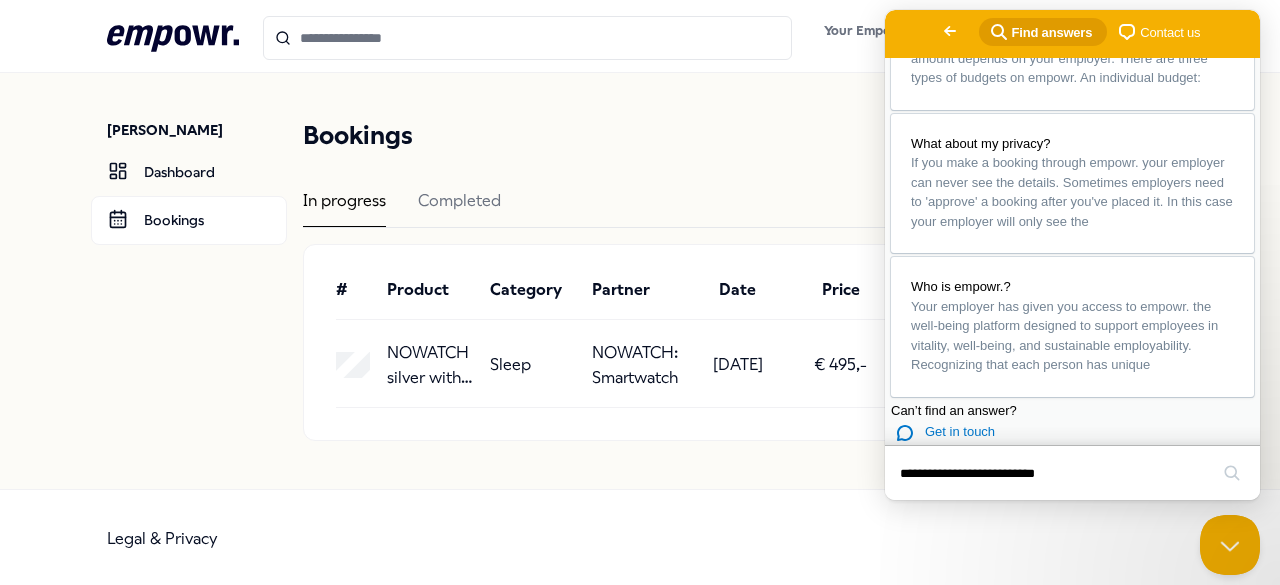 click on "Bookings Email support In progress Completed # Product Category Partner Date Price Status NOWATCH silver with 1 strap & 1 disc Sleep NOWATCH: Smartwatch 09-07-2025 € 495,- Processing booking" at bounding box center (738, 278) 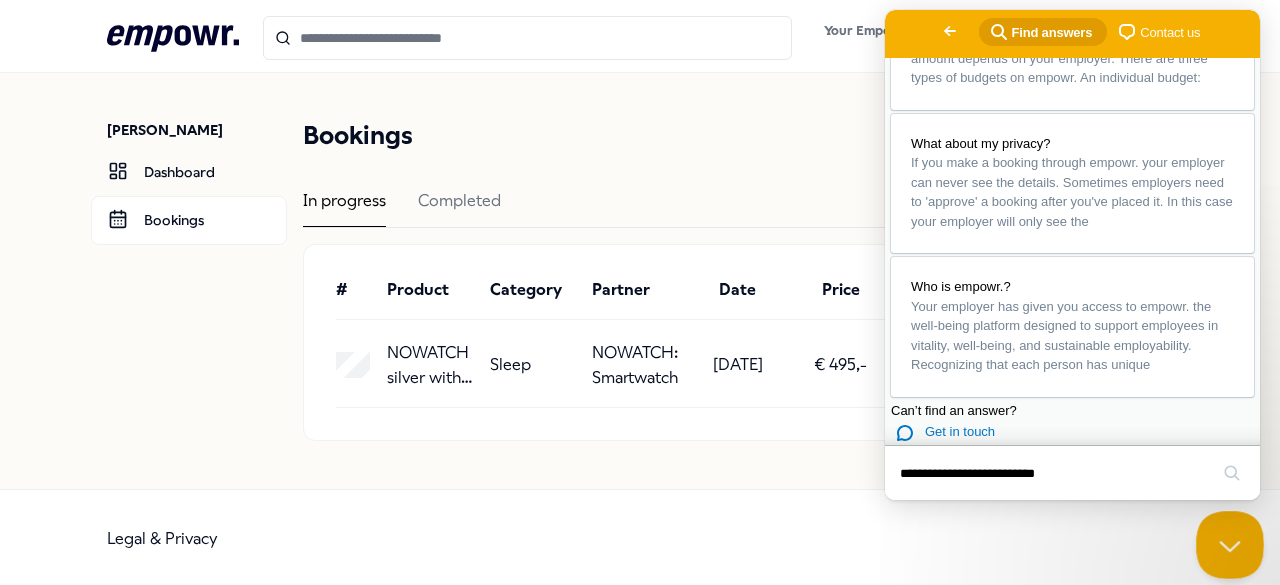 click at bounding box center [1226, 541] 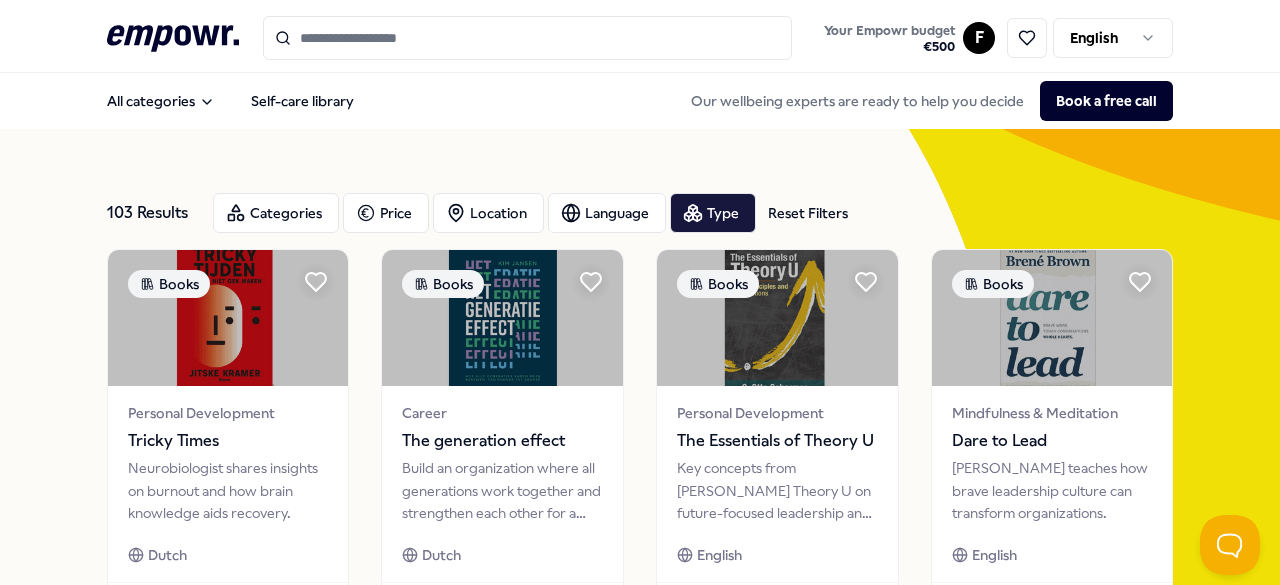 scroll, scrollTop: 0, scrollLeft: 0, axis: both 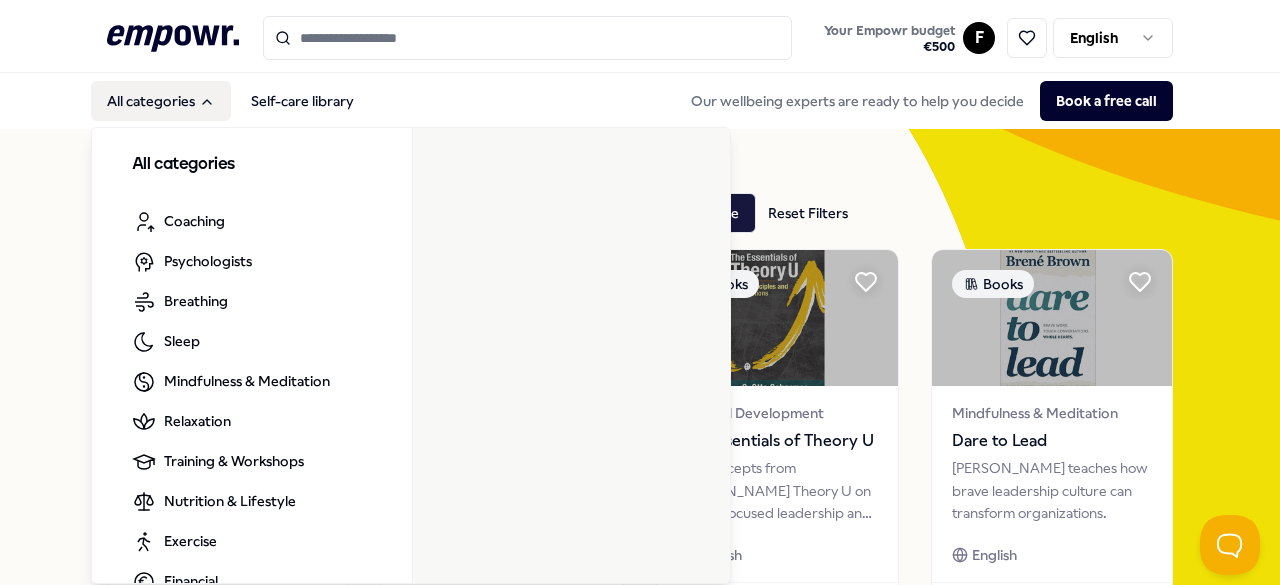 click on "All categories" at bounding box center [161, 101] 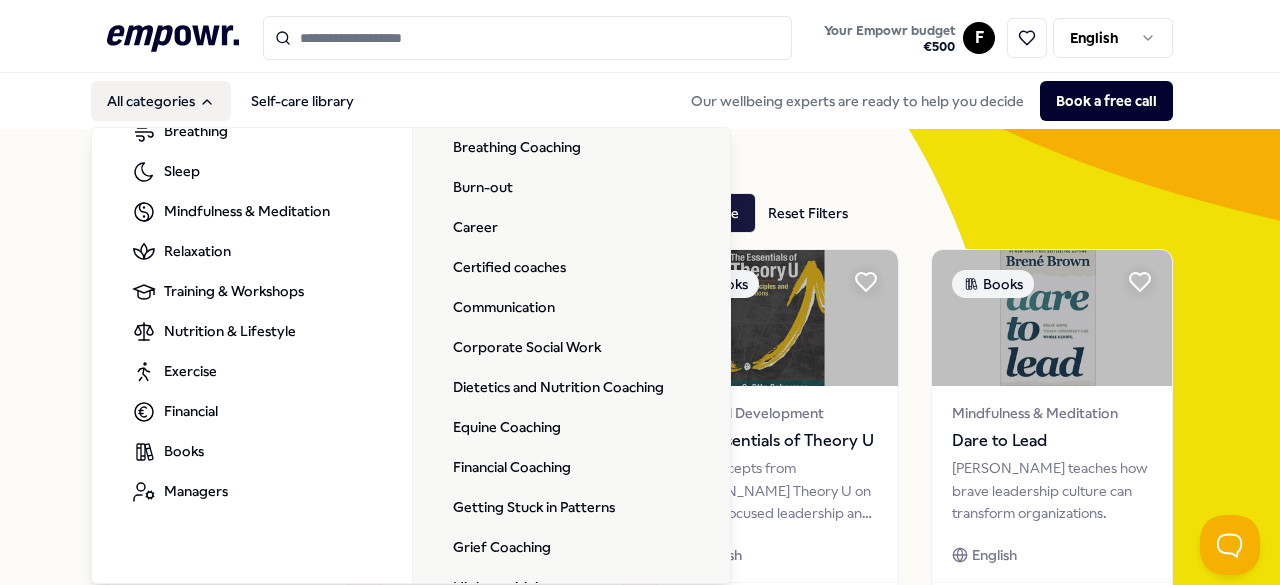 scroll, scrollTop: 120, scrollLeft: 0, axis: vertical 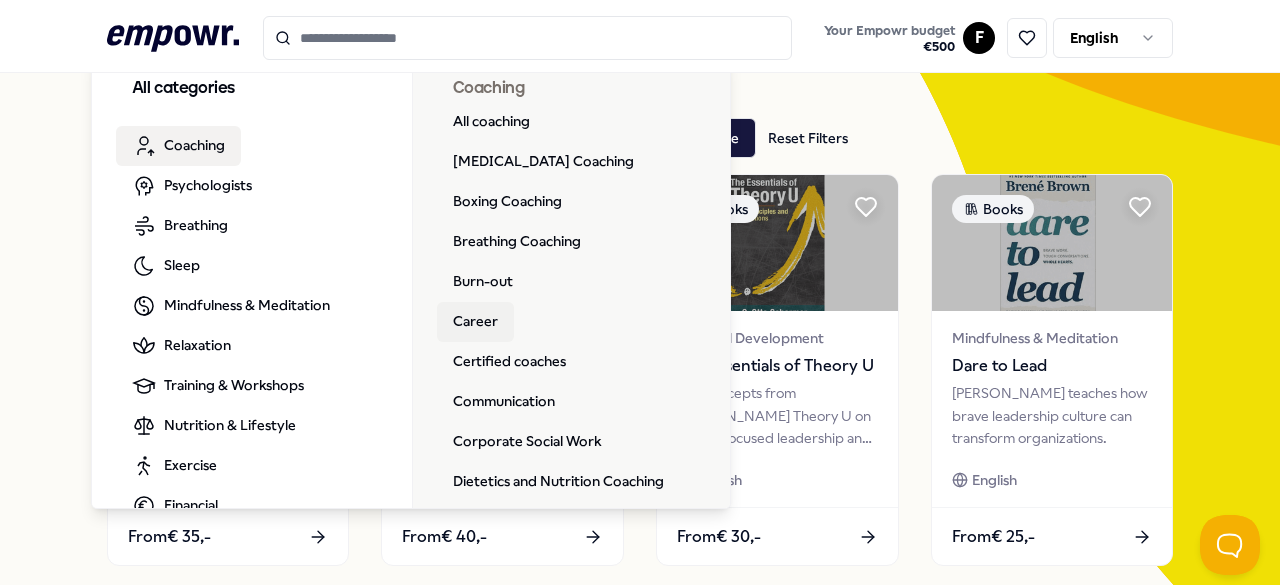 click on "Career" at bounding box center (475, 322) 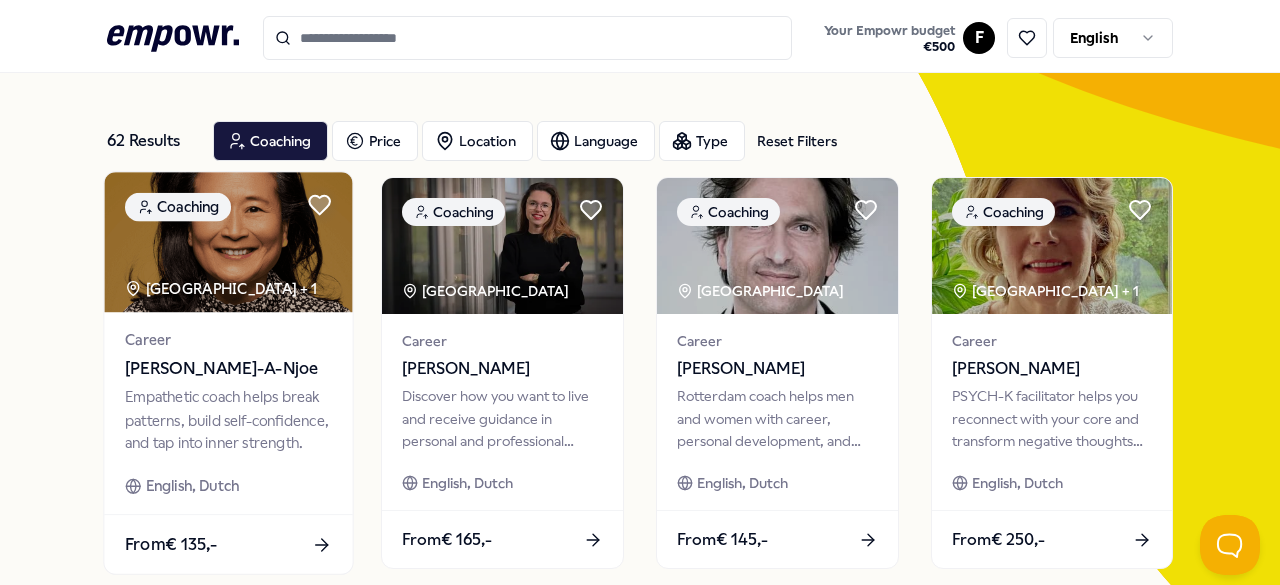 scroll, scrollTop: 0, scrollLeft: 0, axis: both 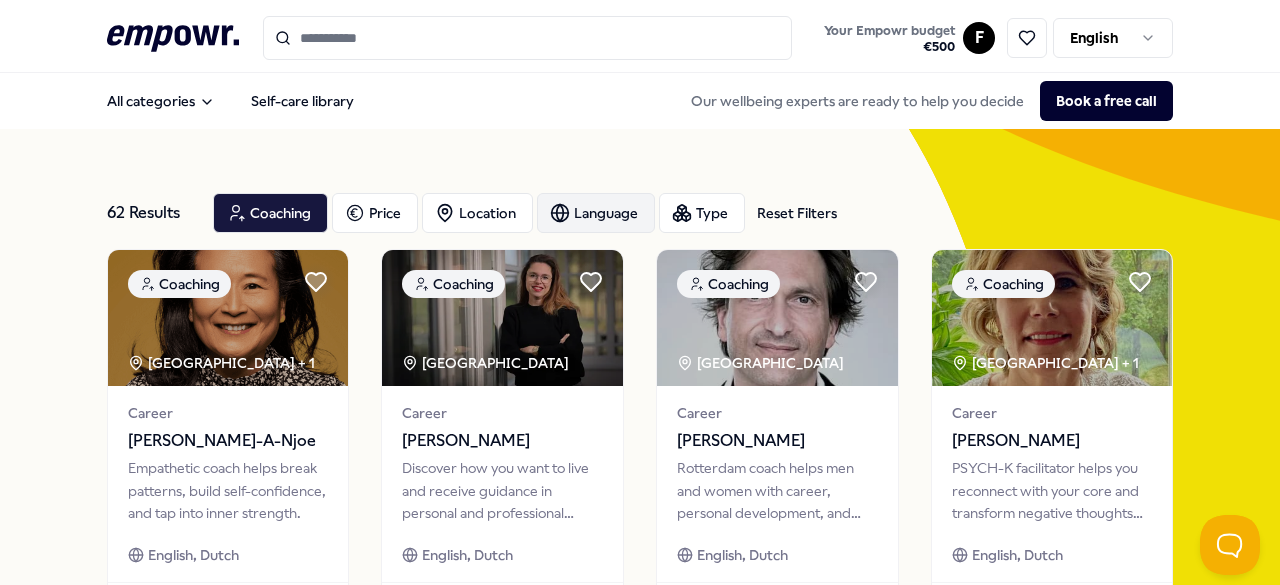click on "Language" at bounding box center [596, 213] 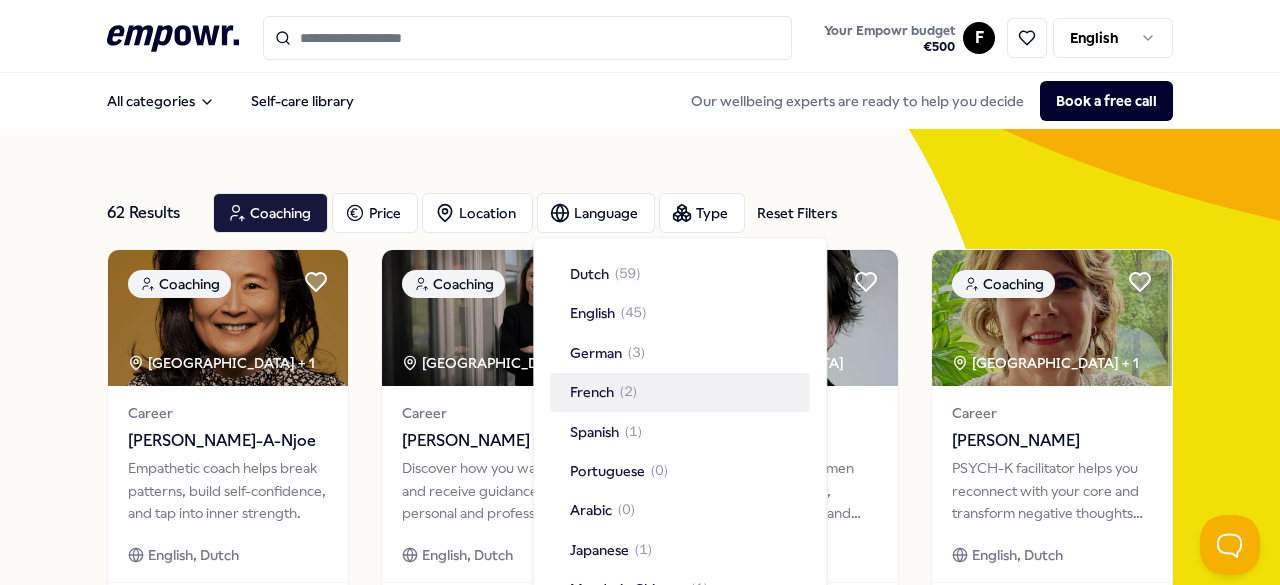 click on "French" at bounding box center [592, 393] 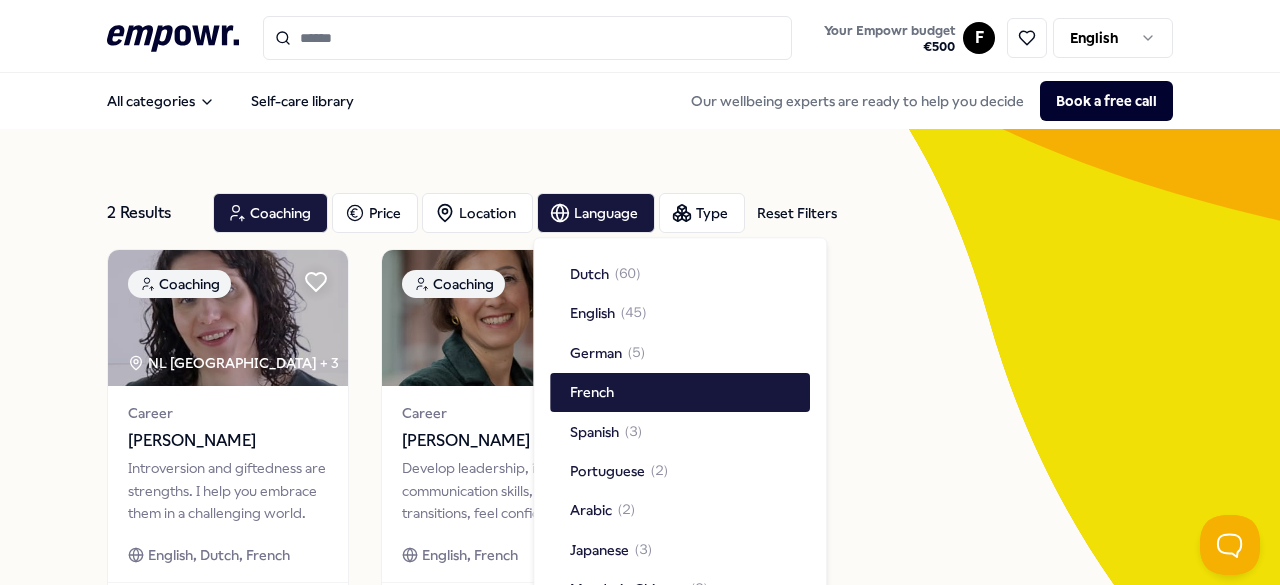 click on "2 Results Reset Filters Coaching Price Location Language Type Reset Filters Coaching NL East Region   + 3 Career Karolien Koolhof Introversion and giftedness are strengths. I help you embrace them in a
challenging world. English, Dutch, French From  € 245,- Coaching Career Samira Blanjean Develop leadership, improve communication skills, manage transitions, feel
confident in a new job... English, French From  € 150,- Previous 1 Next" at bounding box center [640, 449] 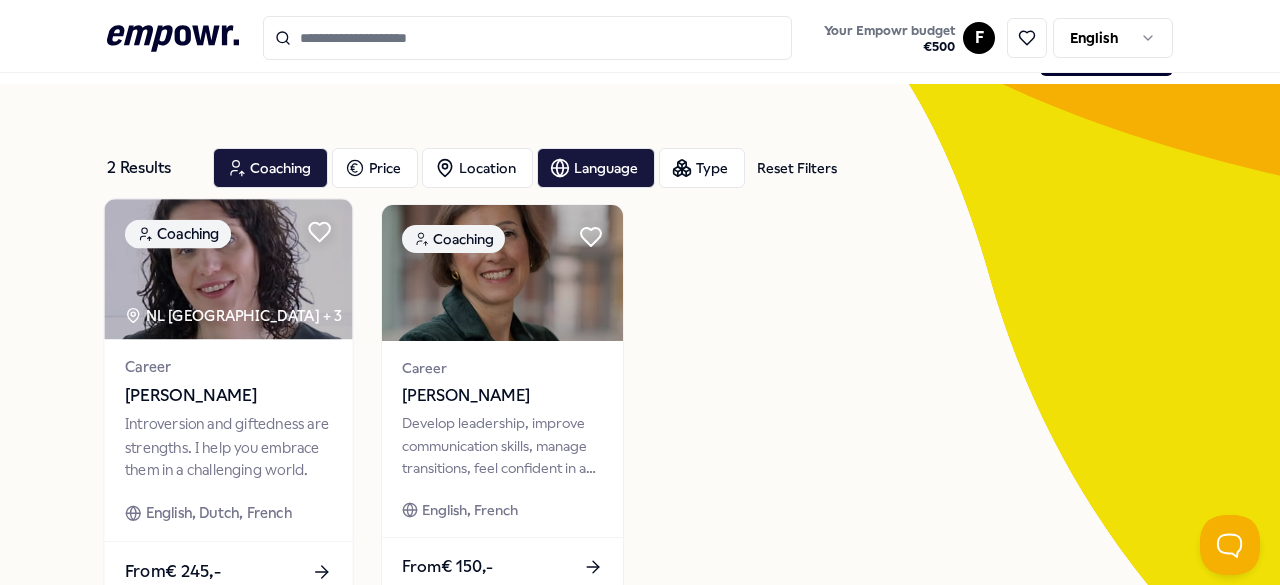 scroll, scrollTop: 0, scrollLeft: 0, axis: both 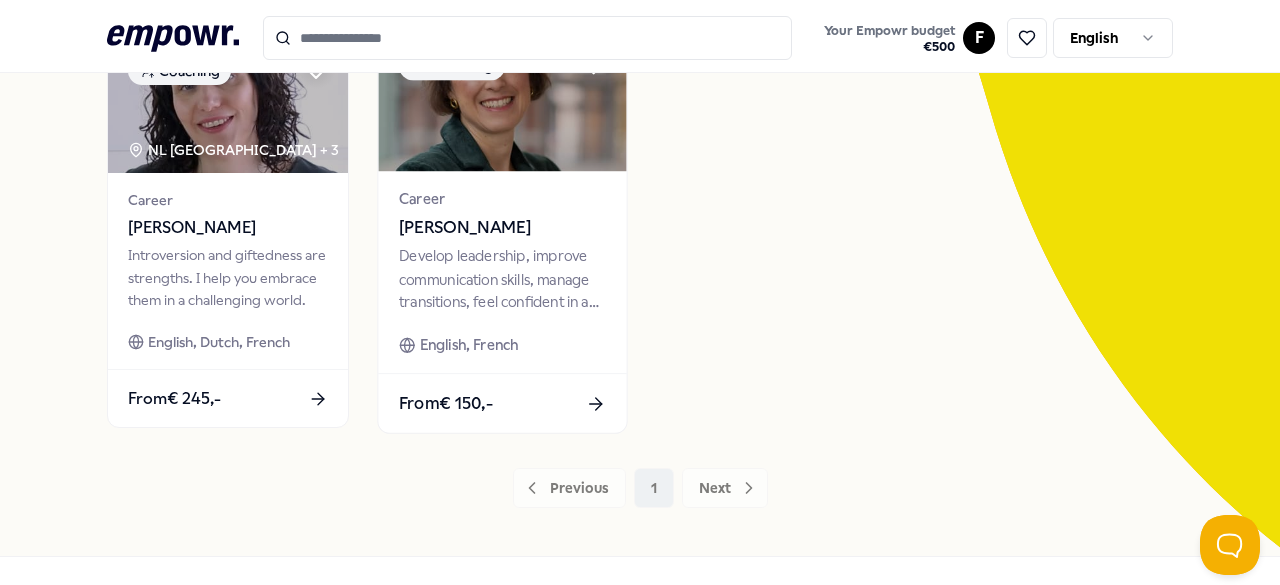 click on "Career Samira Blanjean Develop leadership, improve communication skills, manage transitions, feel
confident in a new job... English, French" at bounding box center (503, 272) 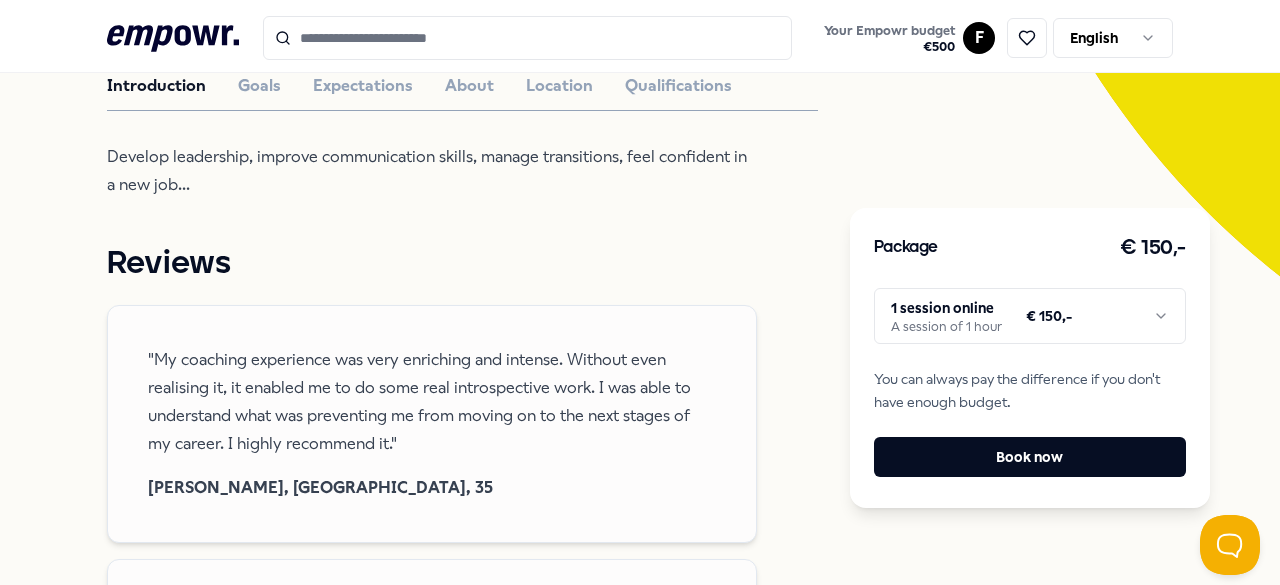 scroll, scrollTop: 0, scrollLeft: 0, axis: both 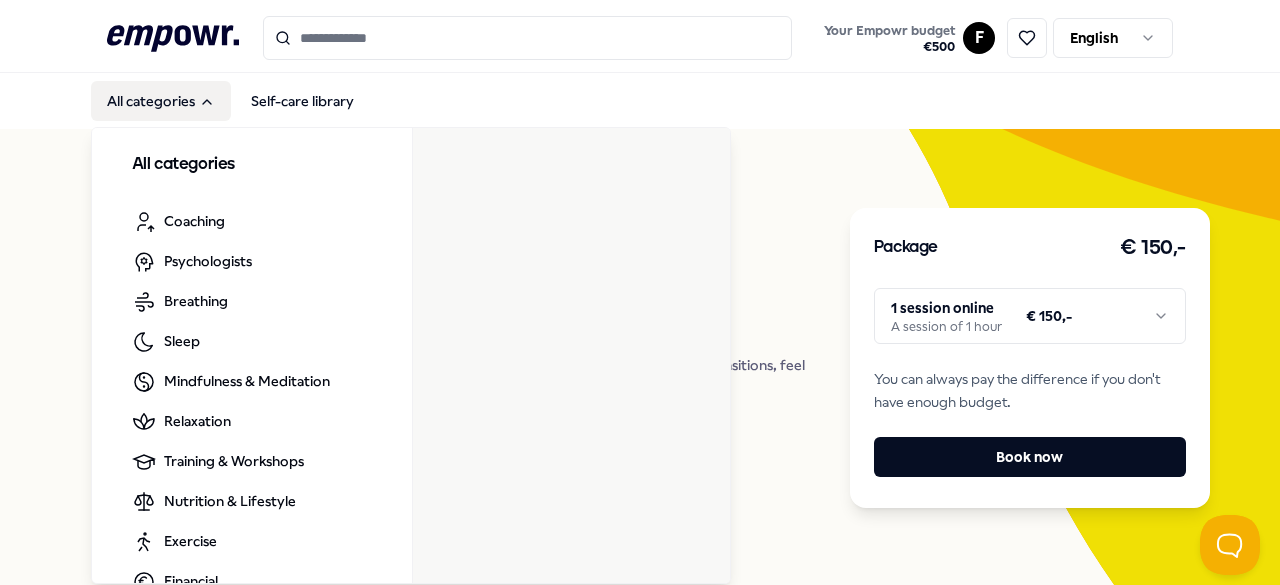 click on "All categories" at bounding box center (161, 101) 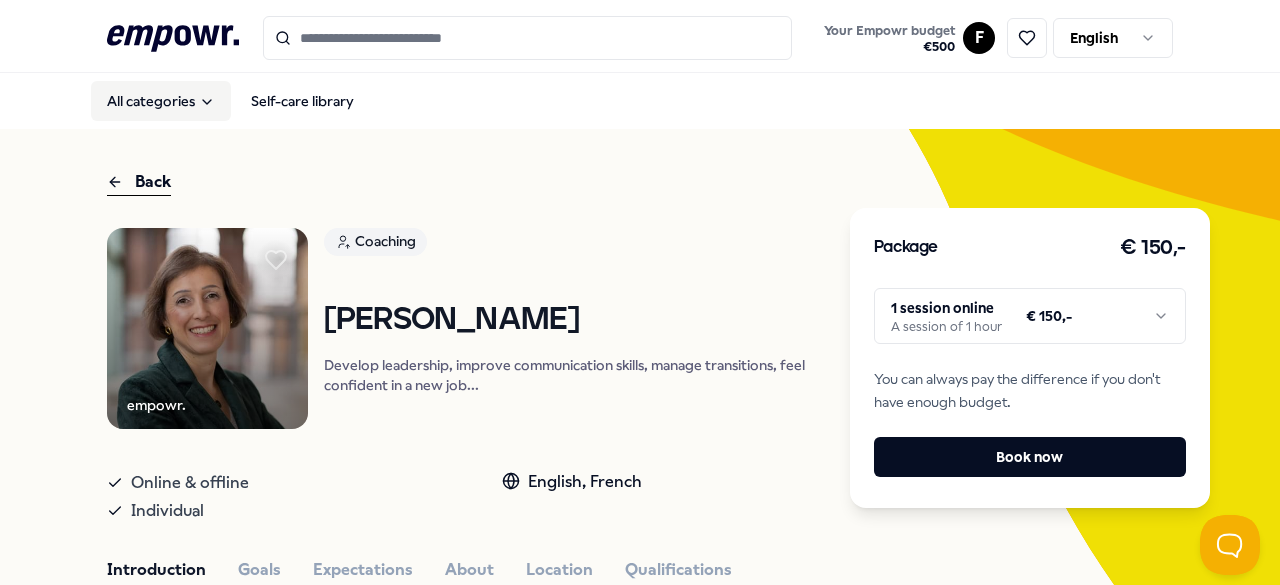 click on "All categories" at bounding box center [161, 101] 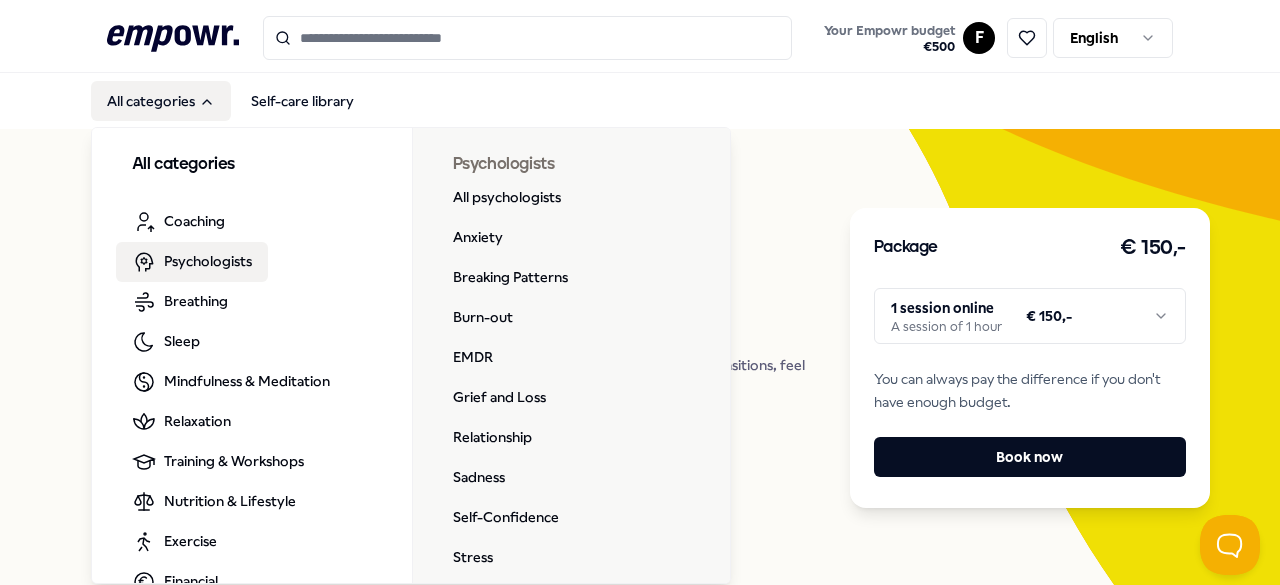 scroll, scrollTop: 120, scrollLeft: 0, axis: vertical 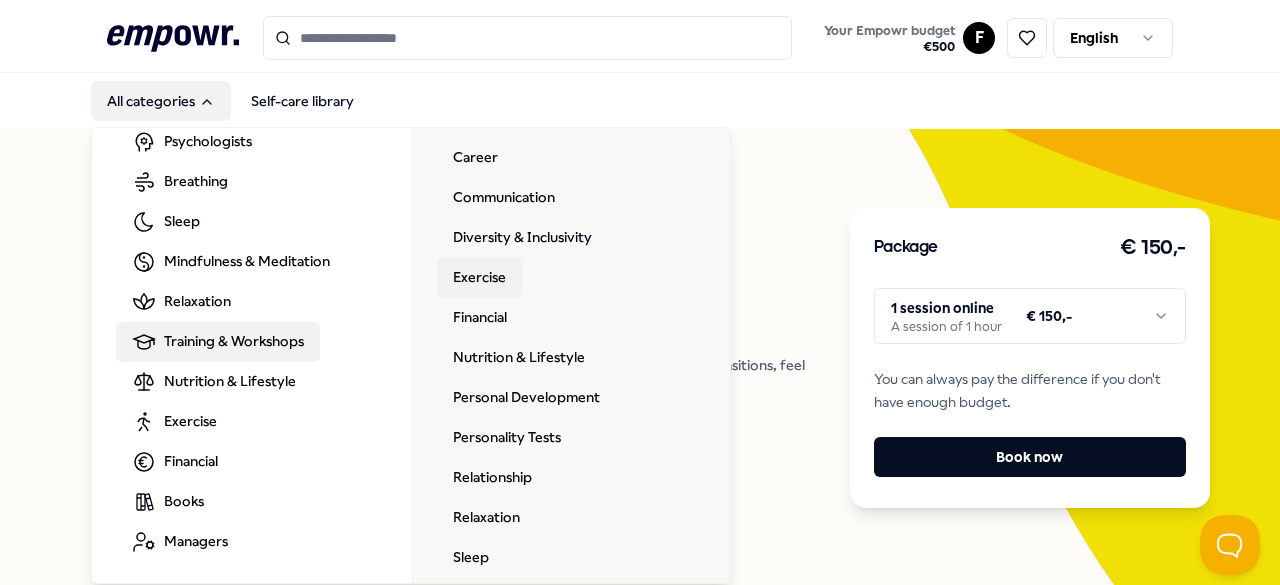 click on "Exercise" at bounding box center (479, 278) 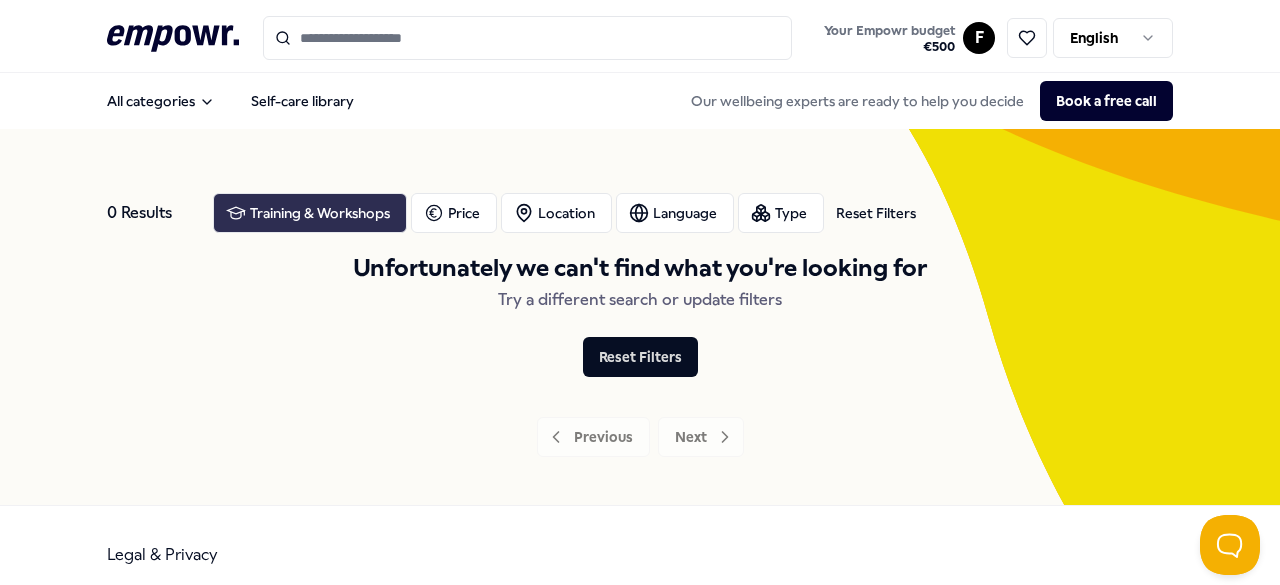 click on "Training & Workshops" at bounding box center (310, 213) 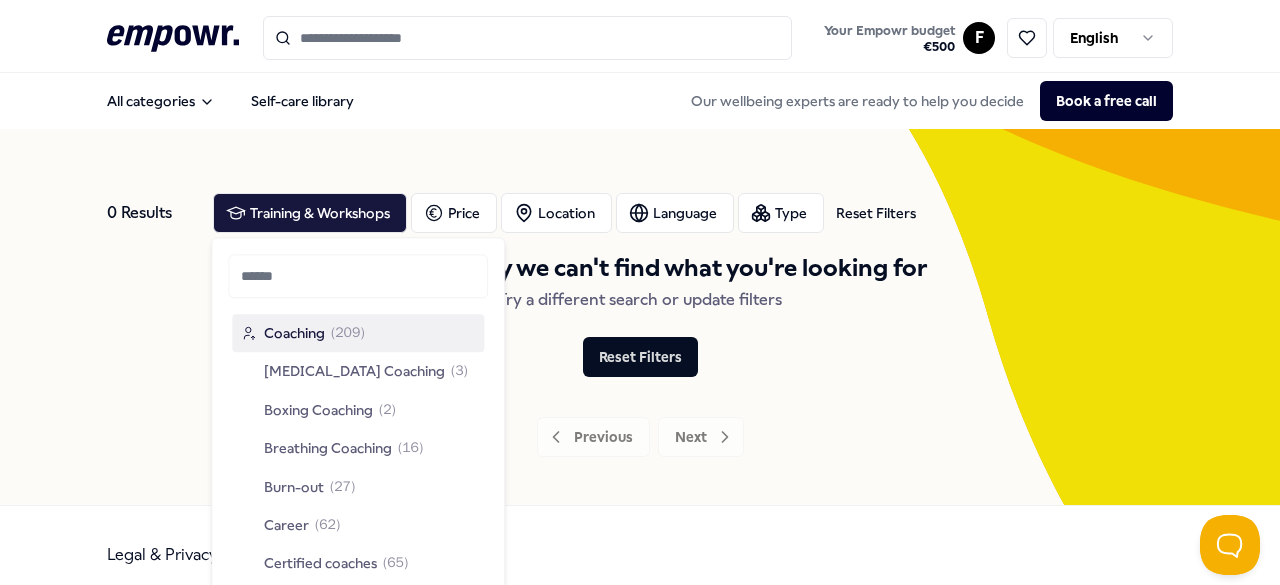 click on "Reset Filters" at bounding box center (876, 213) 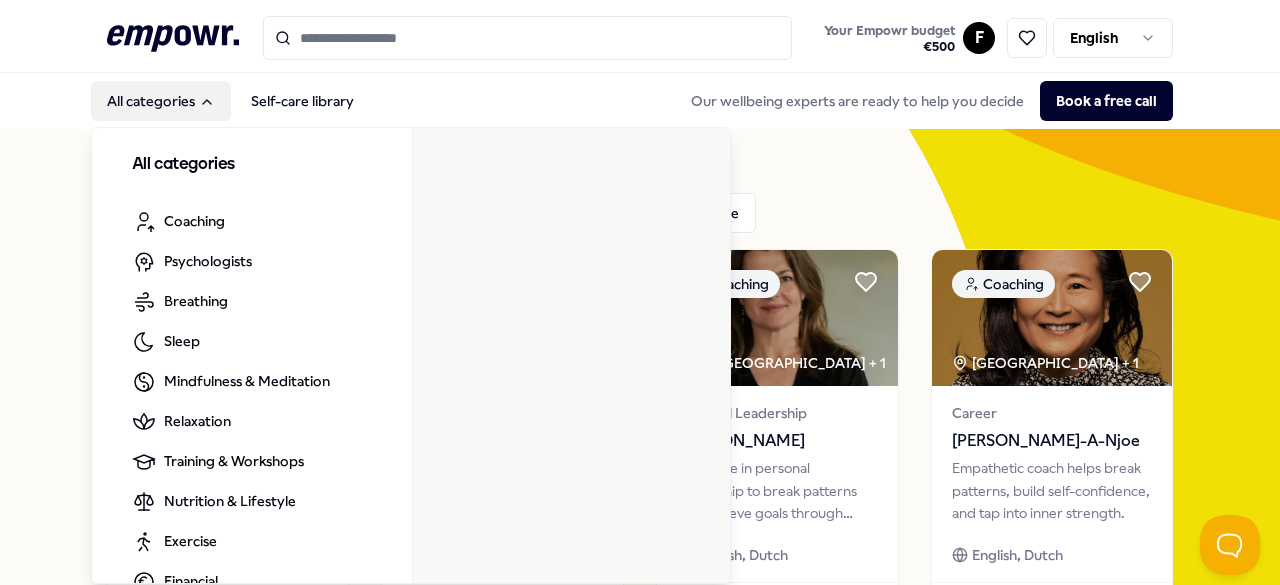 click on "All categories" at bounding box center [161, 101] 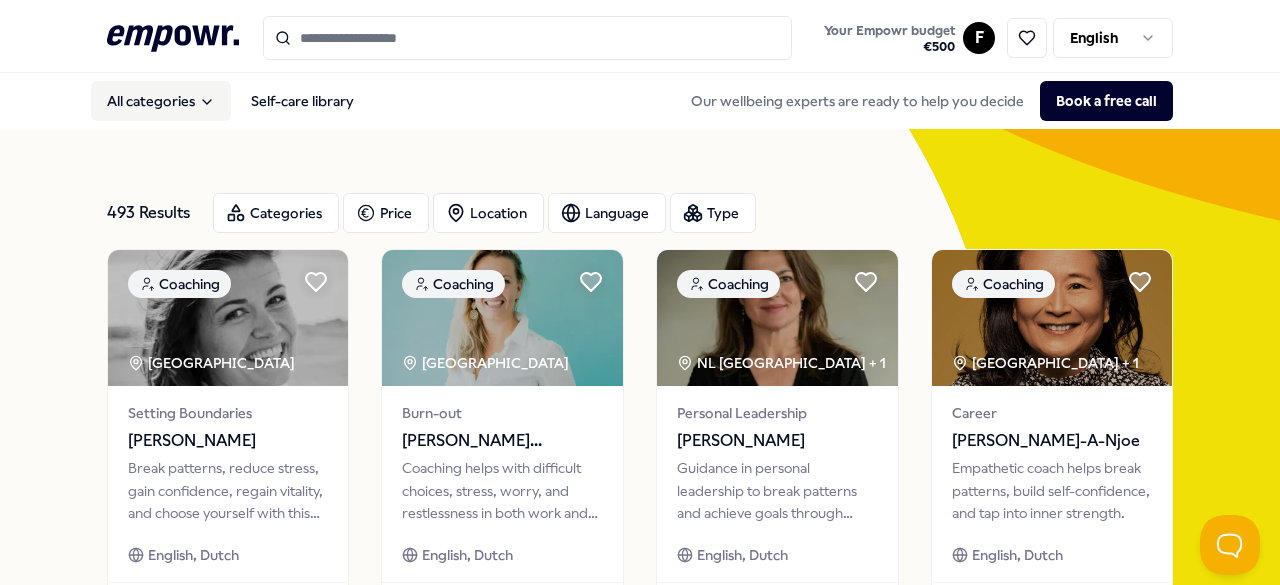 click on "All categories" at bounding box center (161, 101) 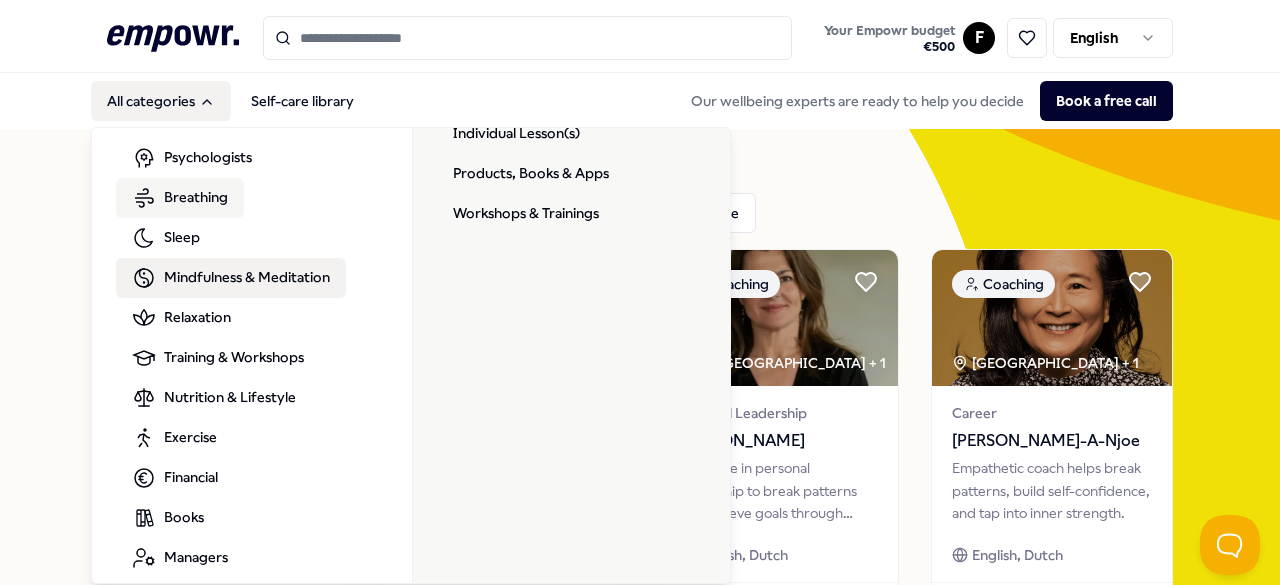 scroll, scrollTop: 120, scrollLeft: 0, axis: vertical 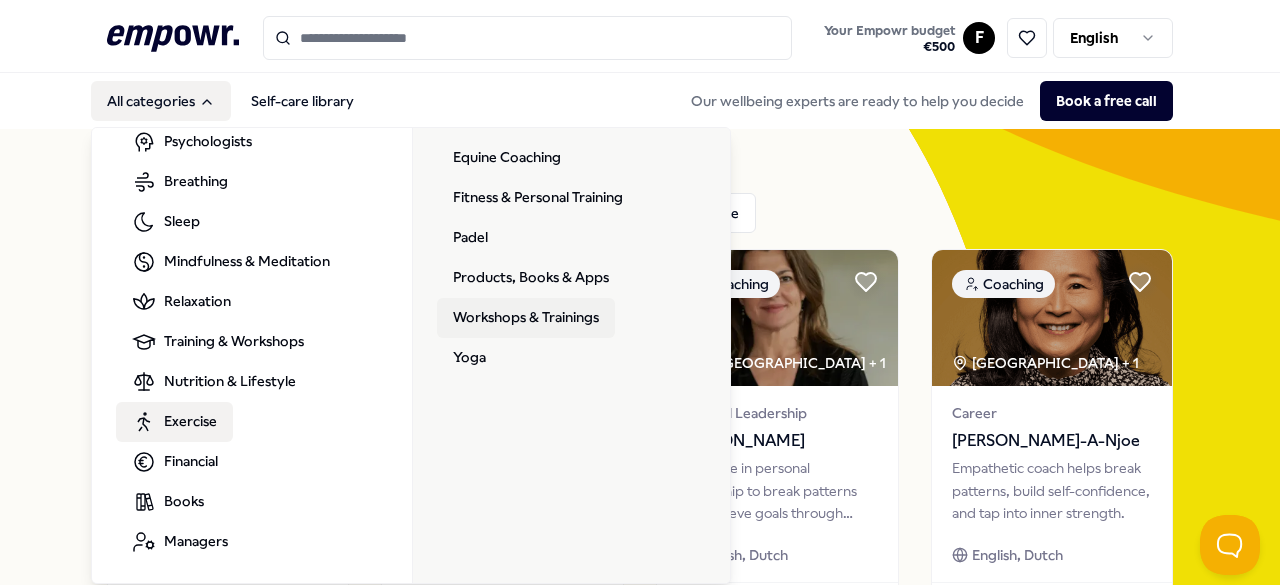 click on "Workshops & Trainings" at bounding box center [526, 318] 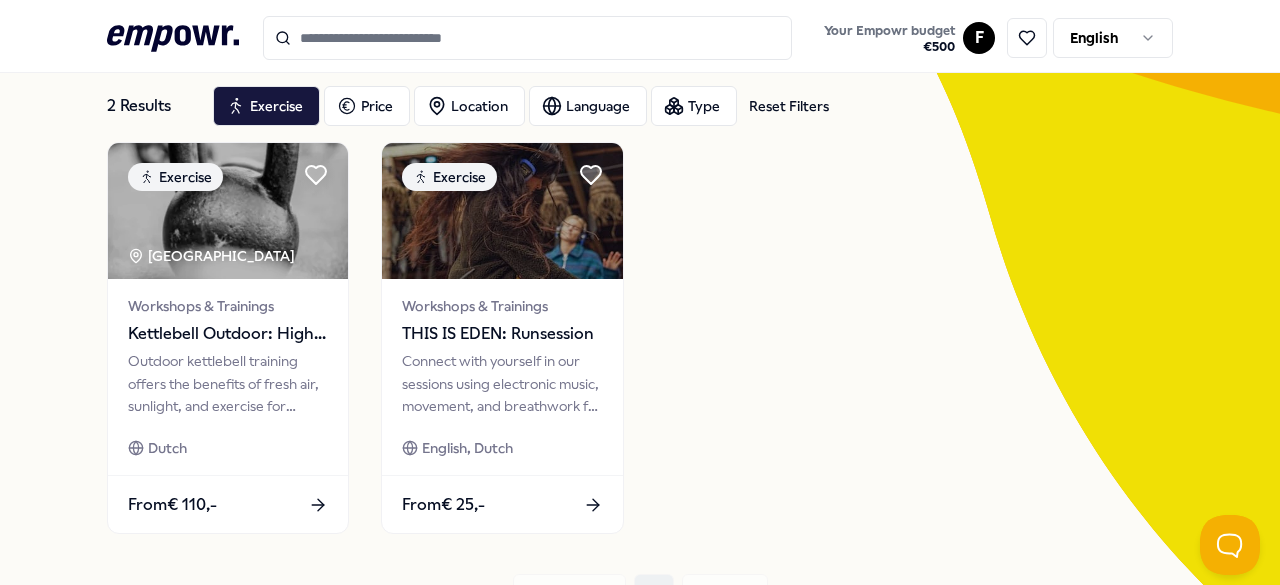 scroll, scrollTop: 104, scrollLeft: 0, axis: vertical 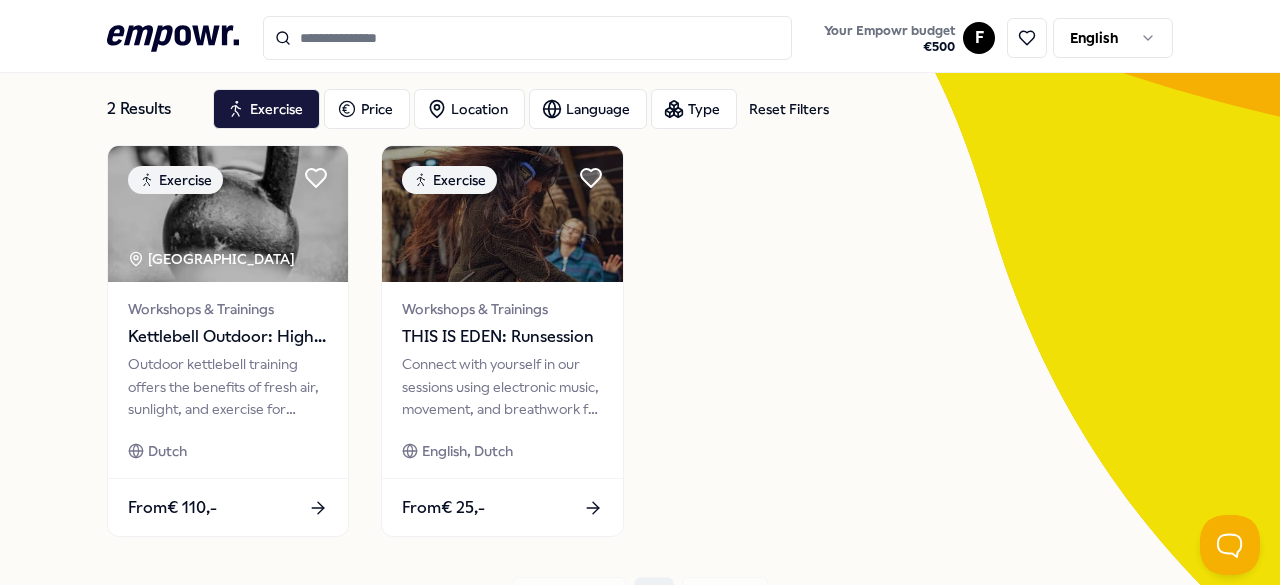 click on "Reset Filters" at bounding box center (789, 109) 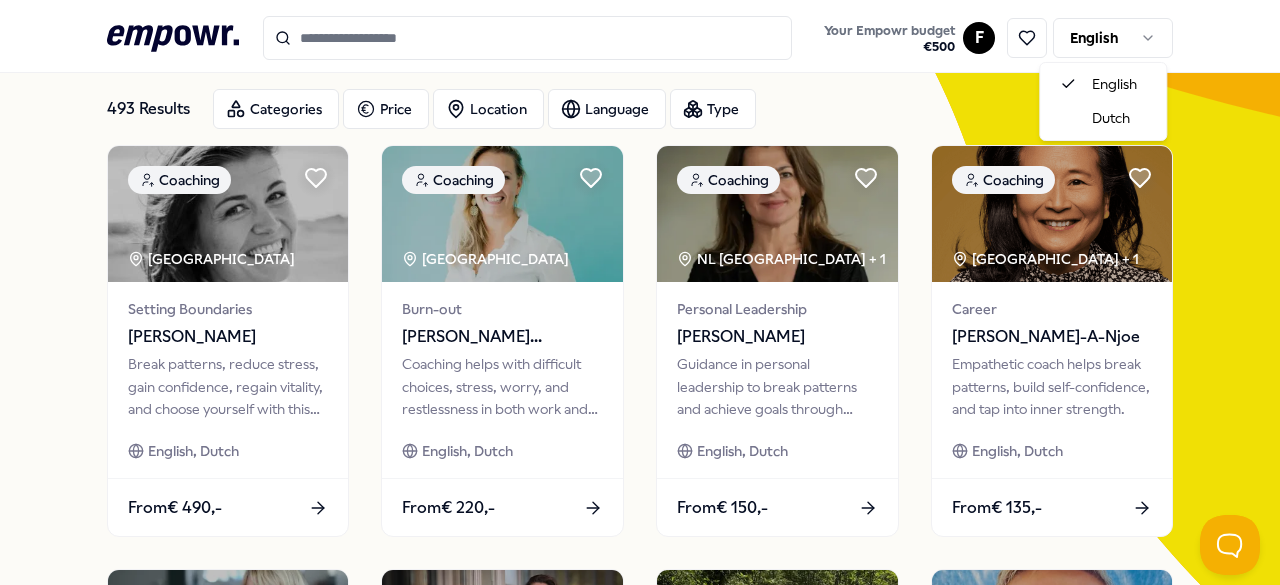 click on ".empowr-logo_svg__cls-1{fill:#03032f} Your Empowr budget € 500 F English All categories   Self-care library Our wellbeing experts are ready to help you decide Book a free call 493 Results Categories Price Location Language Type Coaching Amsterdam Region   Setting Boundaries Astrid van Spronsen Break patterns, reduce stress, gain confidence, regain vitality, and choose
yourself with this coaching. English, Dutch From  € 490,- Coaching Utrecht Region   Burn-out Noor van Oosterhout Coaching helps with difficult choices, stress, worry, and restlessness in both
work and personal life. English, Dutch From  € 220,- Coaching NL West Region   + 1 Personal Leadership Wendy Riksen Guidance in personal leadership to break patterns and achieve goals through
awareness and action. English, Dutch From  € 150,- Coaching Amsterdam Region   + 1 Career Carol Lo-A-Njoe Empathetic coach helps break patterns, build self-confidence, and tap into inner
strength. English, Dutch From  € 135,- Coaching NL West Region 1" at bounding box center (640, 292) 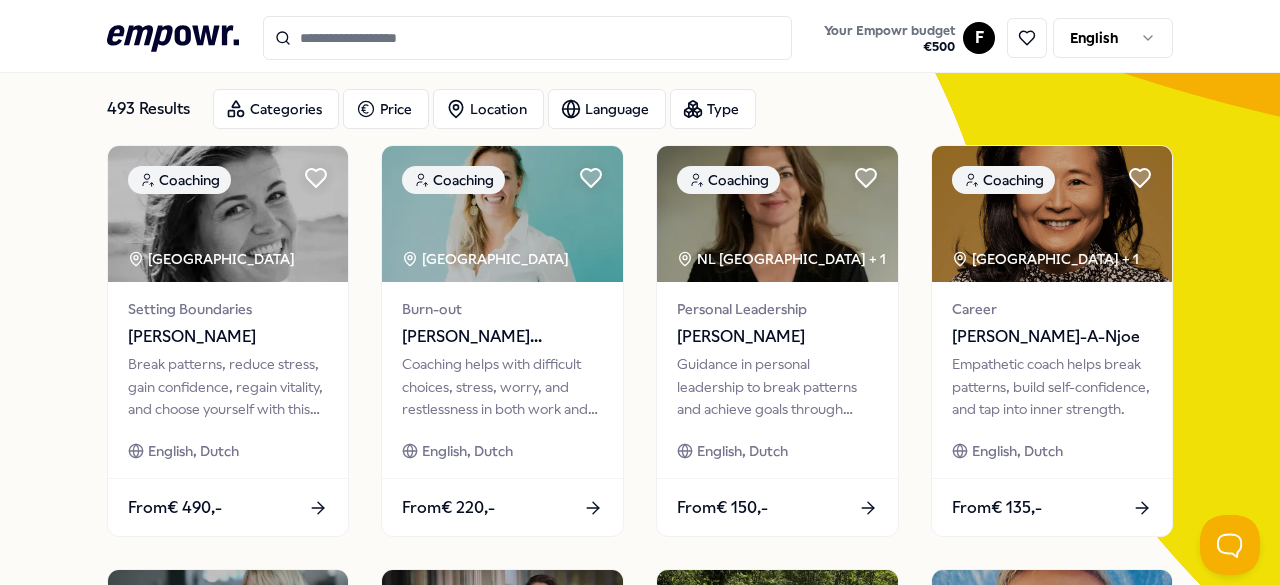click on ".empowr-logo_svg__cls-1{fill:#03032f} Your Empowr budget € 500 F English All categories   Self-care library Our wellbeing experts are ready to help you decide Book a free call 493 Results Categories Price Location Language Type Coaching Amsterdam Region   Setting Boundaries Astrid van Spronsen Break patterns, reduce stress, gain confidence, regain vitality, and choose
yourself with this coaching. English, Dutch From  € 490,- Coaching Utrecht Region   Burn-out Noor van Oosterhout Coaching helps with difficult choices, stress, worry, and restlessness in both
work and personal life. English, Dutch From  € 220,- Coaching NL West Region   + 1 Personal Leadership Wendy Riksen Guidance in personal leadership to break patterns and achieve goals through
awareness and action. English, Dutch From  € 150,- Coaching Amsterdam Region   + 1 Career Carol Lo-A-Njoe Empathetic coach helps break patterns, build self-confidence, and tap into inner
strength. English, Dutch From  € 135,- Coaching NL West Region 1" at bounding box center [640, 292] 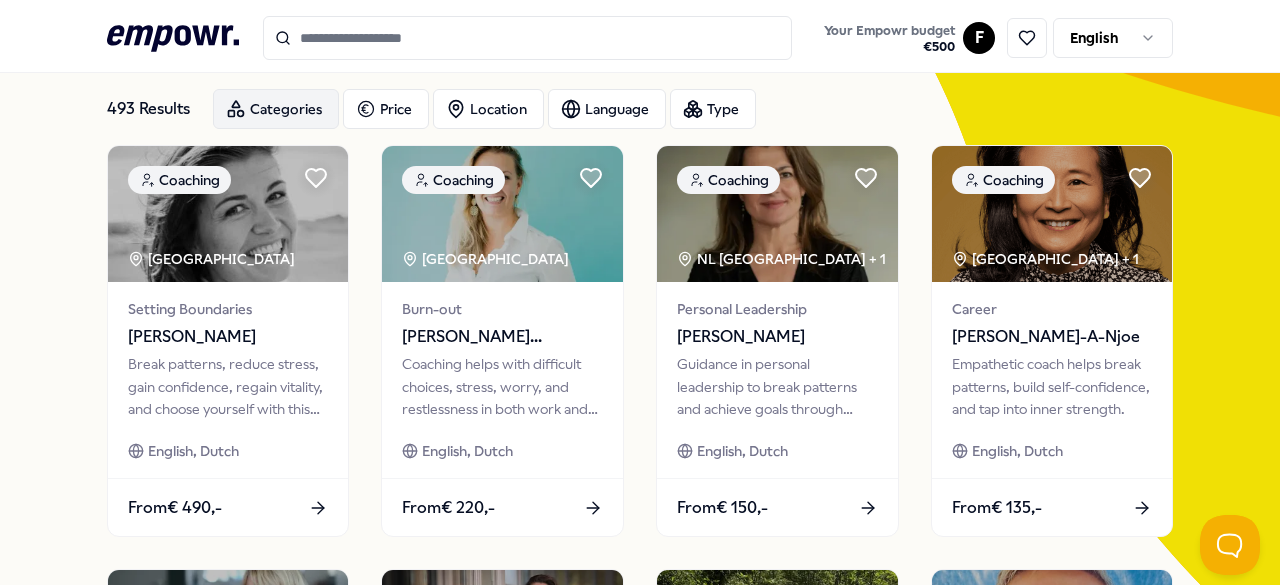 click on "Categories" at bounding box center [276, 109] 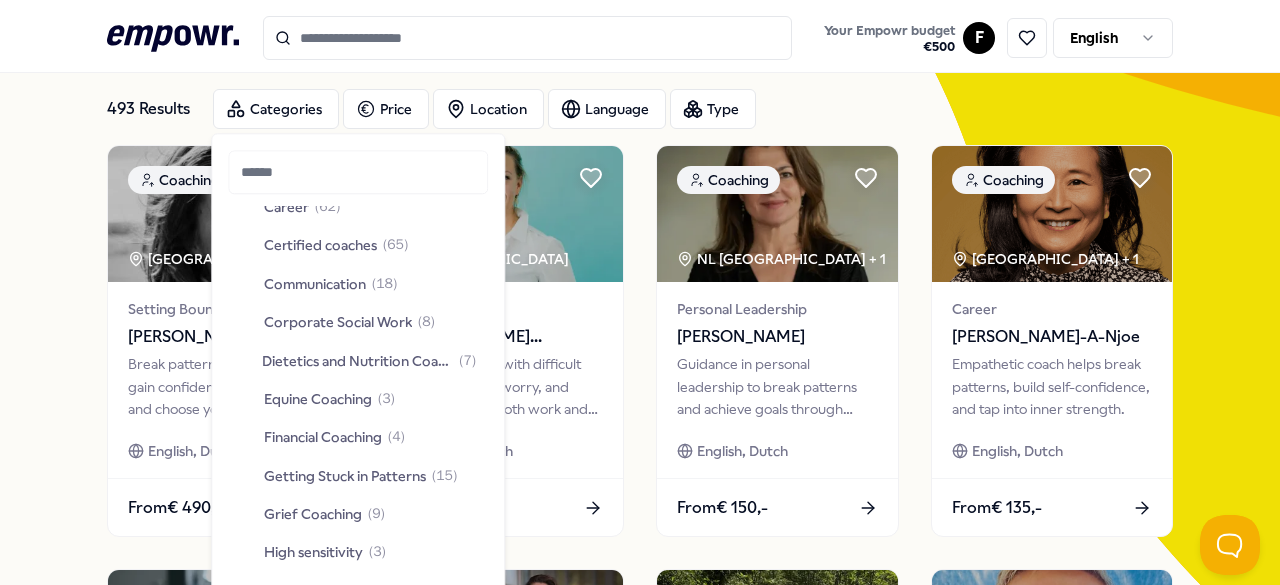scroll, scrollTop: 186, scrollLeft: 0, axis: vertical 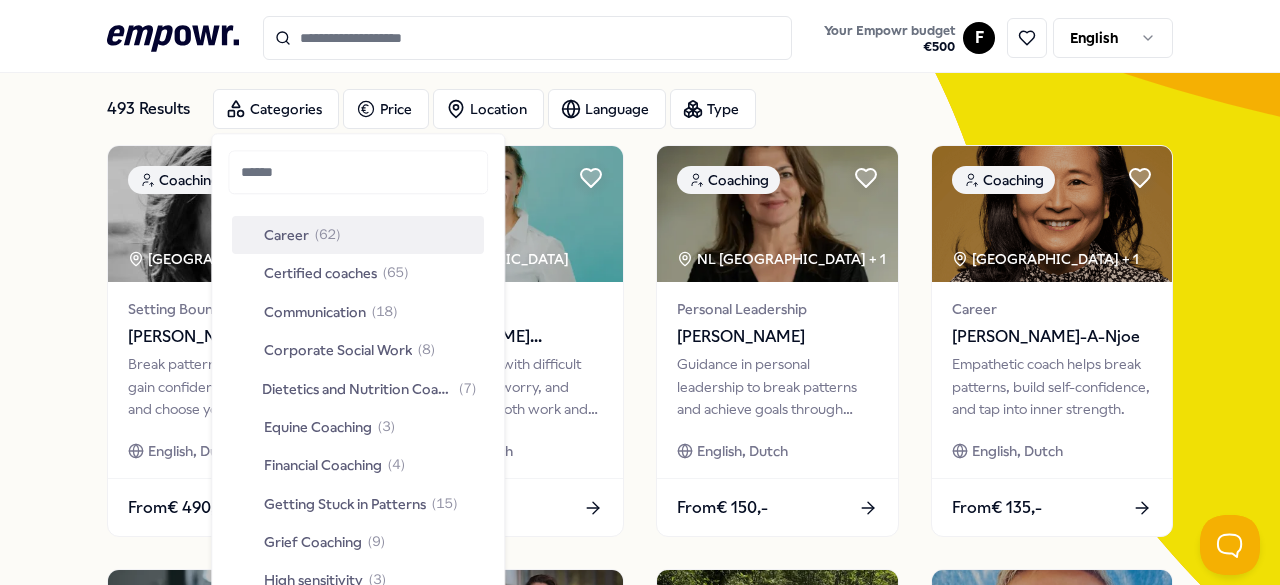 click on "Career" at bounding box center [286, 235] 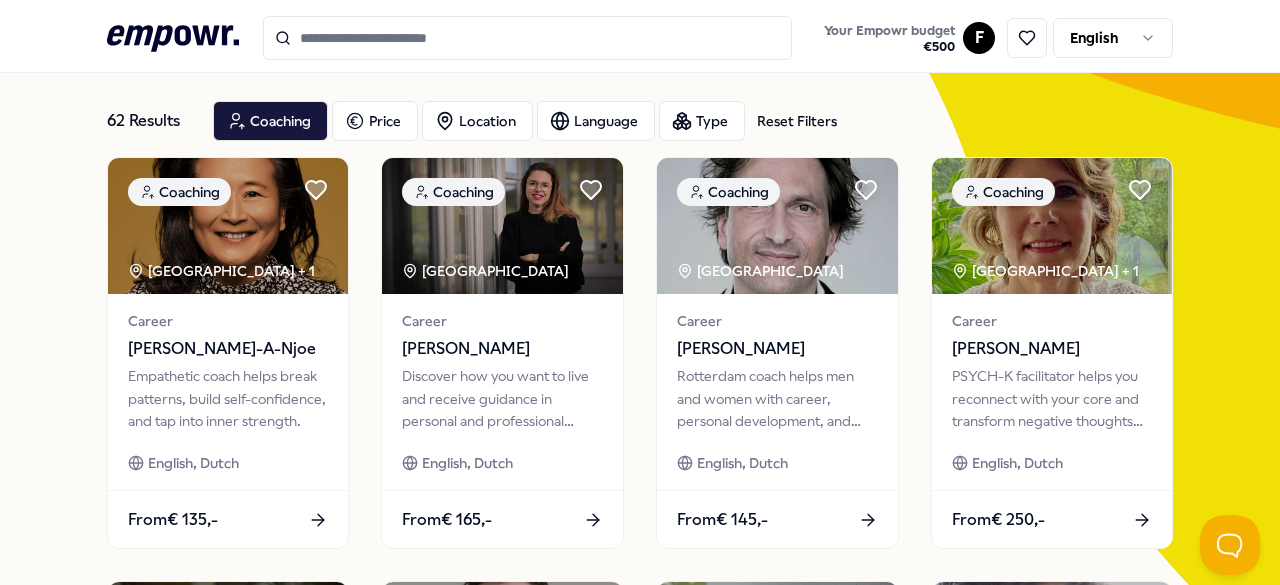scroll, scrollTop: 0, scrollLeft: 0, axis: both 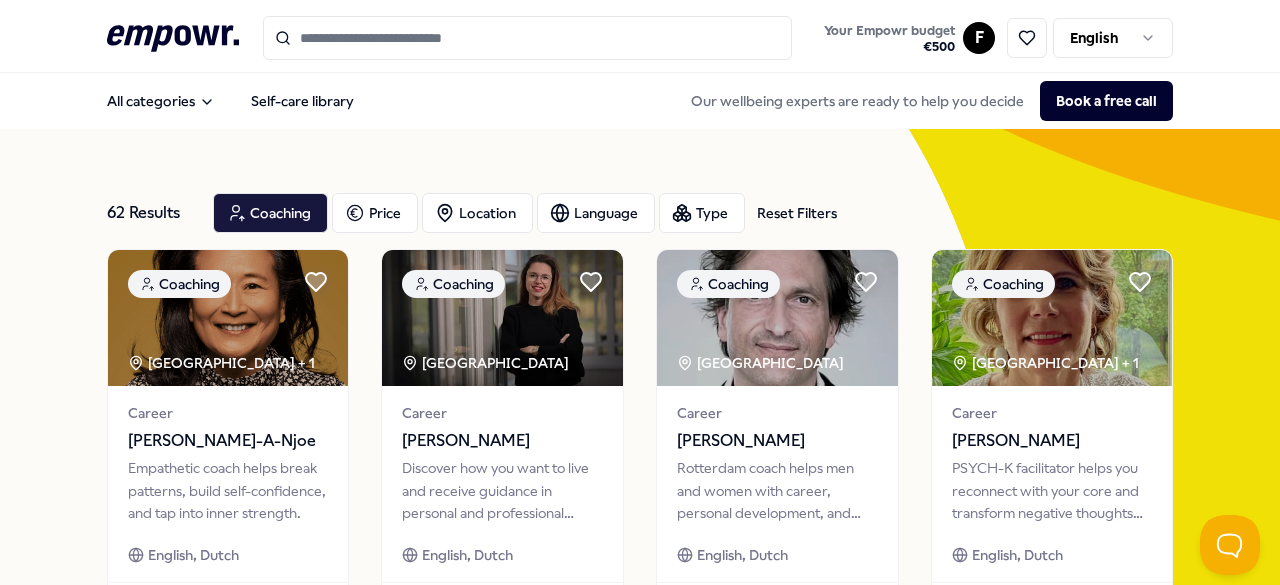 click on "Reset Filters" at bounding box center [797, 213] 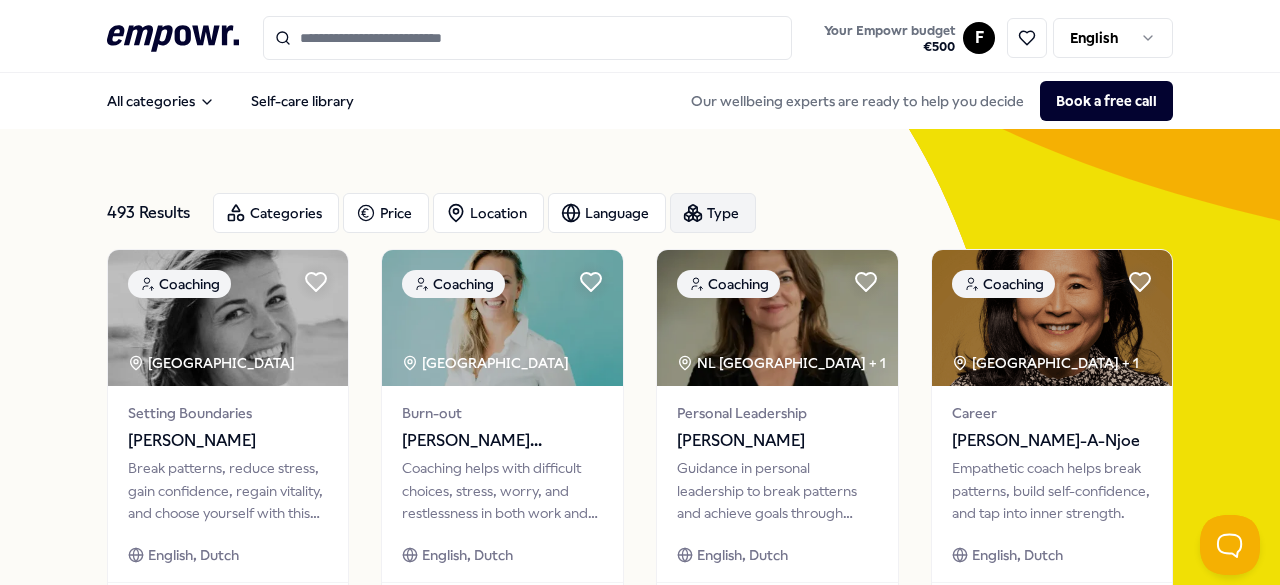 click on "Type" at bounding box center [713, 213] 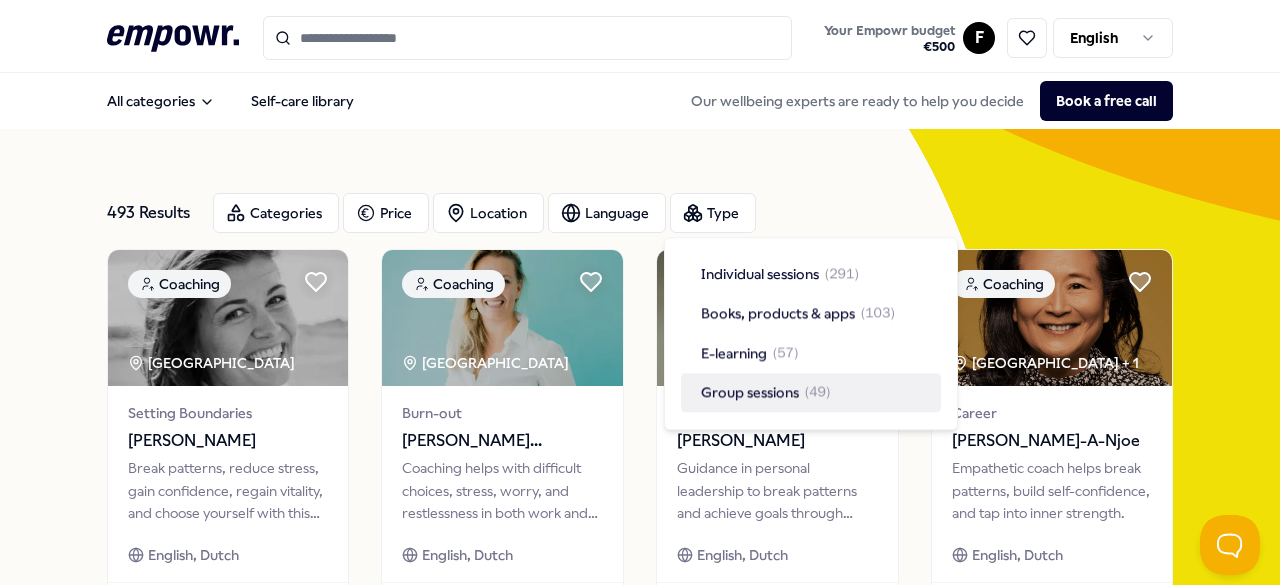 click on "Group sessions" at bounding box center [750, 393] 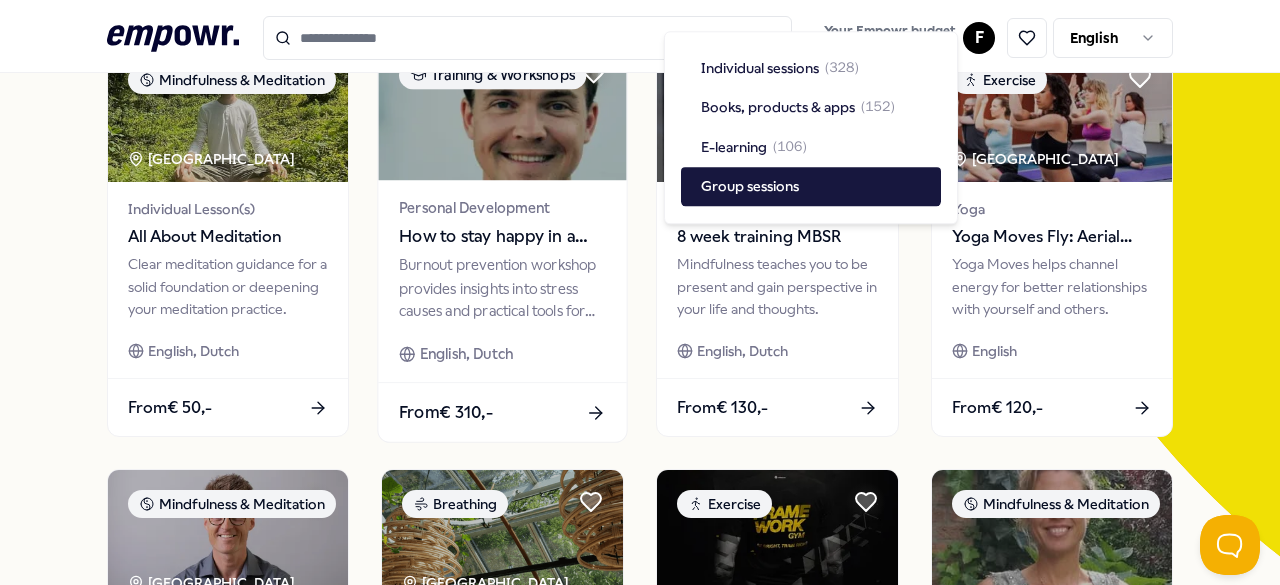 scroll, scrollTop: 0, scrollLeft: 0, axis: both 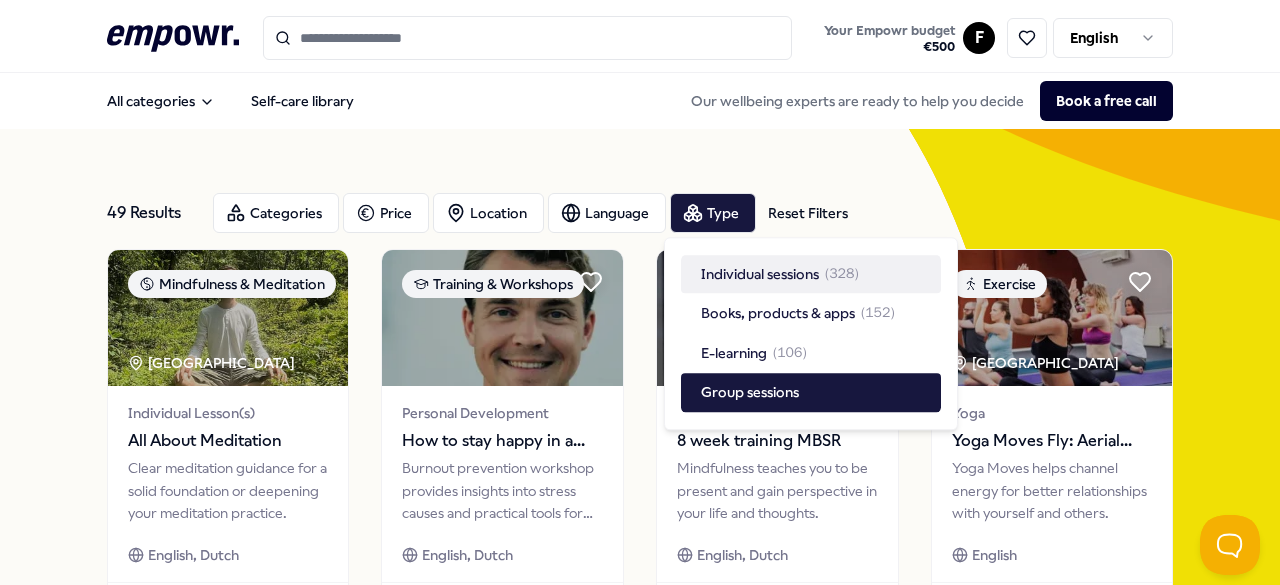 click on "Reset Filters" at bounding box center [808, 213] 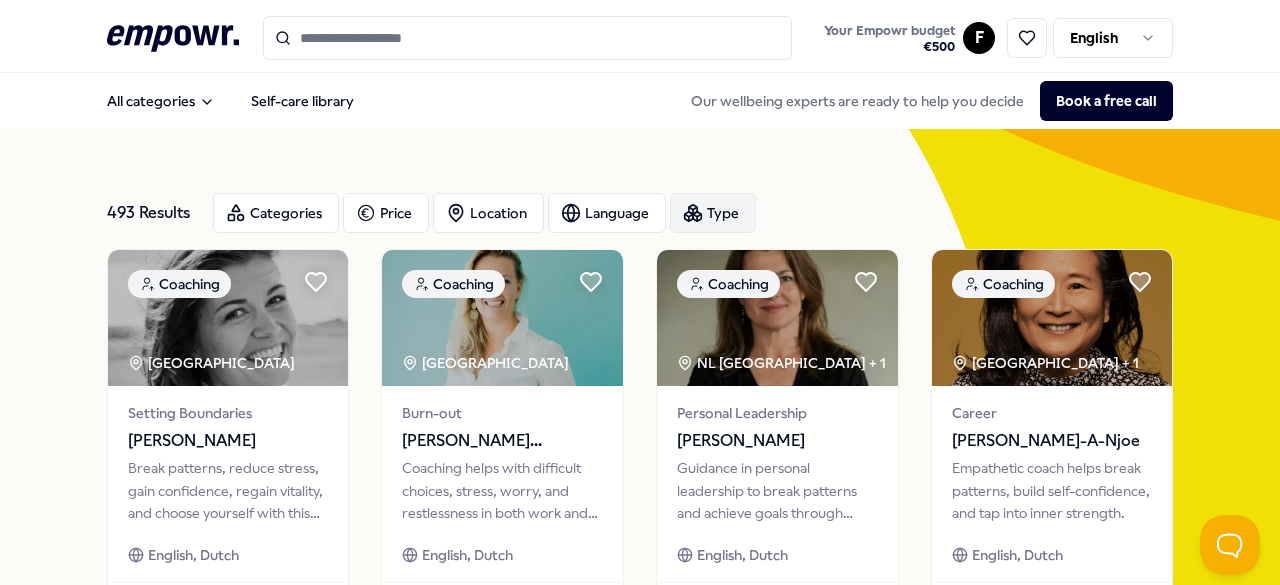 click on "Type" at bounding box center [713, 213] 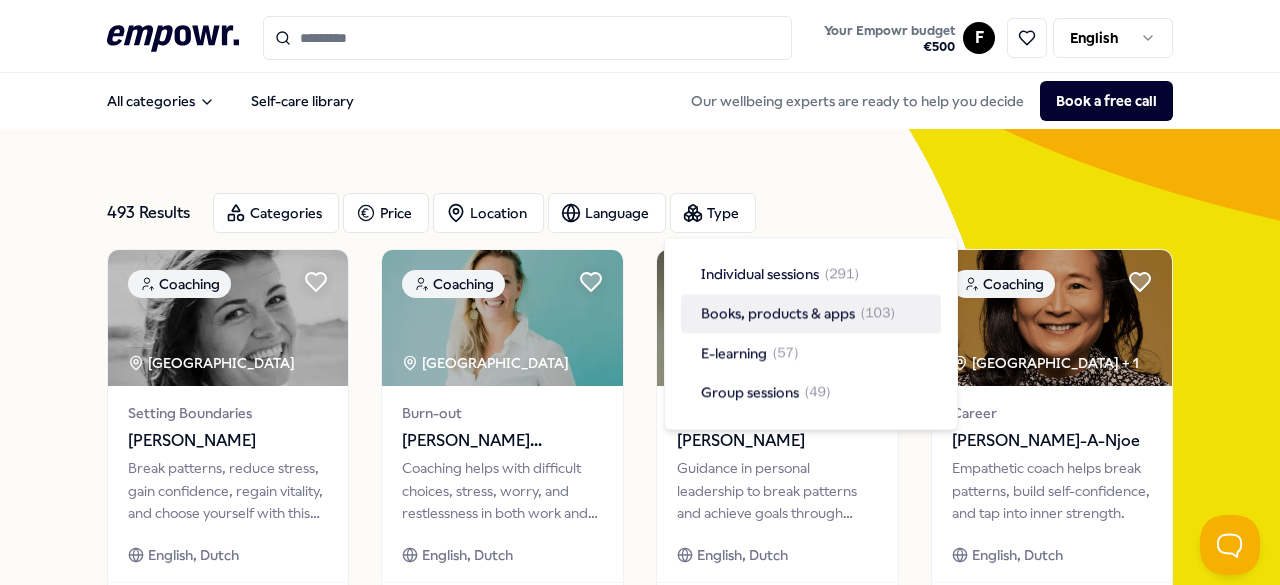 click on "Books, products & apps" at bounding box center (778, 314) 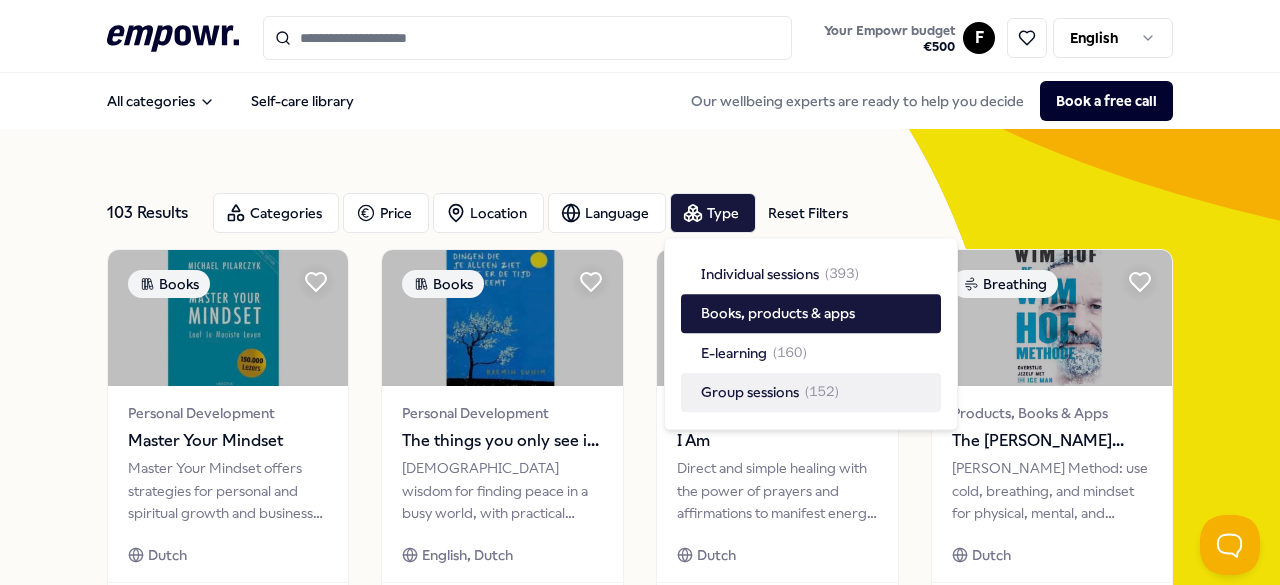 click on "103 Results Reset Filters Categories Price Location Language Type Reset Filters Books Personal Development Master Your Mindset Master Your Mindset offers strategies for personal and spiritual growth and
business success. Dutch From  € 30,- Books Personal Development The things you only see if you take your time Buddhist wisdom for finding peace in a busy world, with practical insights and
mindfulness. English, Dutch From  € 25,- Mindfulness & Meditation Products, Books & Apps I Am Direct and simple healing with the power of prayers and affirmations to manifest
energy and life dreams. Dutch From  € 35,- Breathing Products, Books & Apps The Wim Hof method Wim Hof Method: use cold, breathing, and mindset for physical, mental, and
spiritual growth and balance. Dutch From  € 35,- Mindfulness & Meditation Products, Books & Apps The Noble Art of Not Giving a F*ck Learn to deal with life's setbacks and imperfections for courage, confidence,
and a liberating outlook. English, Dutch From  € 30,- Dutch" at bounding box center (640, 873) 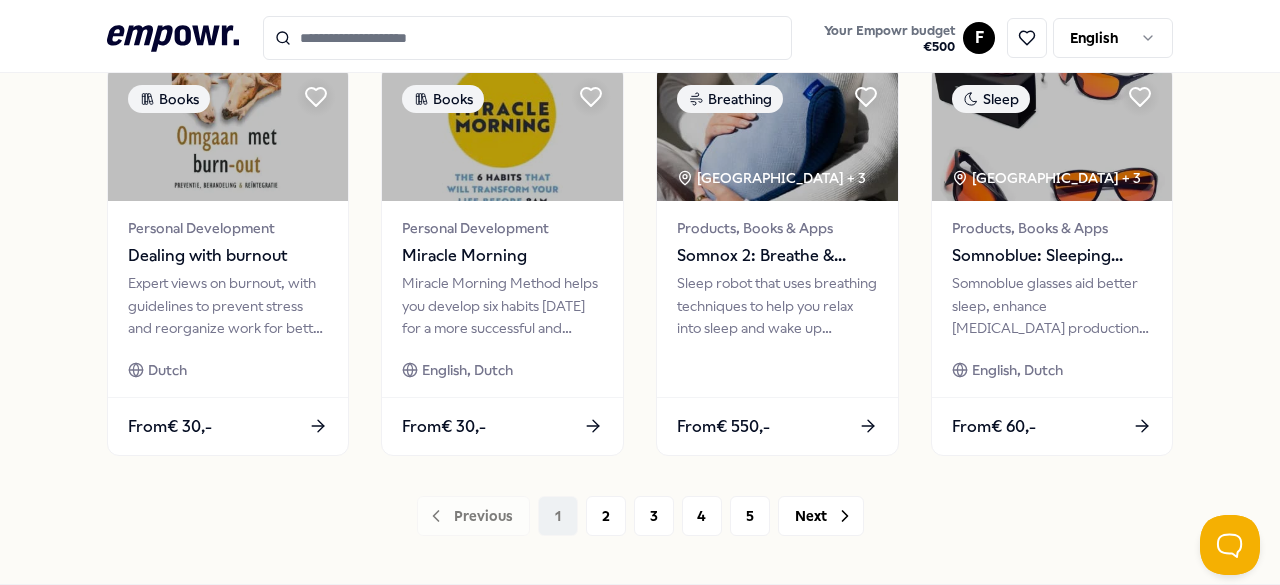 scroll, scrollTop: 1058, scrollLeft: 0, axis: vertical 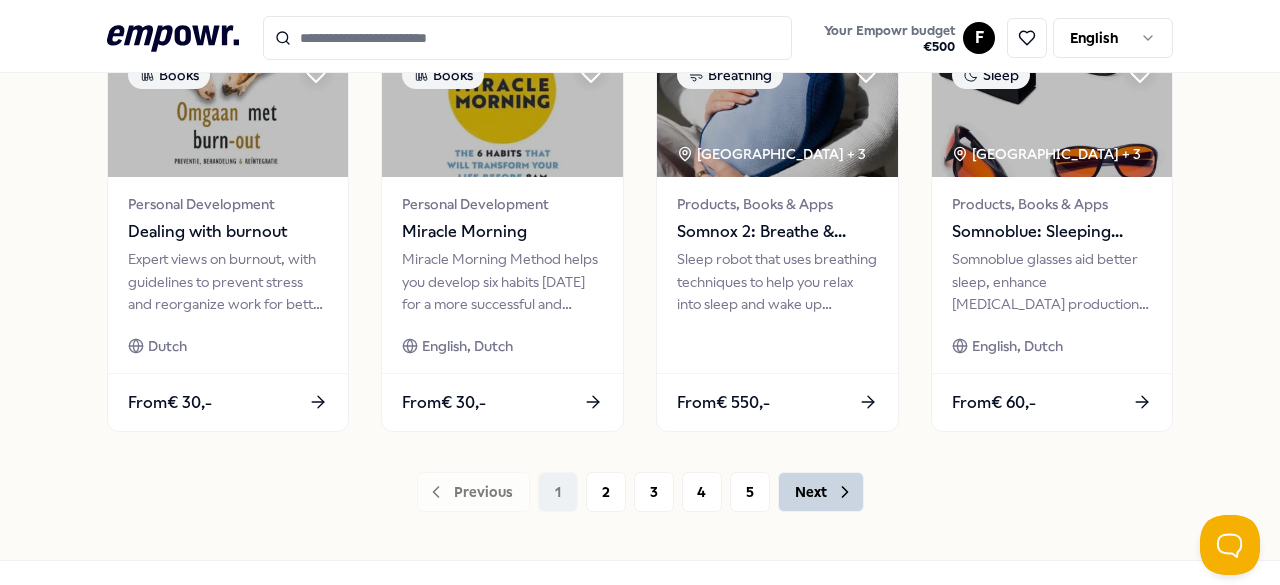 click on "Next" at bounding box center (821, 492) 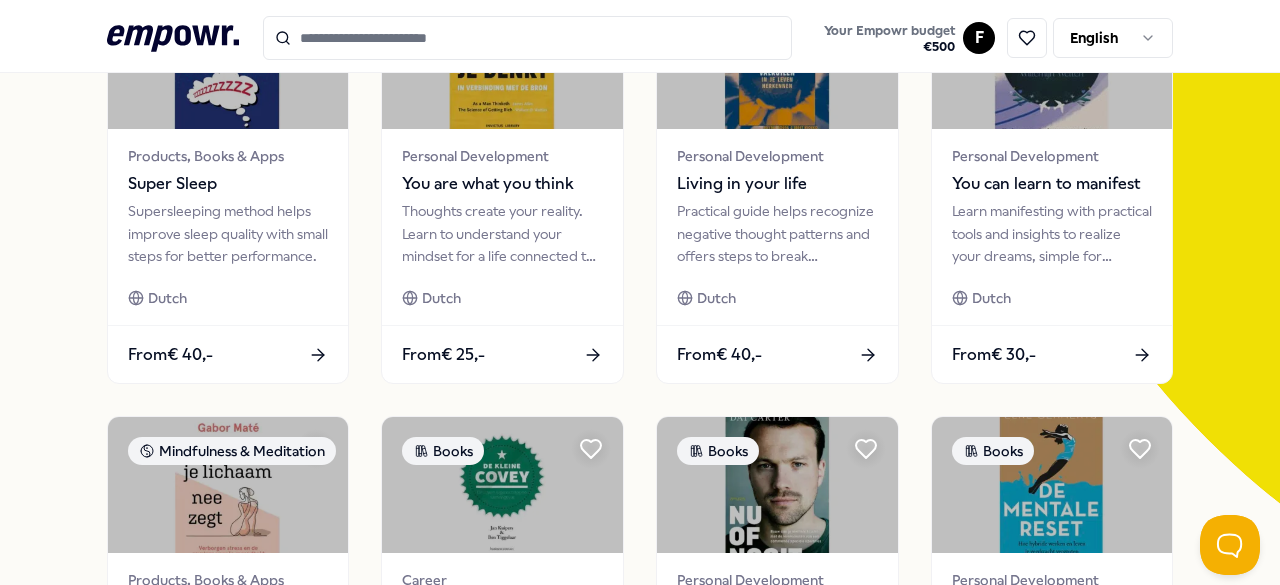 scroll, scrollTop: 0, scrollLeft: 0, axis: both 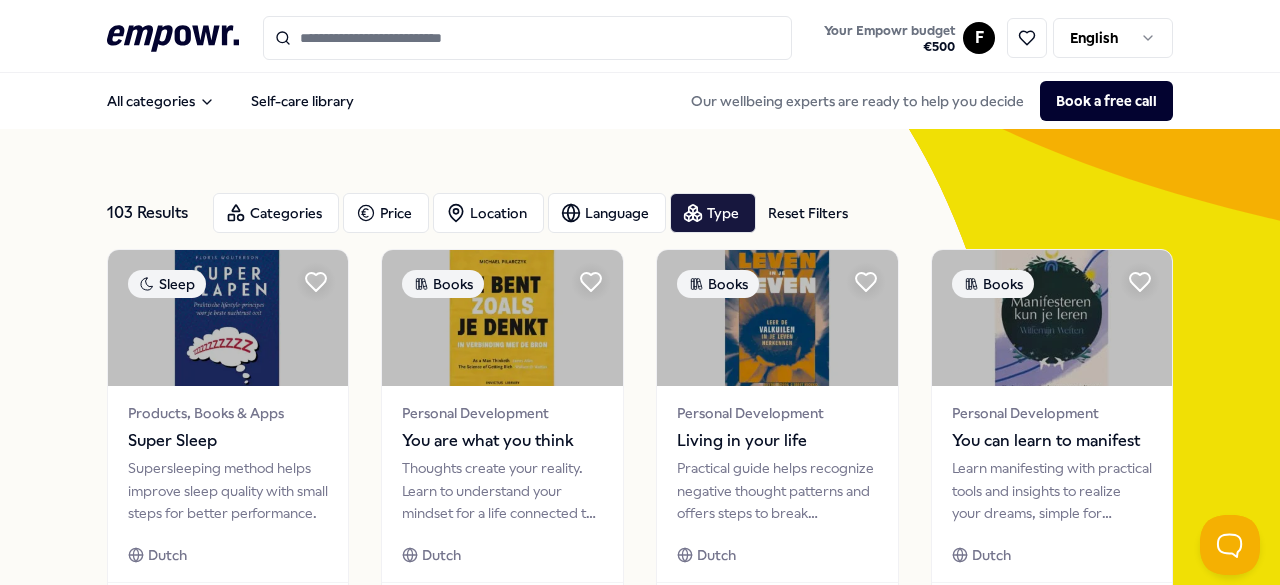 click at bounding box center (528, 38) 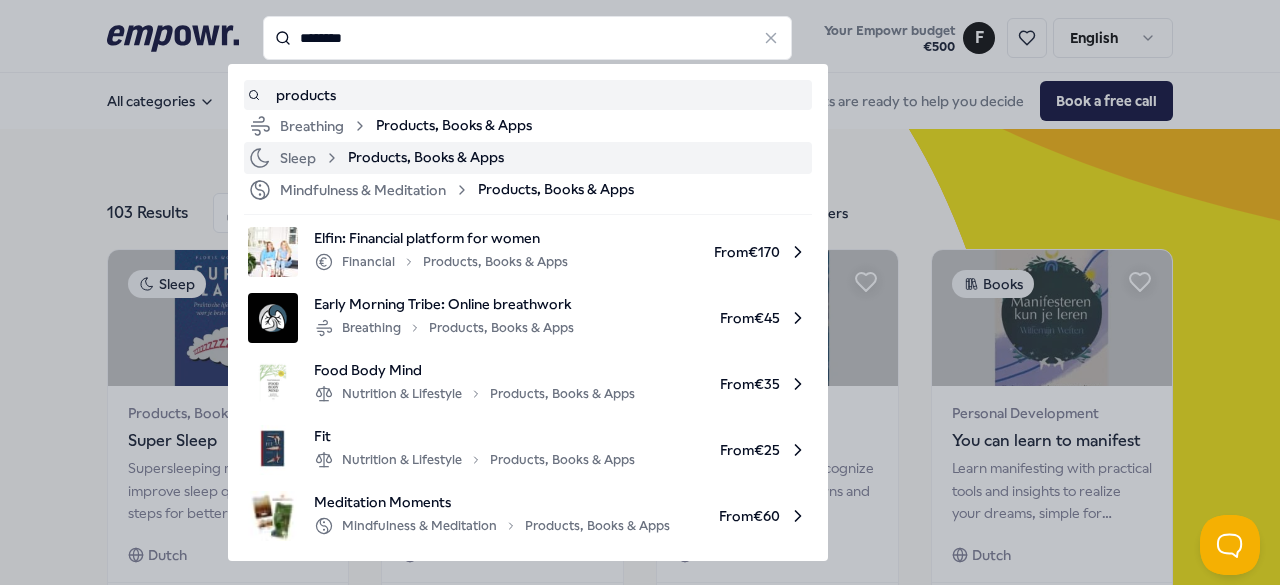 type on "********" 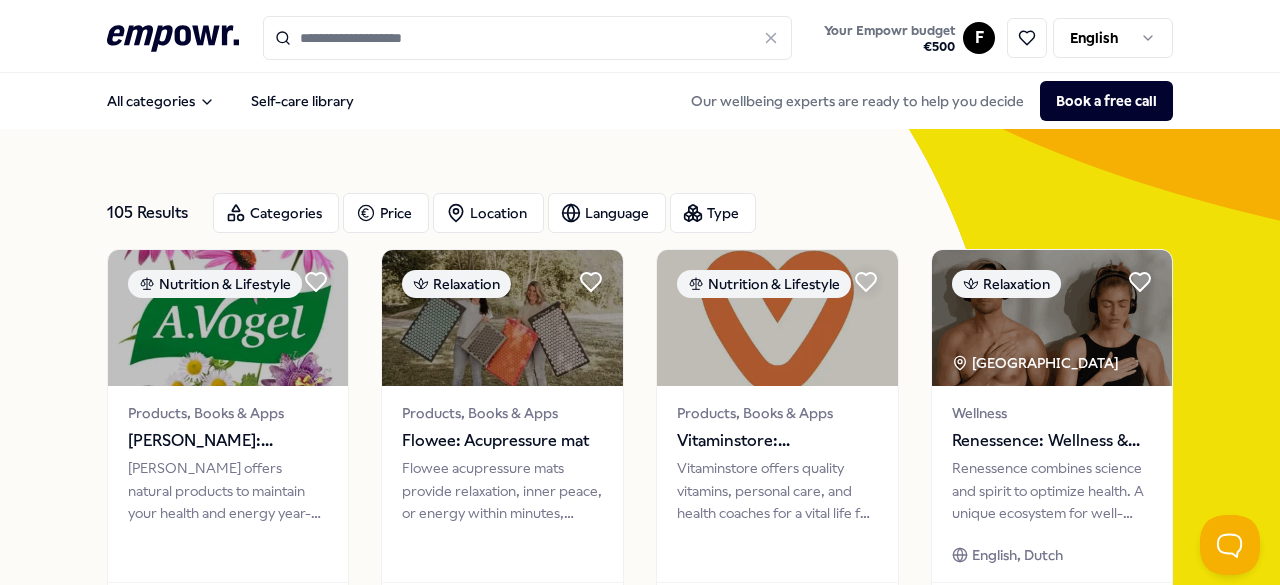type on "********" 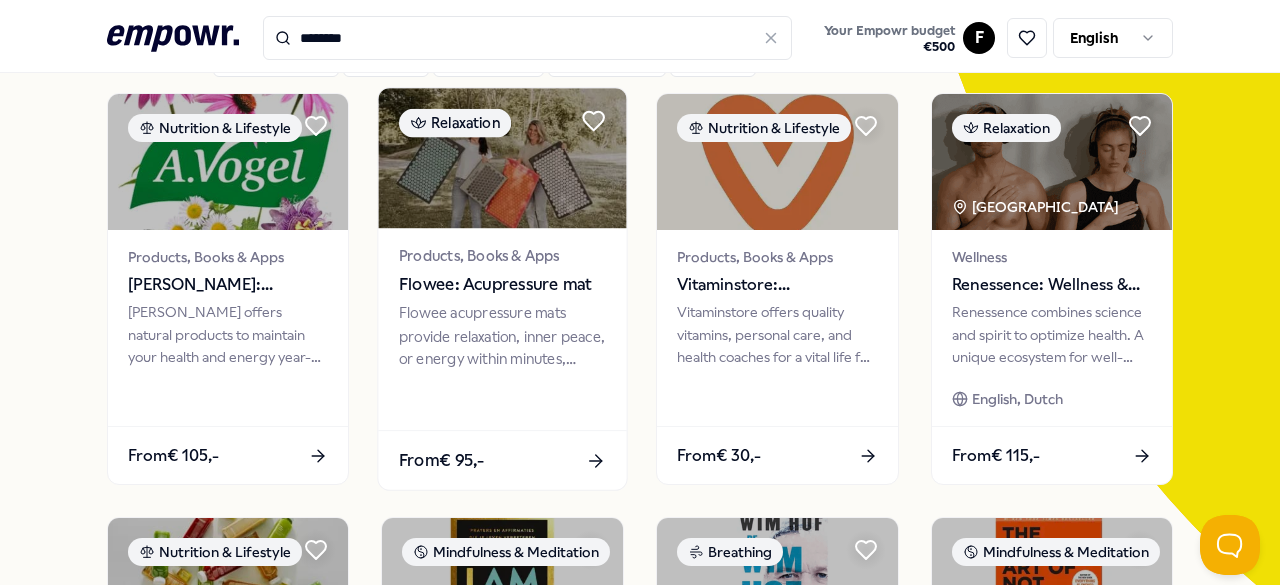 scroll, scrollTop: 157, scrollLeft: 0, axis: vertical 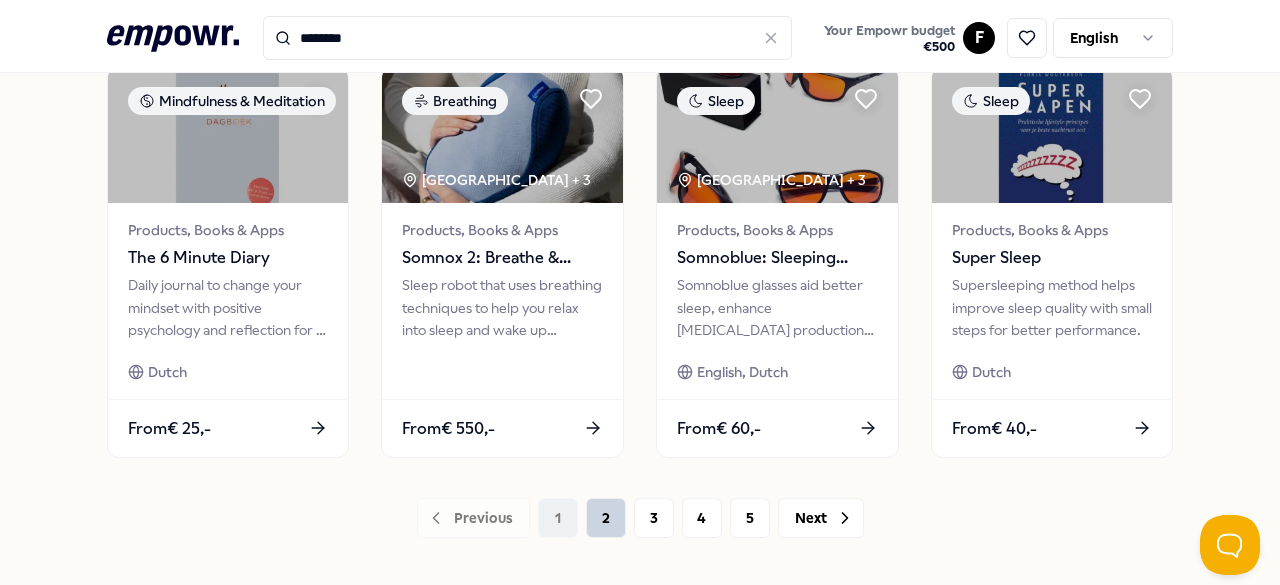 click on "2" at bounding box center [606, 518] 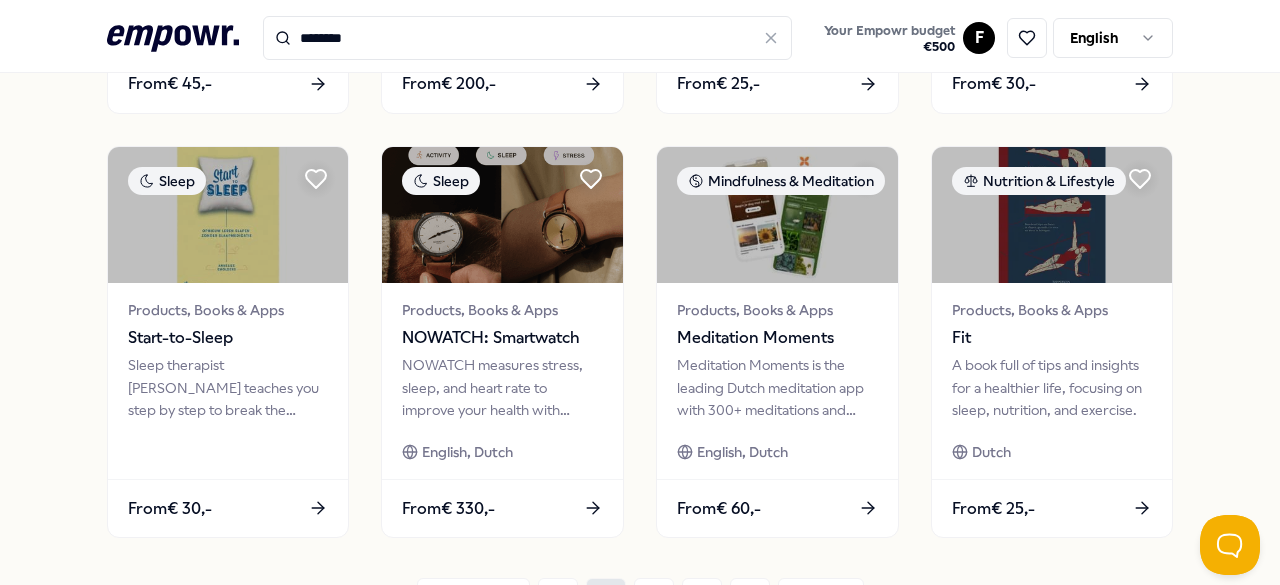 scroll, scrollTop: 951, scrollLeft: 0, axis: vertical 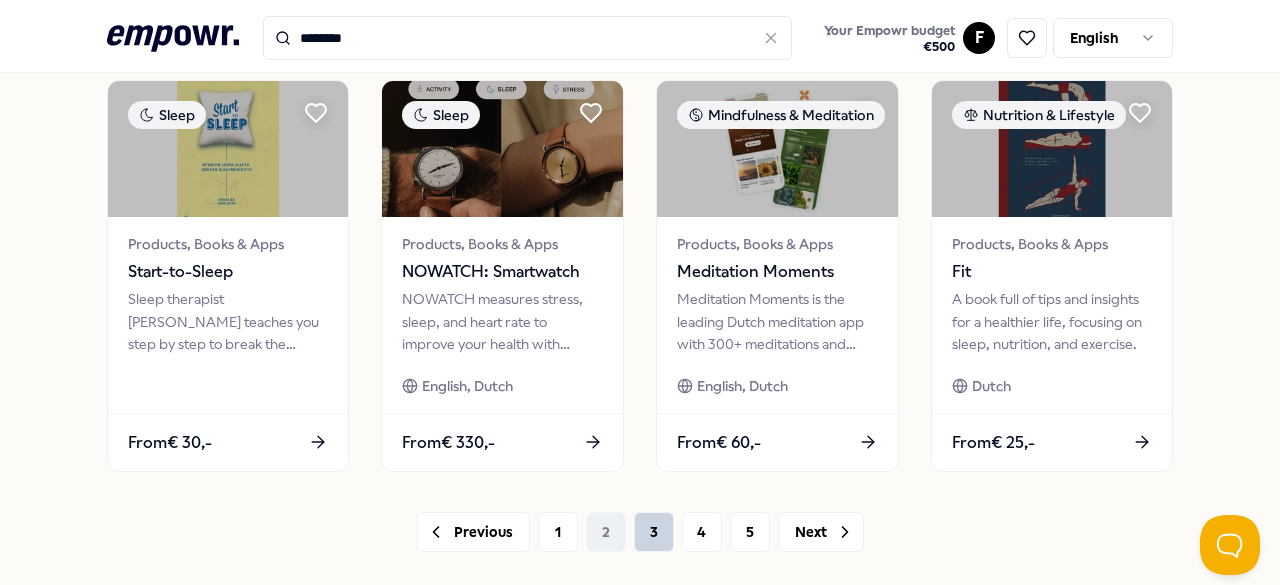 click on "3" at bounding box center (654, 532) 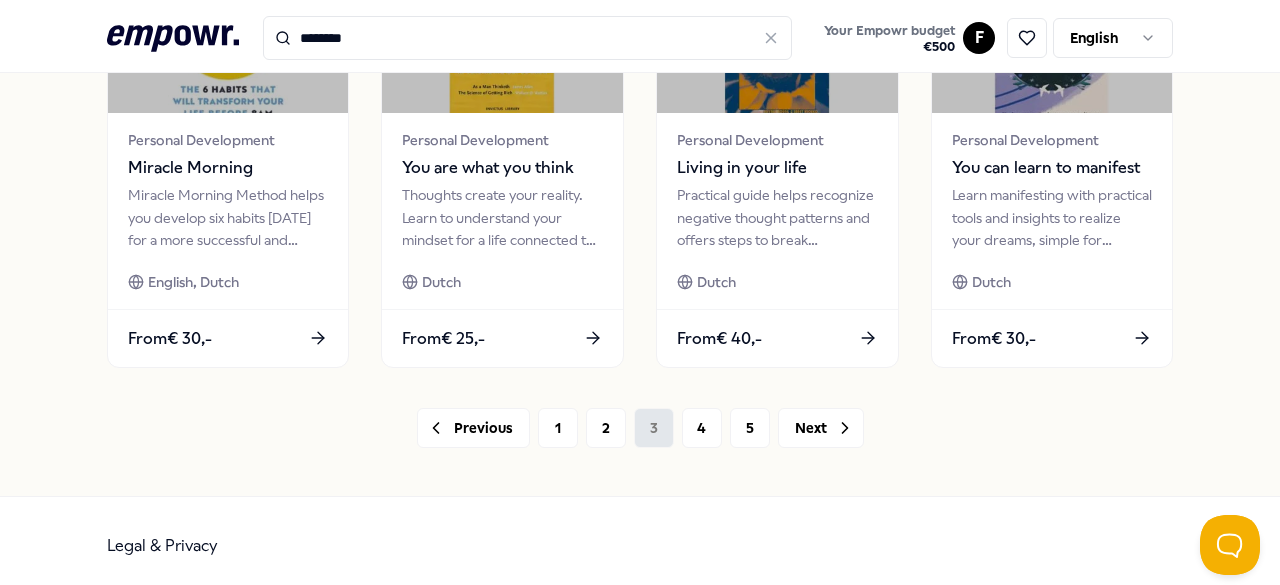 scroll, scrollTop: 1126, scrollLeft: 0, axis: vertical 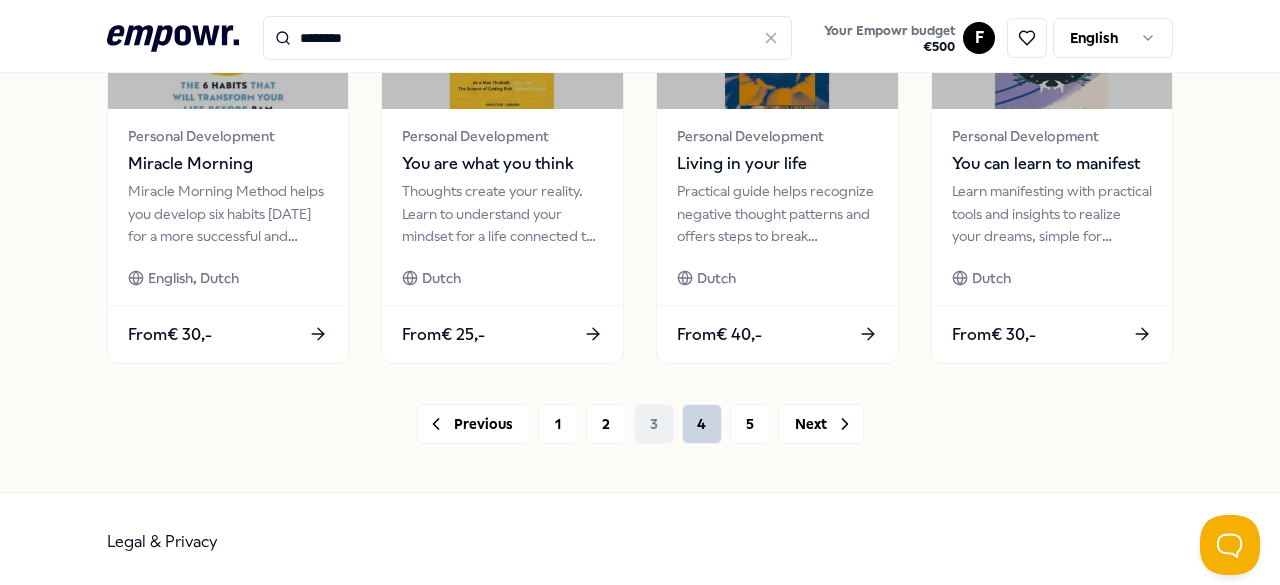 click on "4" at bounding box center (702, 424) 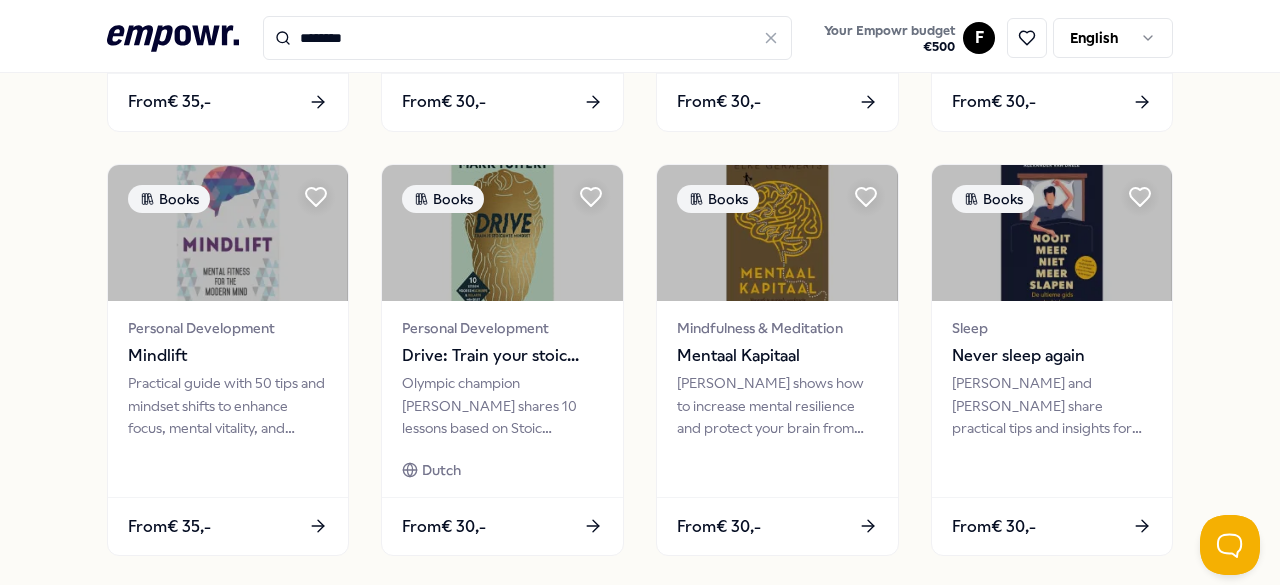 scroll, scrollTop: 1126, scrollLeft: 0, axis: vertical 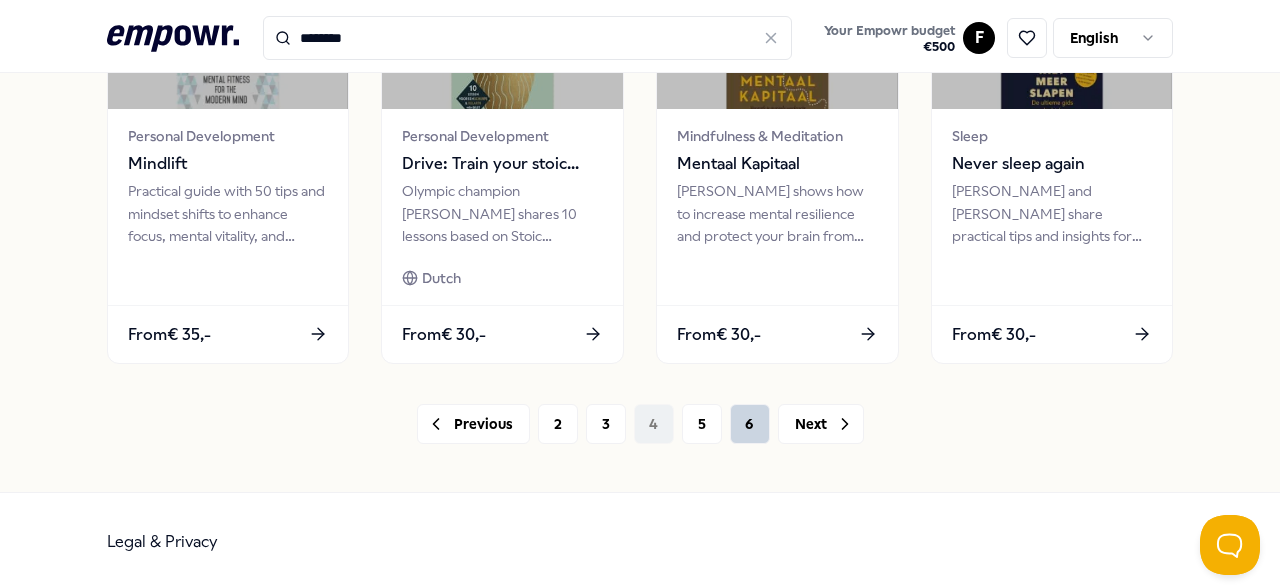 click on "6" at bounding box center (750, 424) 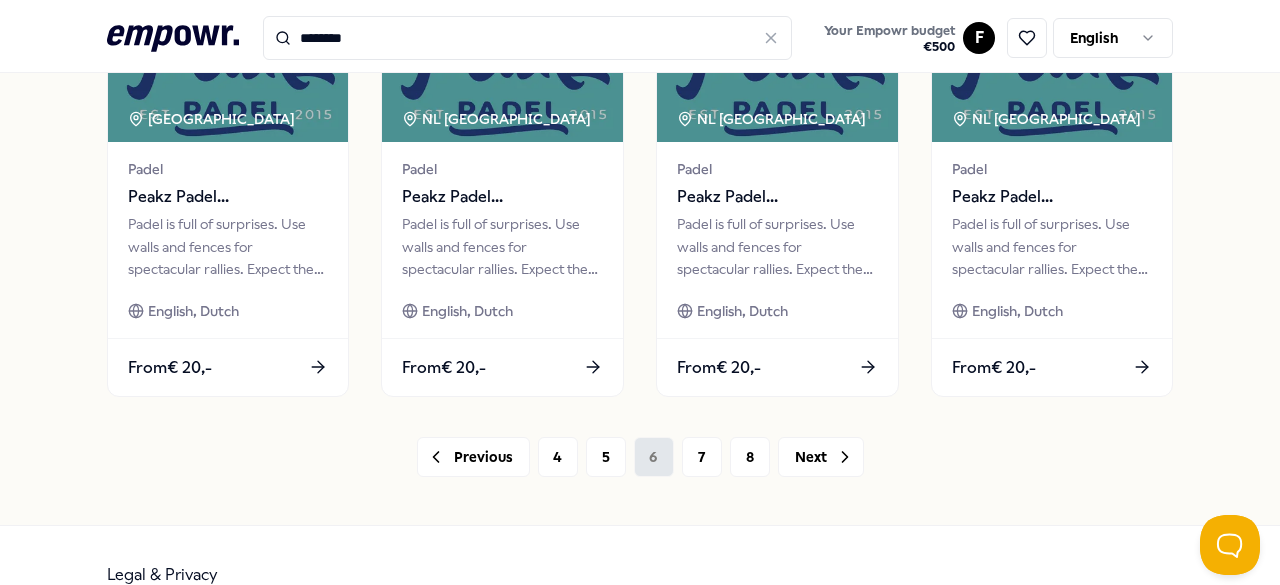 scroll, scrollTop: 1126, scrollLeft: 0, axis: vertical 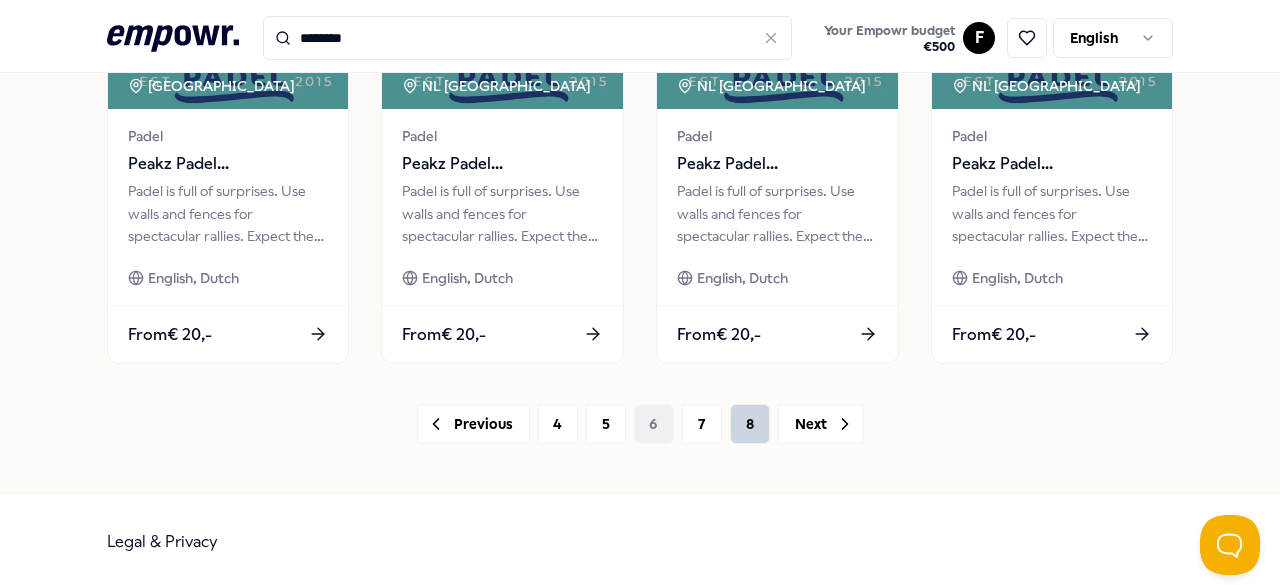 click on "8" at bounding box center (750, 424) 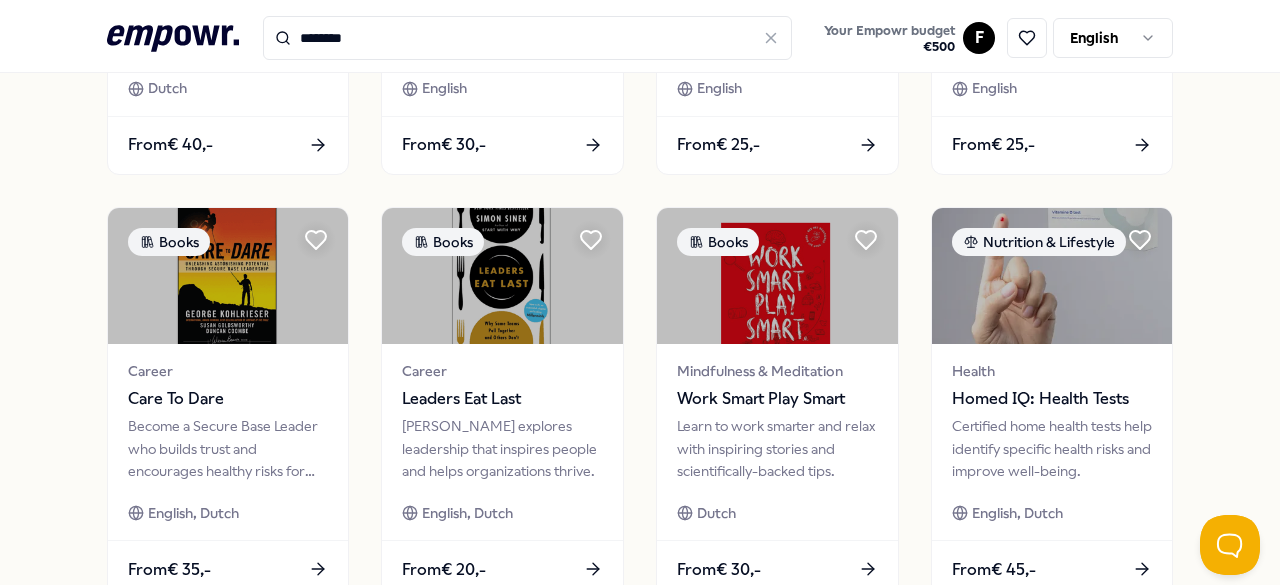 scroll, scrollTop: 892, scrollLeft: 0, axis: vertical 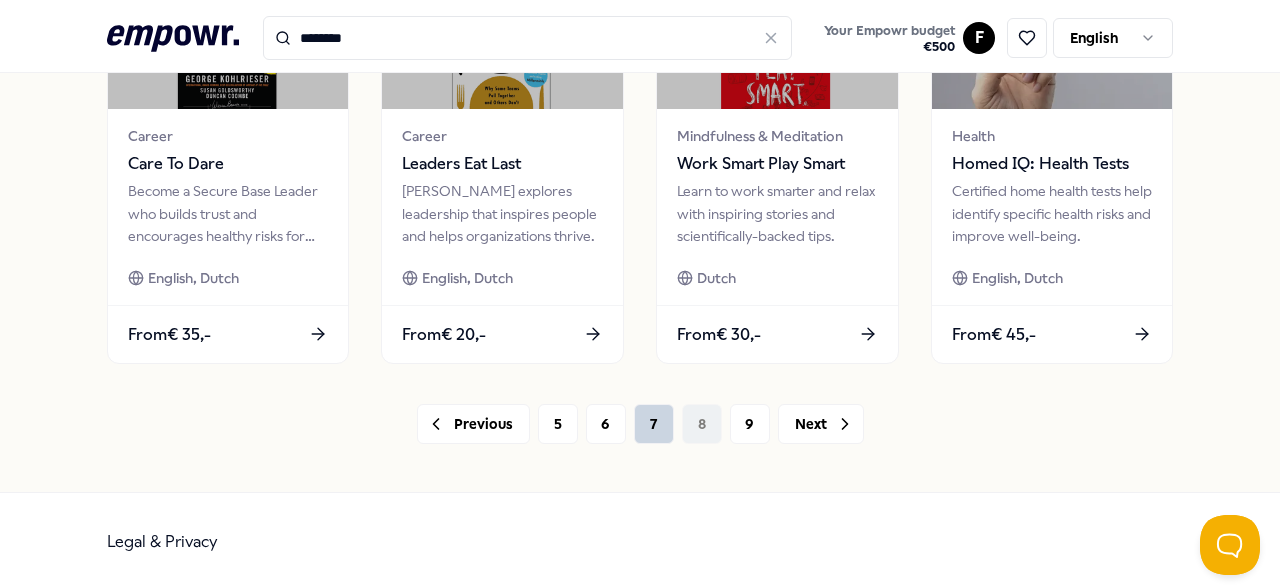 click on "7" at bounding box center [654, 424] 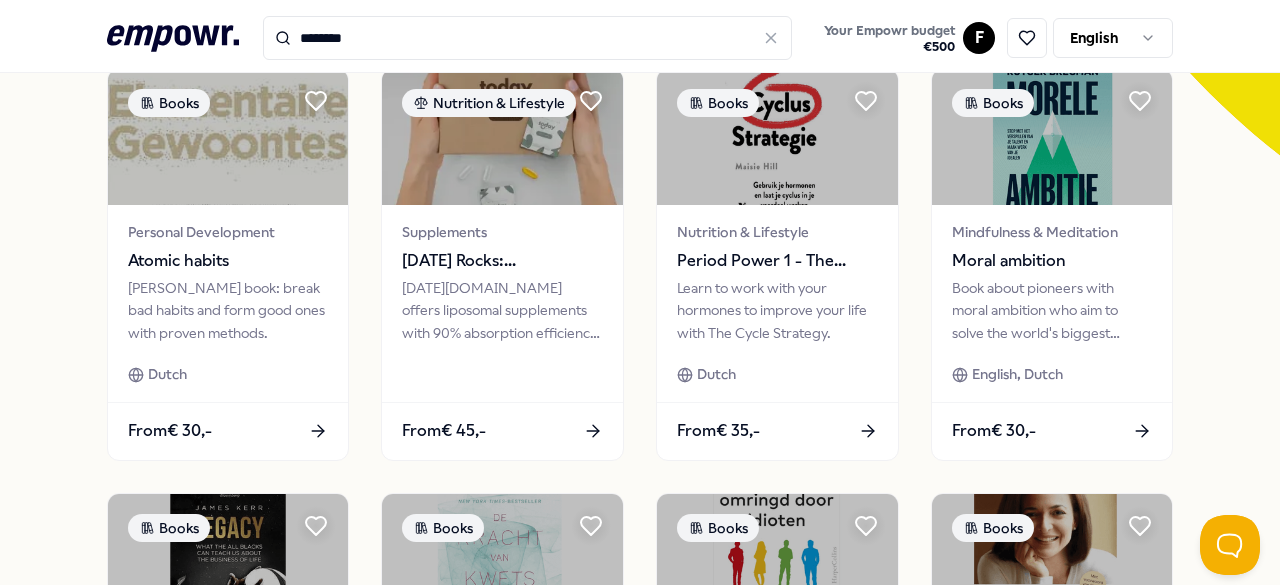 scroll, scrollTop: 615, scrollLeft: 0, axis: vertical 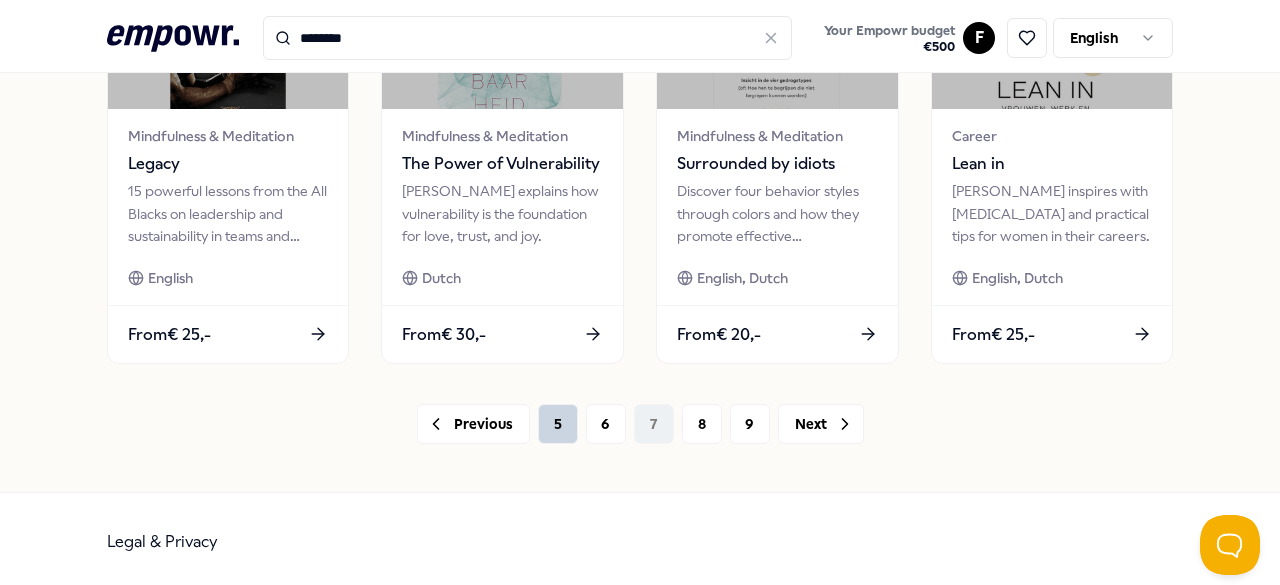 click on "5" at bounding box center (558, 424) 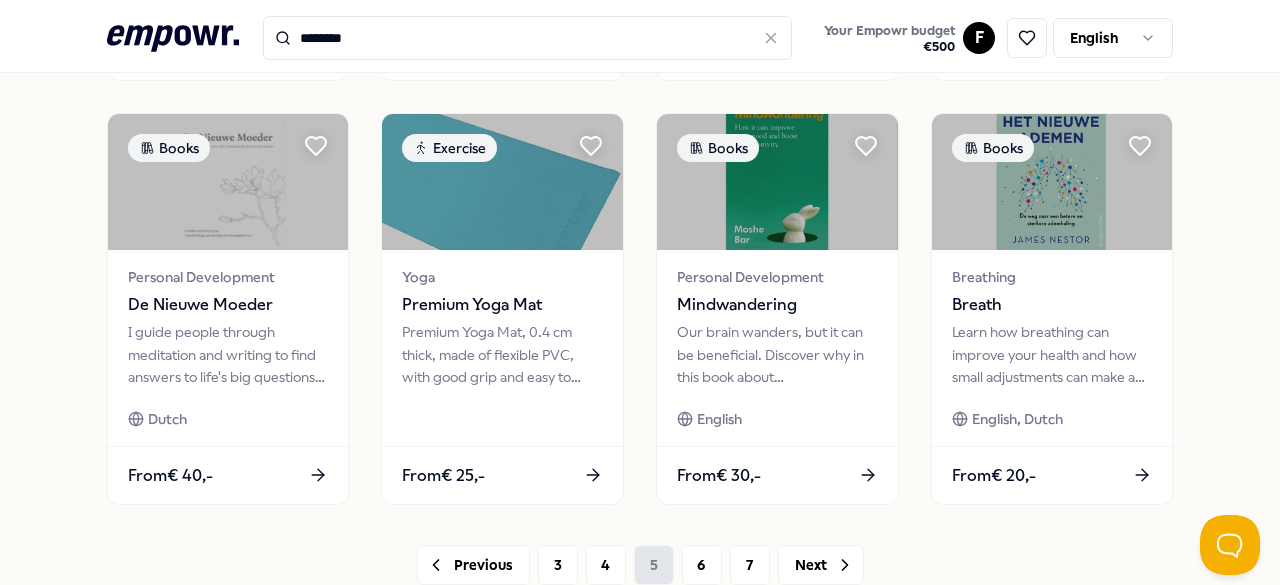 scroll, scrollTop: 1126, scrollLeft: 0, axis: vertical 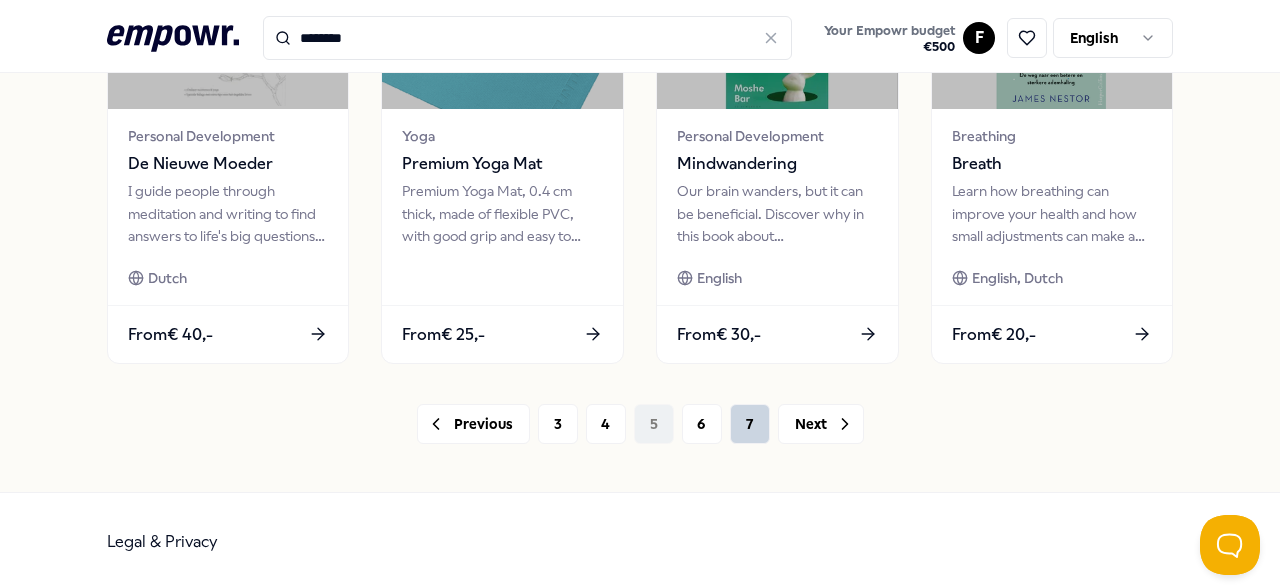 click on "7" at bounding box center [750, 424] 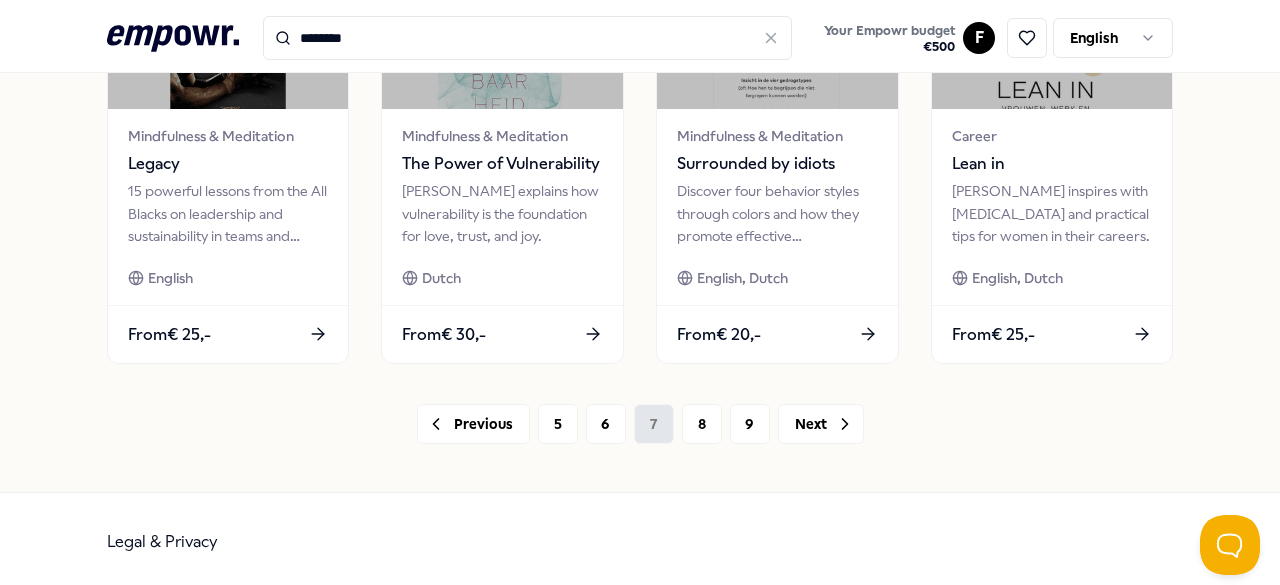 click on "9" at bounding box center [750, 424] 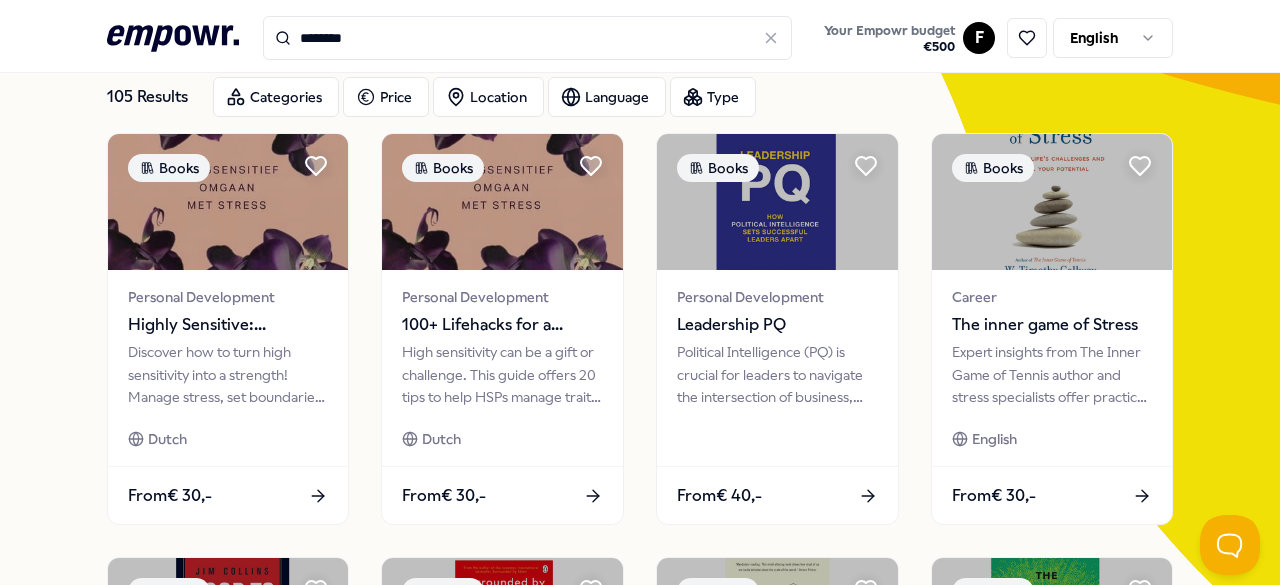 scroll, scrollTop: 0, scrollLeft: 0, axis: both 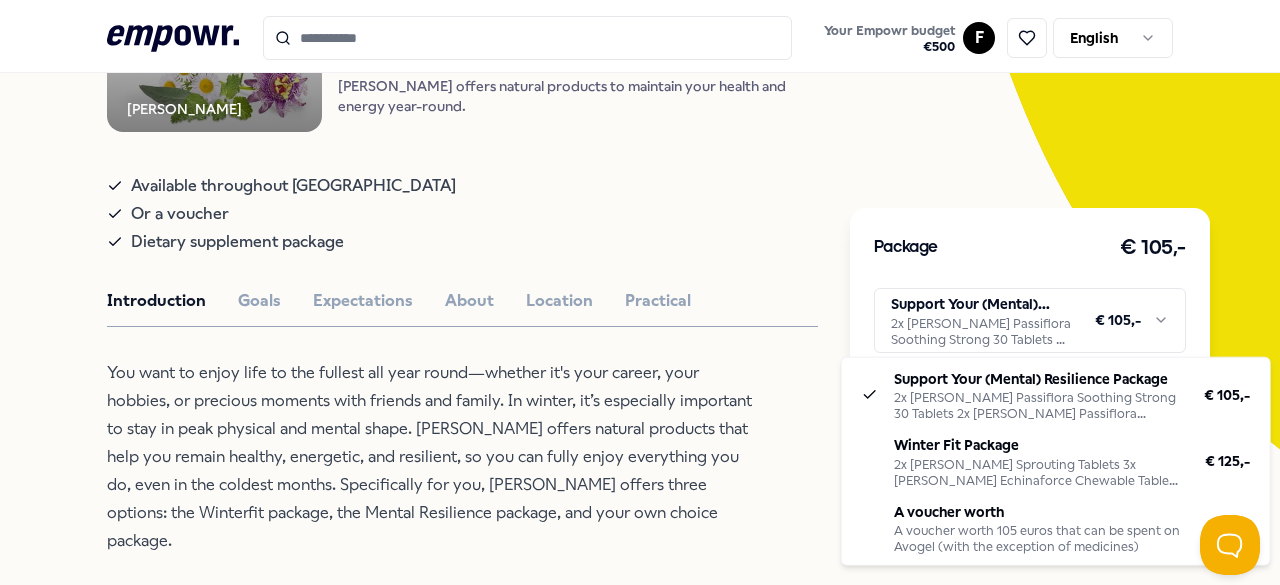 click on ".empowr-logo_svg__cls-1{fill:#03032f} Your Empowr budget € 500 F English All categories   Self-care library Back A. Vogel Nutrition & Lifestyle A. Vogel: Supplementen A.Vogel offers natural products to maintain your health and energy year-round. Available throughout the Netherlands Or a voucher Dietary supplement package Introduction Goals Expectations About Location Practical You want to enjoy life to the fullest all year round—whether it's your career, your hobbies, or precious moments with friends and family. In winter, it’s especially important to stay in peak physical and mental shape. A.Vogel offers natural products that help you remain healthy, energetic, and resilient, so you can fully enjoy everything you do, even in the coldest months. Specifically for you, A.Vogel offers three options: the Winterfit package, the Mental Resilience package, and your own choice package. Recommended Coaching NL West Region   + 1 Setting Boundaries Eef van Soest English, Dutch From  € 135,- Coaching   + 1" at bounding box center [640, 292] 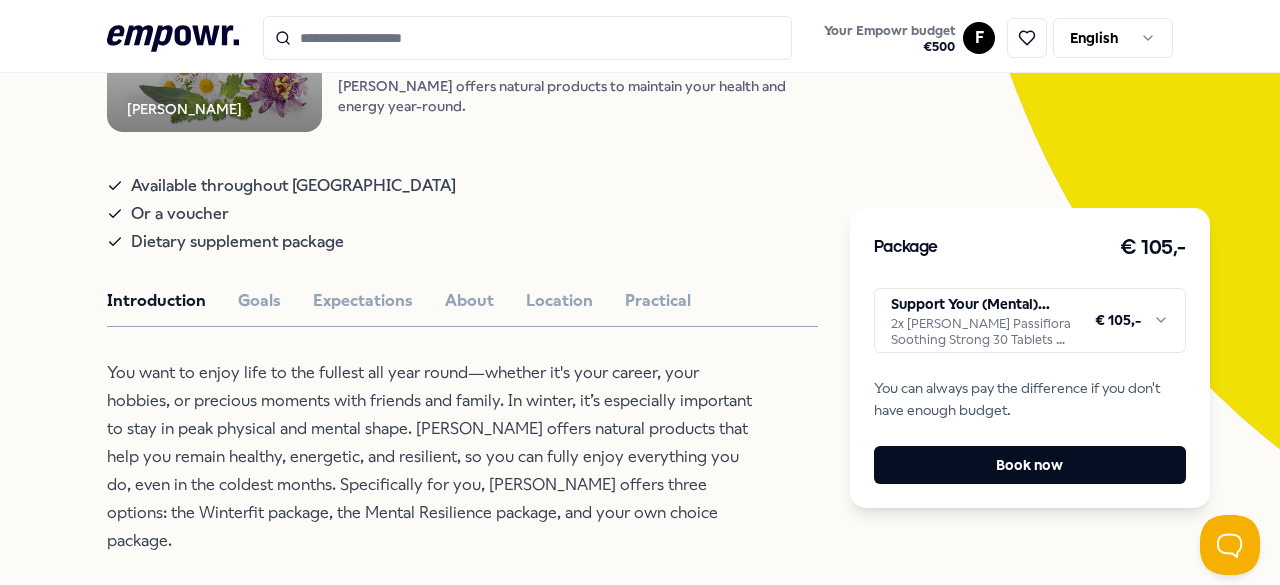 click on ".empowr-logo_svg__cls-1{fill:#03032f} Your Empowr budget € 500 F English All categories   Self-care library Back A. Vogel Nutrition & Lifestyle A. Vogel: Supplementen A.Vogel offers natural products to maintain your health and energy year-round. Available throughout the Netherlands Or a voucher Dietary supplement package Introduction Goals Expectations About Location Practical You want to enjoy life to the fullest all year round—whether it's your career, your hobbies, or precious moments with friends and family. In winter, it’s especially important to stay in peak physical and mental shape. A.Vogel offers natural products that help you remain healthy, energetic, and resilient, so you can fully enjoy everything you do, even in the coldest months. Specifically for you, A.Vogel offers three options: the Winterfit package, the Mental Resilience package, and your own choice package. Recommended Coaching NL West Region   + 1 Setting Boundaries Eef van Soest English, Dutch From  € 135,- Coaching   + 1" at bounding box center (640, 292) 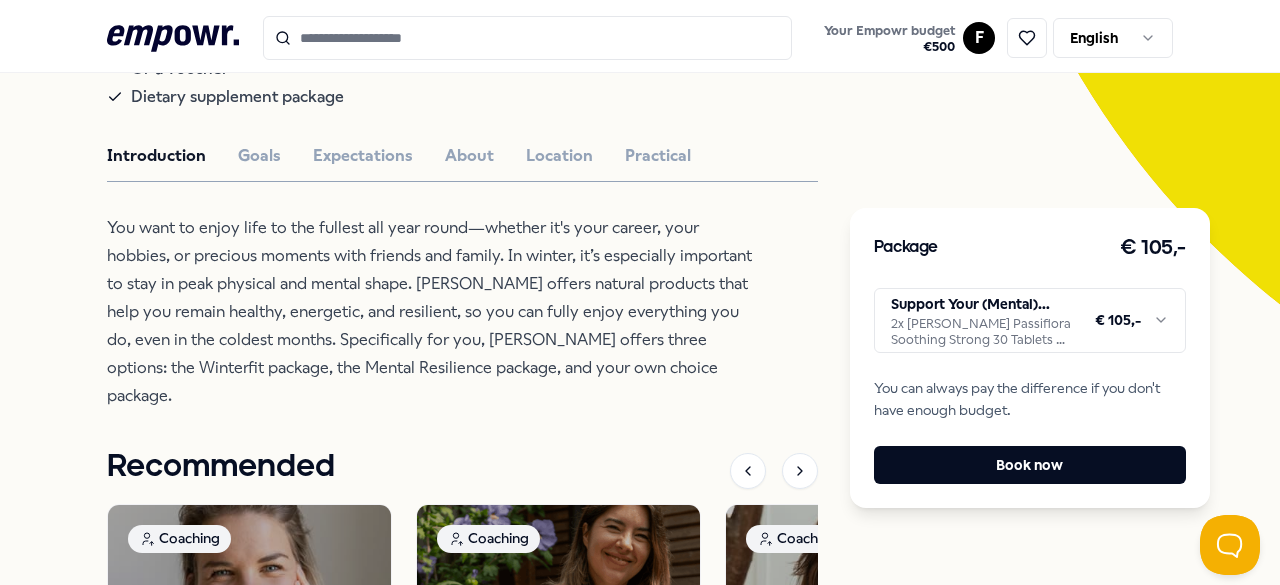 scroll, scrollTop: 457, scrollLeft: 0, axis: vertical 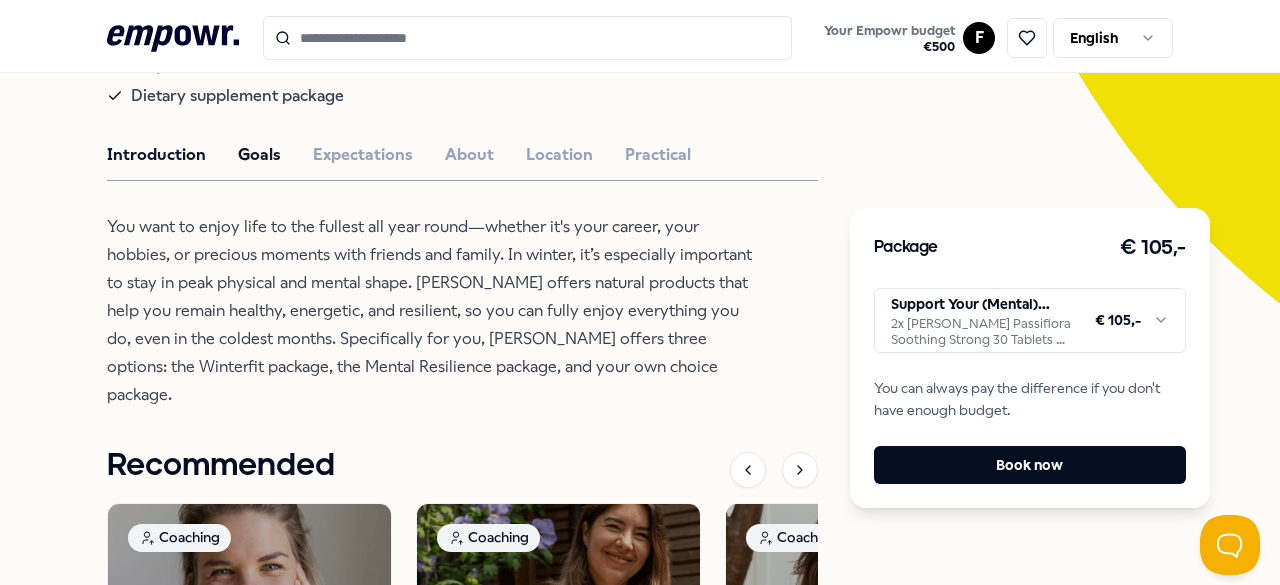 click on "Goals" at bounding box center [259, 155] 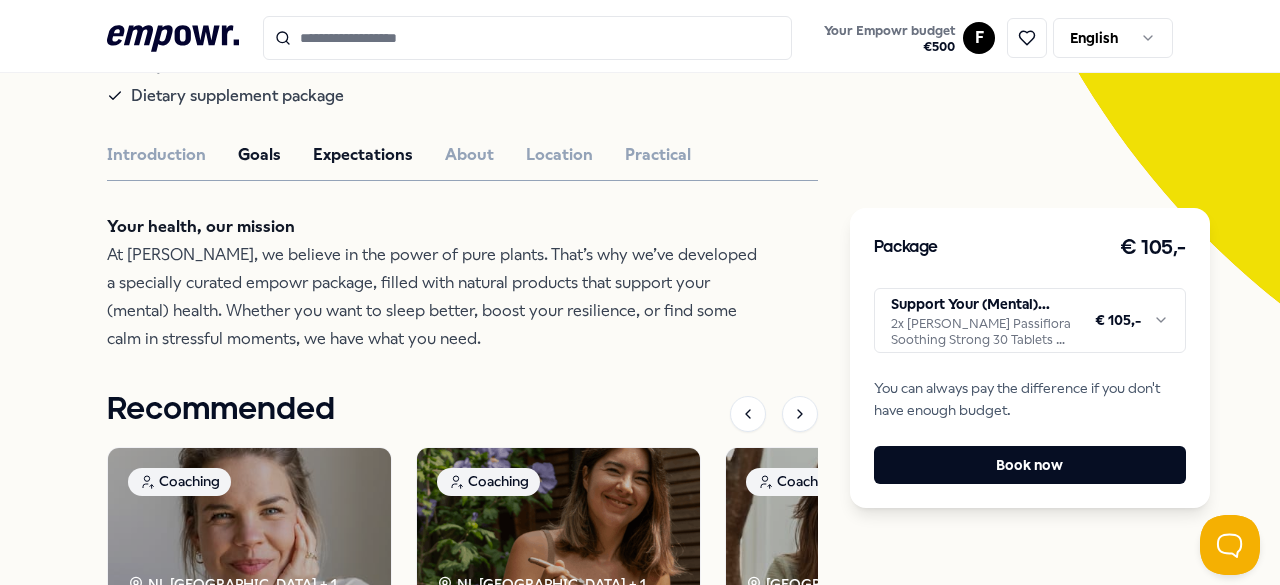 click on "Expectations" at bounding box center (363, 155) 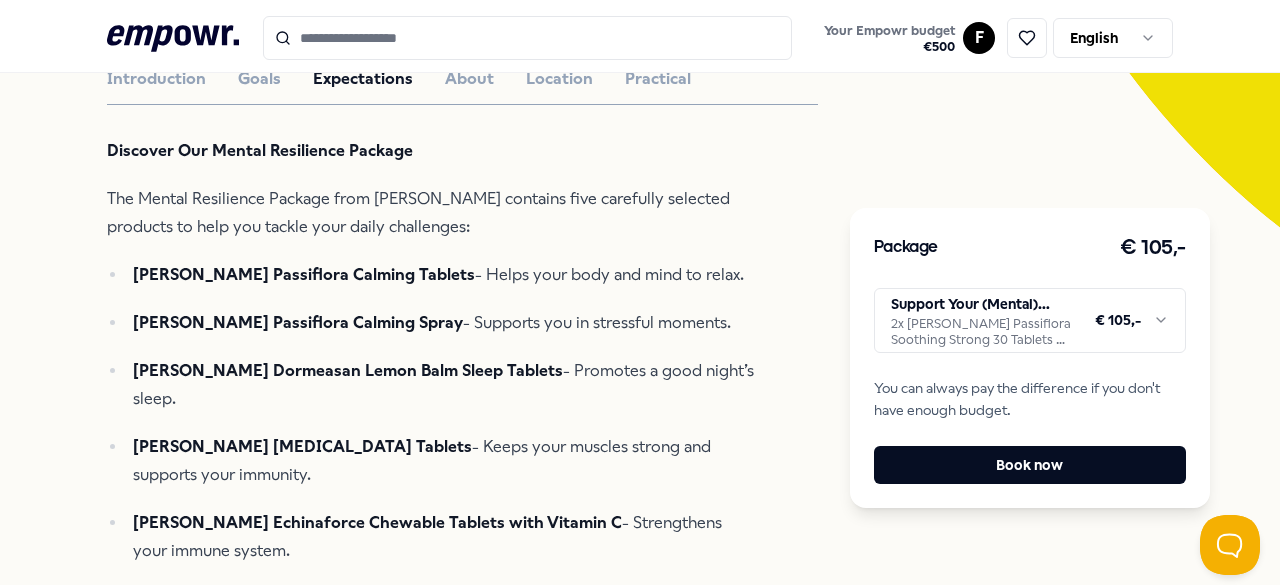 scroll, scrollTop: 534, scrollLeft: 0, axis: vertical 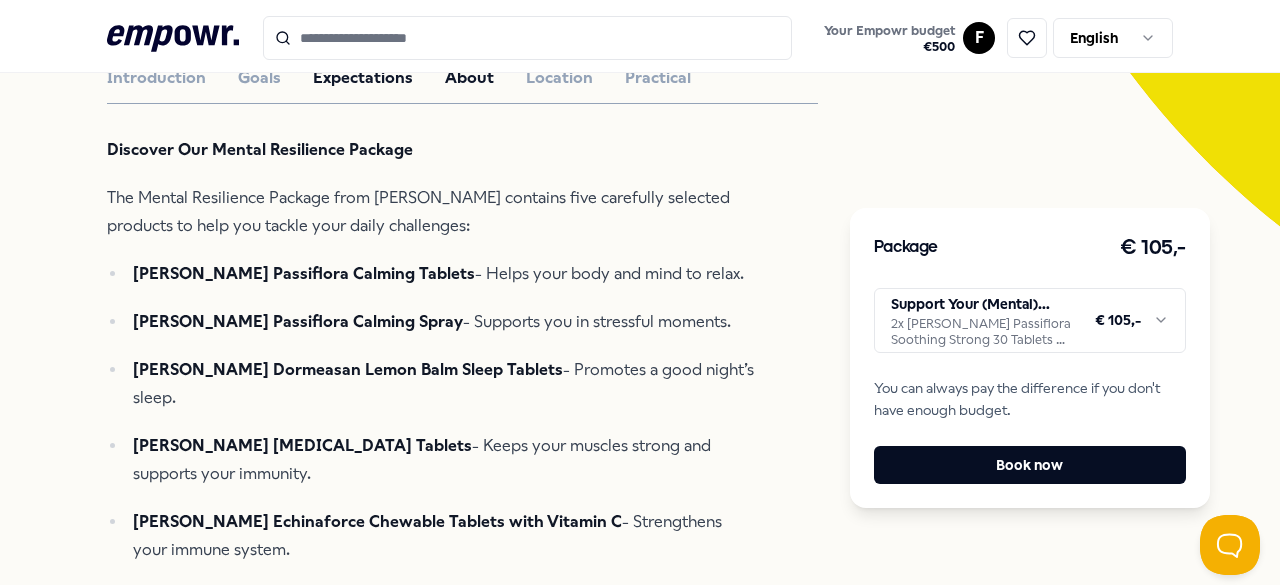 click on "About" at bounding box center (469, 78) 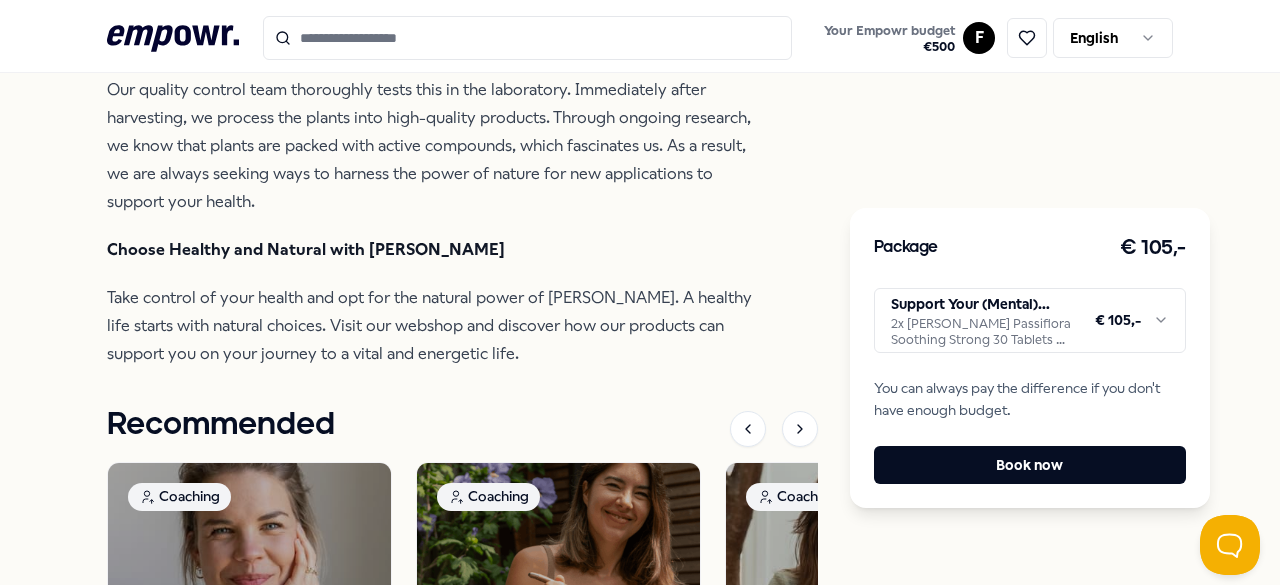 scroll, scrollTop: 881, scrollLeft: 0, axis: vertical 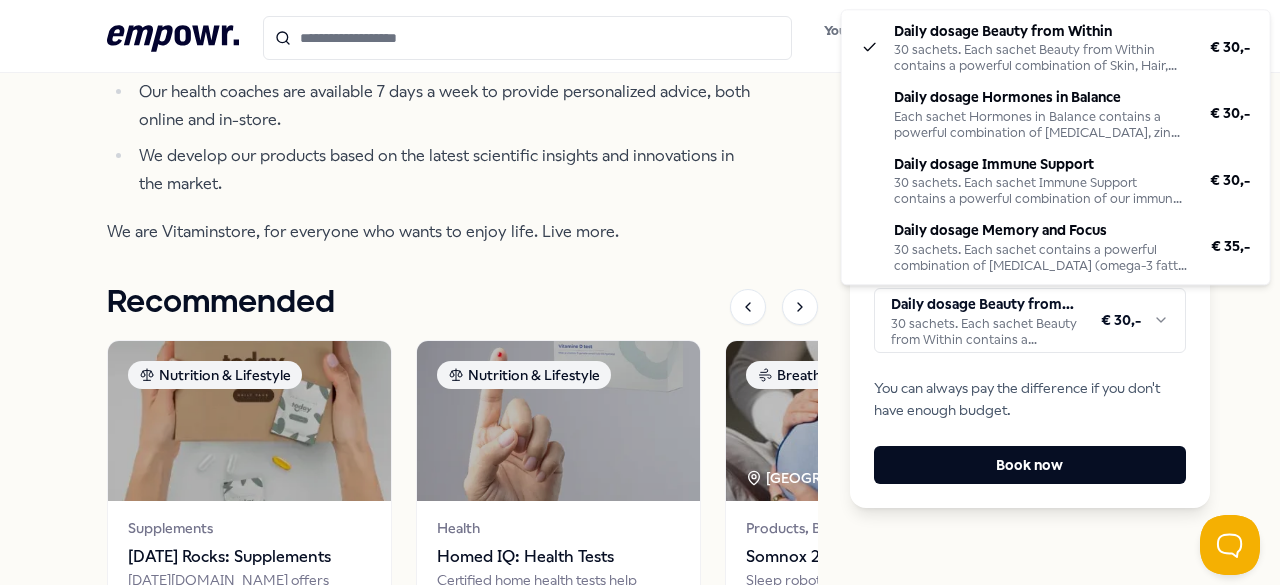 click on ".empowr-logo_svg__cls-1{fill:#03032f} Your Empowr budget € 500 F English All categories   Self-care library Back Vitaminstore Nutrition & Lifestyle Vitaminstore: Supplements Vitaminstore offers quality vitamins, personal care, and health coaches for a vital life for everyone. Daily doses Introduction Location We are Vitaminstore. The health coach helps you get the most out of your life, regardless of your age or situation. Together, we initiate positive change for both humans and the planet: We believe in giving the body the right attention from the inside and out with quality vitamins and natural personal care products. Our health coaches are available 7 days a week to provide personalized advice, both online and in-store. We develop our products based on the latest scientific insights and innovations in the market. We are Vitaminstore, for everyone who wants to enjoy life. Live more. Recommended Nutrition & Lifestyle Supplements Today Rocks: Supplements From  € 45,- Nutrition & Lifestyle Health From" at bounding box center [640, 292] 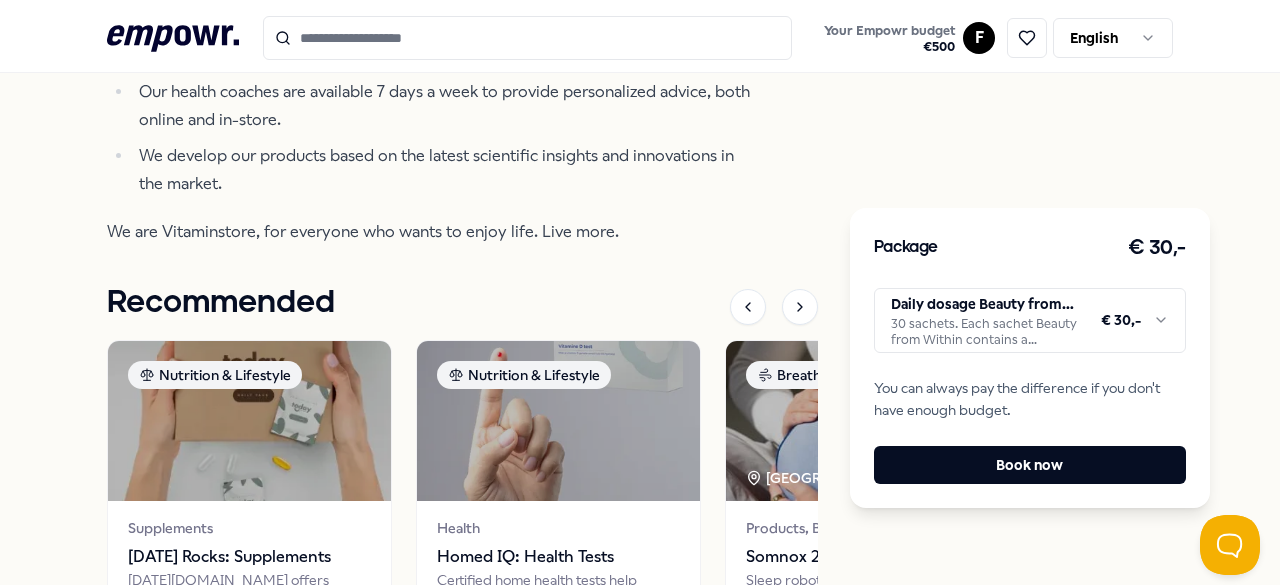 click on ".empowr-logo_svg__cls-1{fill:#03032f} Your Empowr budget € 500 F English All categories   Self-care library Back Vitaminstore Nutrition & Lifestyle Vitaminstore: Supplements Vitaminstore offers quality vitamins, personal care, and health coaches for a vital life for everyone. Daily doses Introduction Location We are Vitaminstore. The health coach helps you get the most out of your life, regardless of your age or situation. Together, we initiate positive change for both humans and the planet: We believe in giving the body the right attention from the inside and out with quality vitamins and natural personal care products. Our health coaches are available 7 days a week to provide personalized advice, both online and in-store. We develop our products based on the latest scientific insights and innovations in the market. We are Vitaminstore, for everyone who wants to enjoy life. Live more. Recommended Nutrition & Lifestyle Supplements Today Rocks: Supplements From  € 45,- Nutrition & Lifestyle Health From" at bounding box center (640, 292) 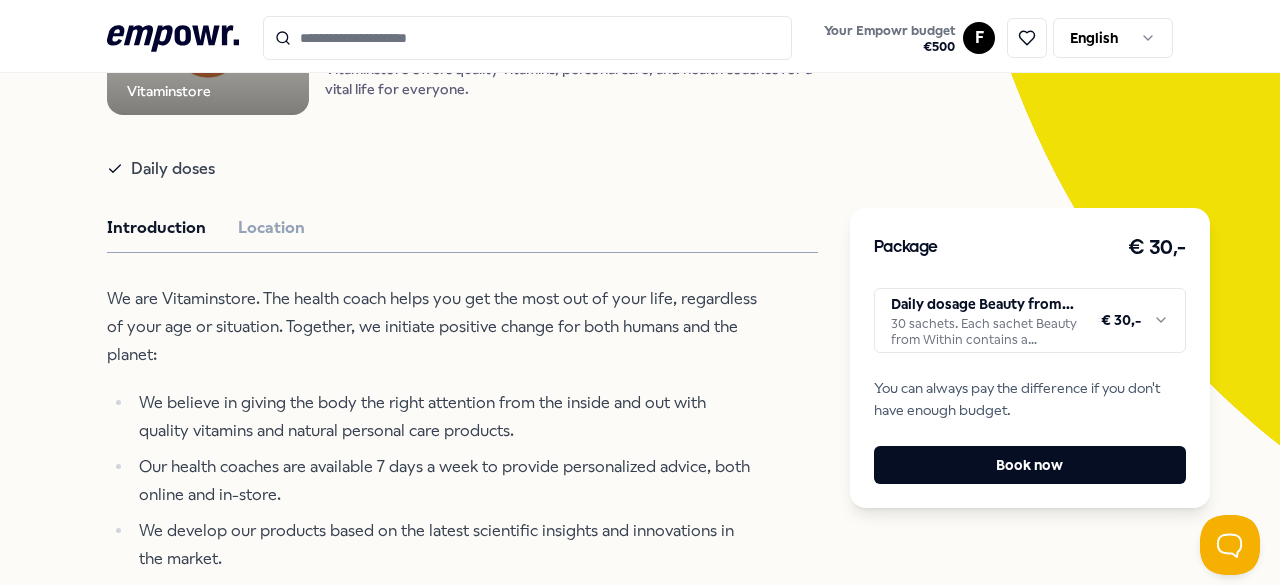 scroll, scrollTop: 258, scrollLeft: 0, axis: vertical 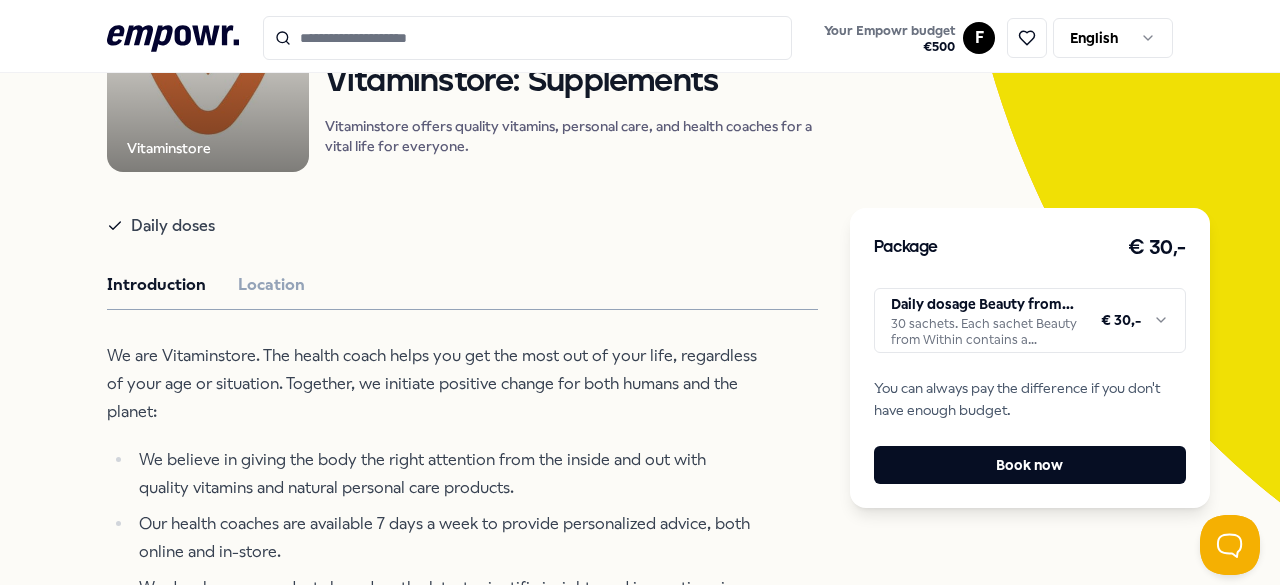 click on "Vitaminstore Nutrition & Lifestyle Vitaminstore: Supplements Vitaminstore offers quality vitamins, personal care, and health coaches for a vital life for everyone. Daily doses Introduction Location We are Vitaminstore. The health coach helps you get the most out of your life, regardless of your age or situation. Together, we initiate positive change for both humans and the planet: We believe in giving the body the right attention from the inside and out with quality vitamins and natural personal care products. Our health coaches are available 7 days a week to provide personalized advice, both online and in-store. We develop our products based on the latest scientific insights and innovations in the market. We are Vitaminstore, for everyone who wants to enjoy life. Live more. Recommended Nutrition & Lifestyle Supplements Today Rocks: Supplements Today.rocks offers liposomal supplements with 90% absorption efficiency for
maximum health support. From  € 45,- Nutrition & Lifestyle Health Homed IQ: Health Tests" at bounding box center (462, 589) 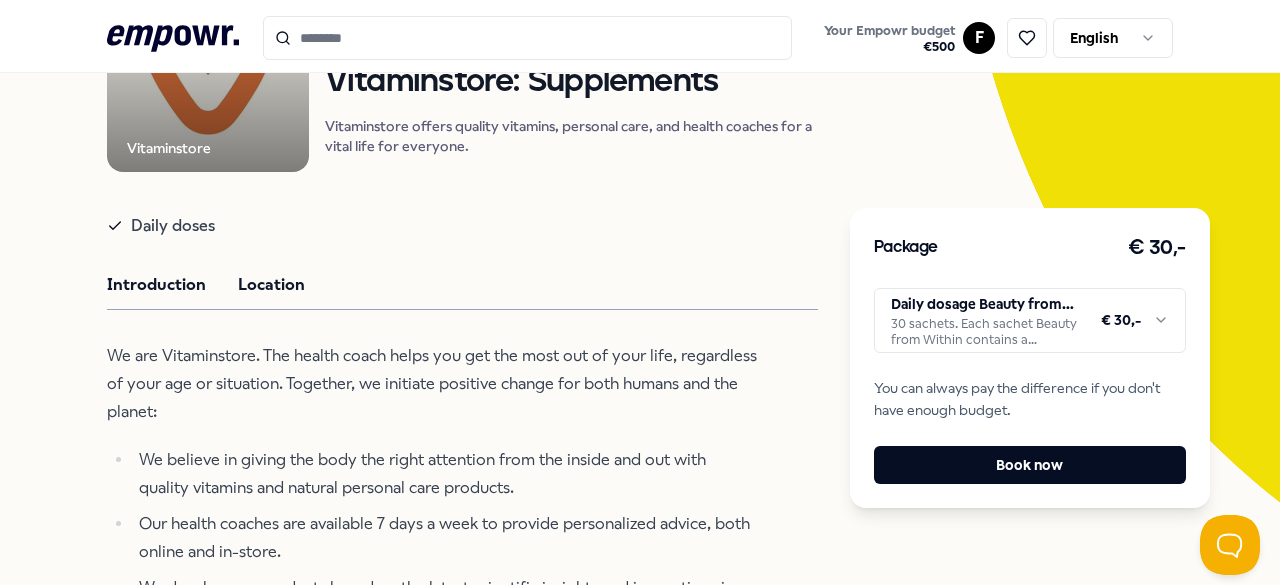 click on "Location" at bounding box center [271, 285] 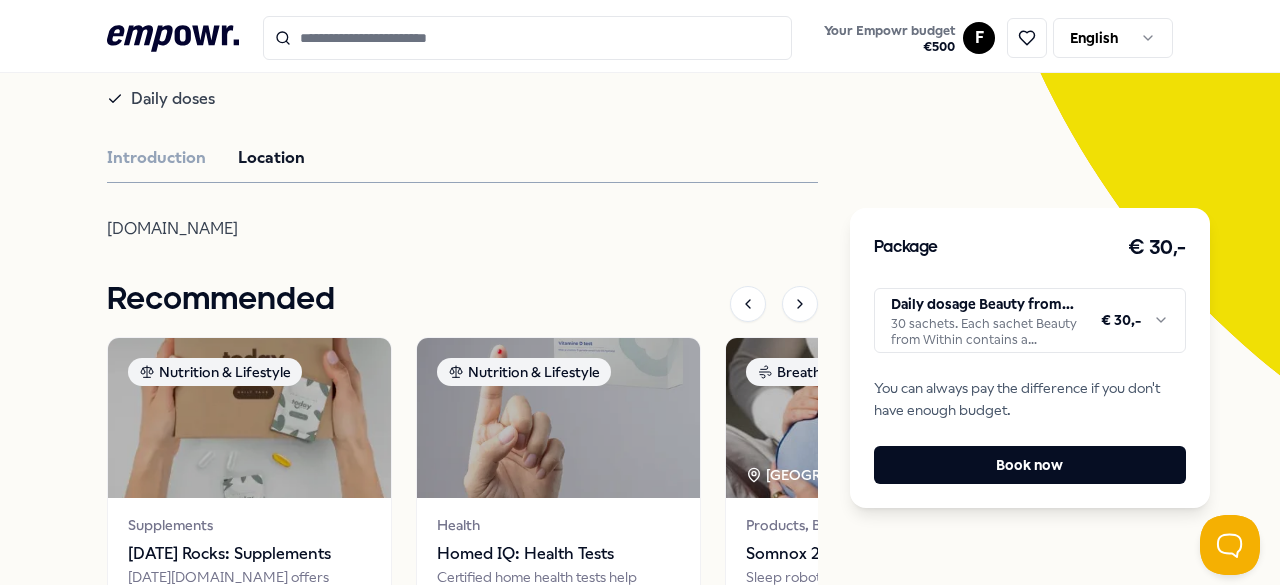 scroll, scrollTop: 307, scrollLeft: 0, axis: vertical 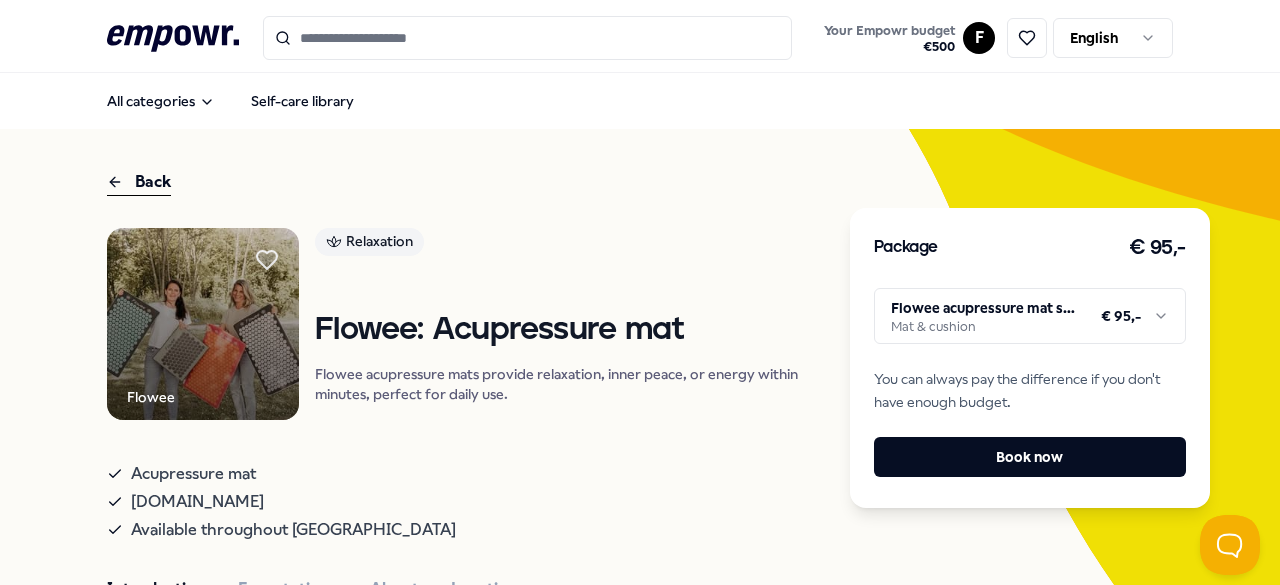 click on "Back Flowee Relaxation Flowee: Acupressure mat Flowee acupressure mats provide relaxation, inner peace, or energy within minutes, perfect for daily use. Acupressure mat [DOMAIN_NAME] Available throughout the [GEOGRAPHIC_DATA] Introduction Expectations About Location Flowee Acupressure Mats Flowee has been the leading Dutch brand for acupressure mats since [DATE]. We offer high-quality products with a unique design. By using the acupressure mat, you can experience muscle relaxation, inner peace, or increased energy within minutes. The Flowee Acupressure Mat is a valuable addition to your daily routine and invites you to take a moment for yourself. Recommended Coaching NL [GEOGRAPHIC_DATA]   + 1 Setting Boundaries Eef van Soest Pregnancy and parenting coaching, birth processing, trauma, (needle) anxiety &
stress coaching. English, Dutch From  € 135,- Coaching NL [GEOGRAPHIC_DATA]   + 1 Dietetics and Nutrition Coaching [PERSON_NAME] English From  € 80,- Coaching [GEOGRAPHIC_DATA]   Setting Boundaries [PERSON_NAME]" at bounding box center [640, 767] 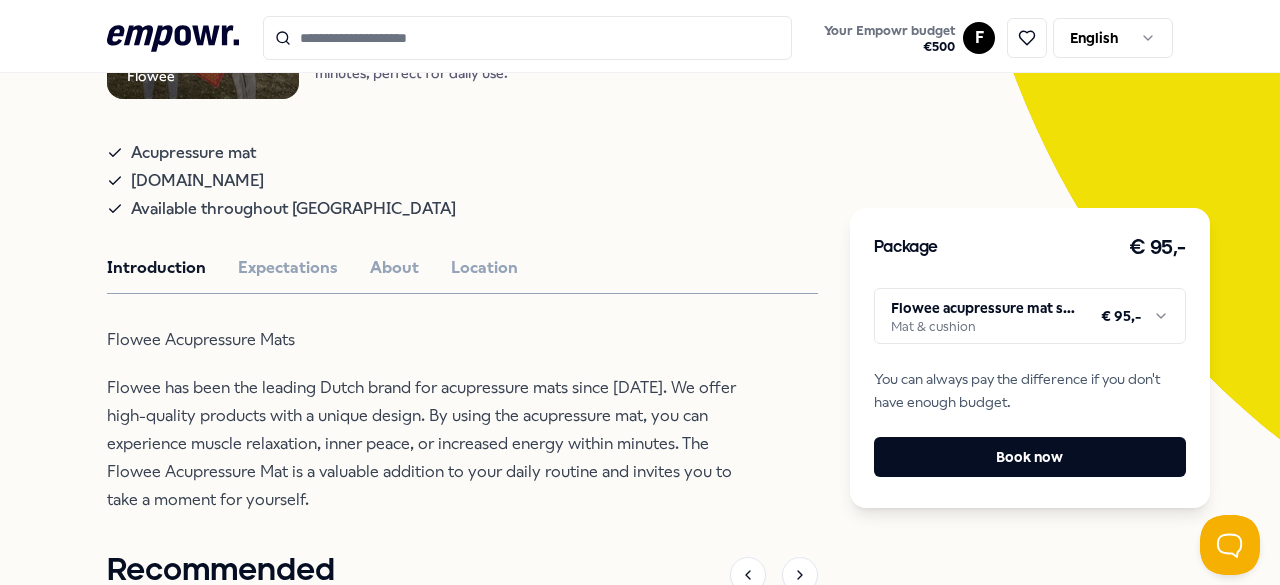 scroll, scrollTop: 320, scrollLeft: 0, axis: vertical 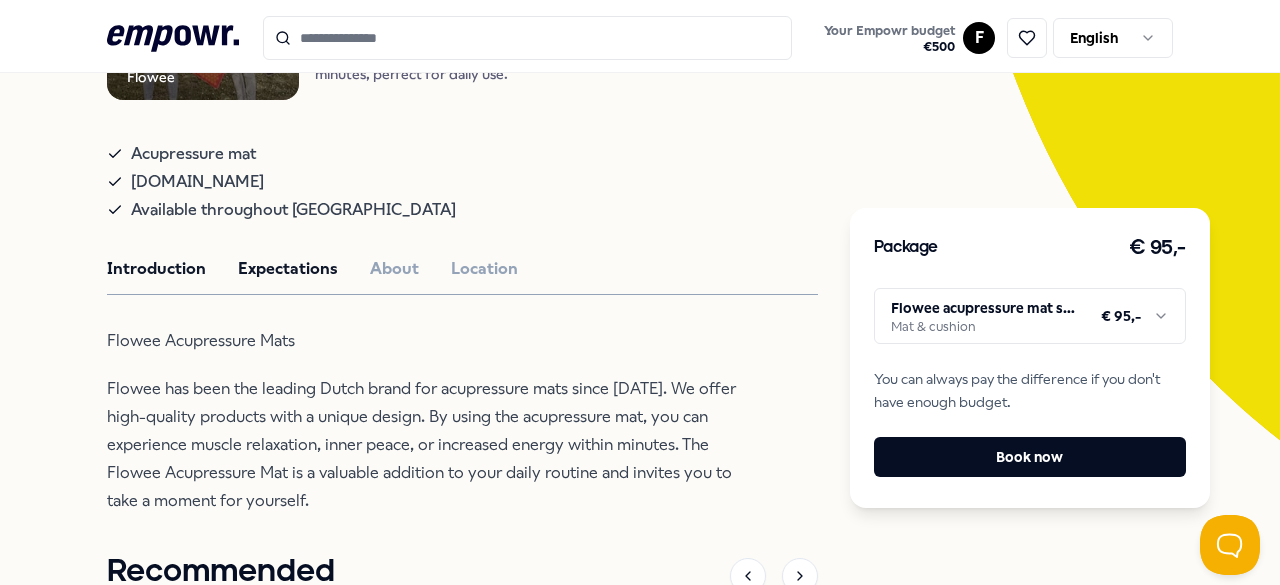 click on "Expectations" at bounding box center (288, 269) 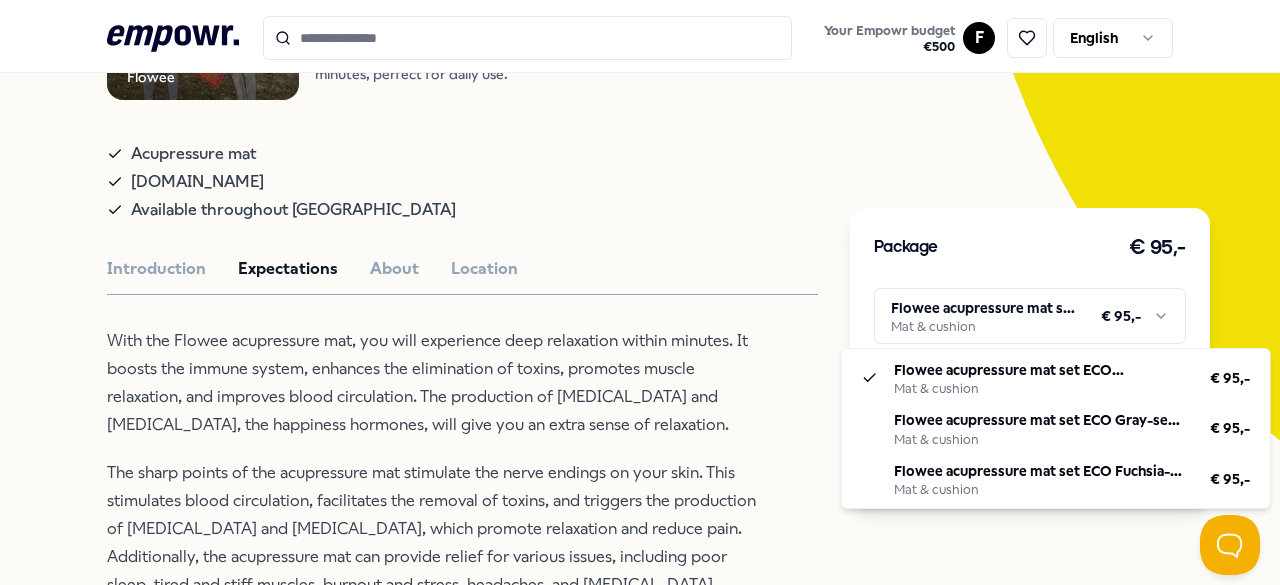 click on ".empowr-logo_svg__cls-1{fill:#03032f} Your Empowr budget € 500 F English All categories   Self-care library Back Flowee Relaxation Flowee: Acupressure mat Flowee acupressure mats provide relaxation, inner peace, or energy within minutes, perfect for daily use. Acupressure mat [DOMAIN_NAME] Available throughout the [GEOGRAPHIC_DATA] Introduction Expectations About Location With the Flowee acupressure mat, you will experience deep relaxation within minutes. It boosts the immune system, enhances the elimination of toxins, promotes muscle relaxation, and improves blood circulation. The production of [MEDICAL_DATA] and [MEDICAL_DATA], the happiness hormones, will give you an extra sense of relaxation. The acupressure mat helps with: Neck and shoulder pain Better relaxation of tight muscles Sleep problems Burnout symptoms & Stress Various back problems, including [MEDICAL_DATA] and herniated discs [MEDICAL_DATA] Painful and tired feet, [MEDICAL_DATA], and [MEDICAL_DATA] [MEDICAL_DATA] and [MEDICAL_DATA] (also in children) [MEDICAL_DATA] & Whiplash   + 1" at bounding box center (640, 292) 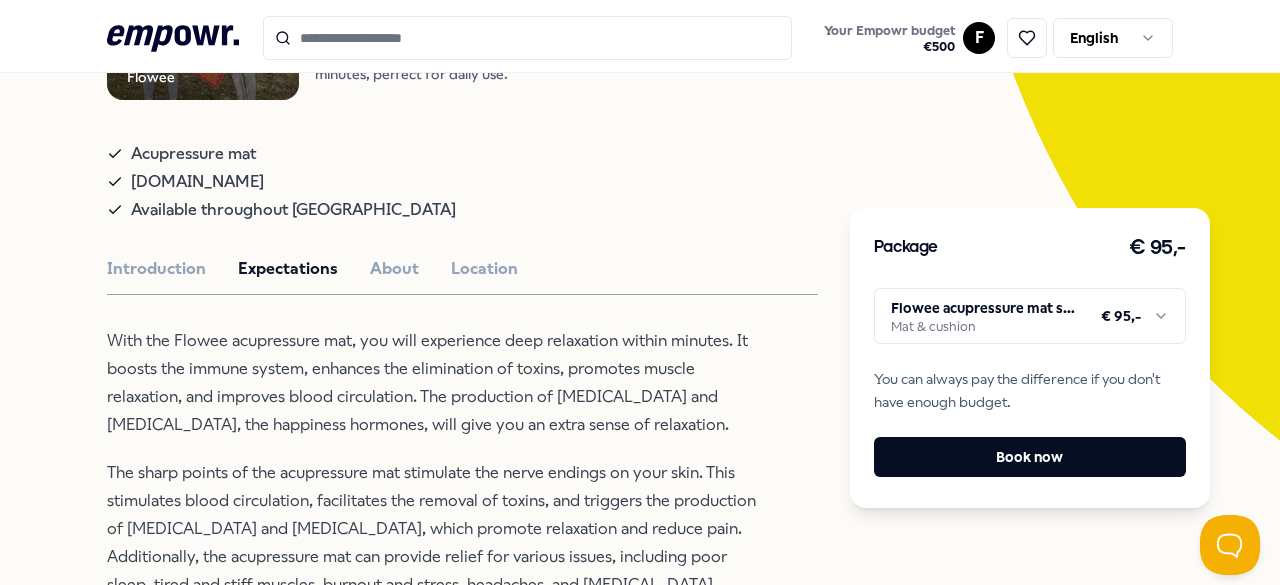 click on ".empowr-logo_svg__cls-1{fill:#03032f} Your Empowr budget € 500 F English All categories   Self-care library Back Flowee Relaxation Flowee: Acupressure mat Flowee acupressure mats provide relaxation, inner peace, or energy within minutes, perfect for daily use. Acupressure mat [DOMAIN_NAME] Available throughout the [GEOGRAPHIC_DATA] Introduction Expectations About Location With the Flowee acupressure mat, you will experience deep relaxation within minutes. It boosts the immune system, enhances the elimination of toxins, promotes muscle relaxation, and improves blood circulation. The production of [MEDICAL_DATA] and [MEDICAL_DATA], the happiness hormones, will give you an extra sense of relaxation. The acupressure mat helps with: Neck and shoulder pain Better relaxation of tight muscles Sleep problems Burnout symptoms & Stress Various back problems, including [MEDICAL_DATA] and herniated discs [MEDICAL_DATA] Painful and tired feet, [MEDICAL_DATA], and [MEDICAL_DATA] [MEDICAL_DATA] and [MEDICAL_DATA] (also in children) [MEDICAL_DATA] & Whiplash   + 1" at bounding box center (640, 292) 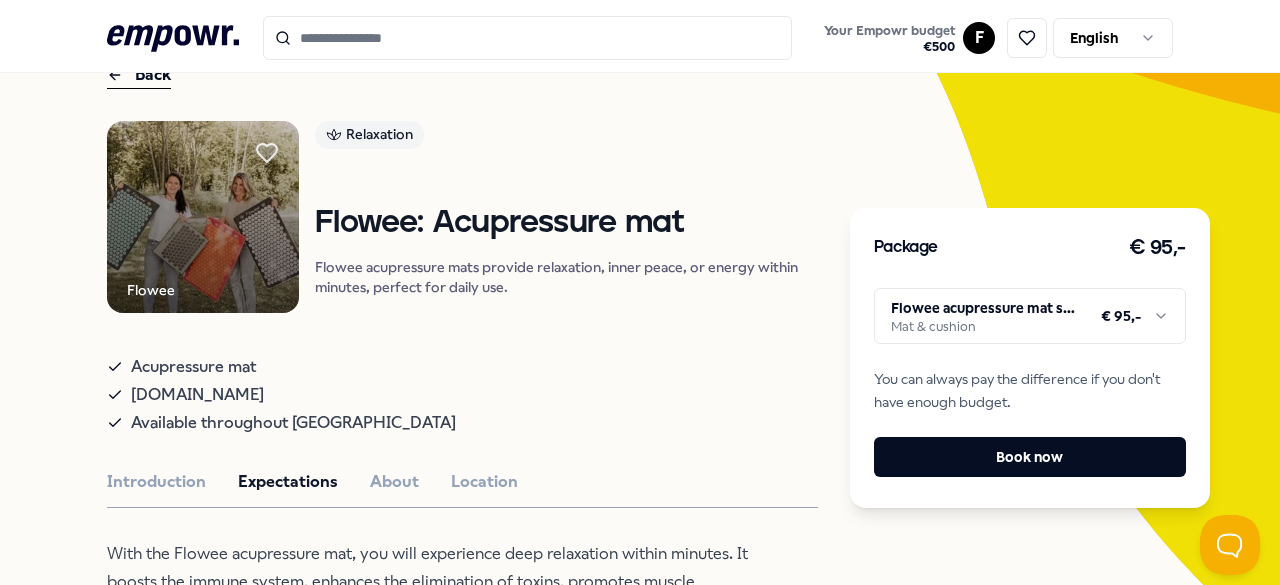 scroll, scrollTop: 146, scrollLeft: 0, axis: vertical 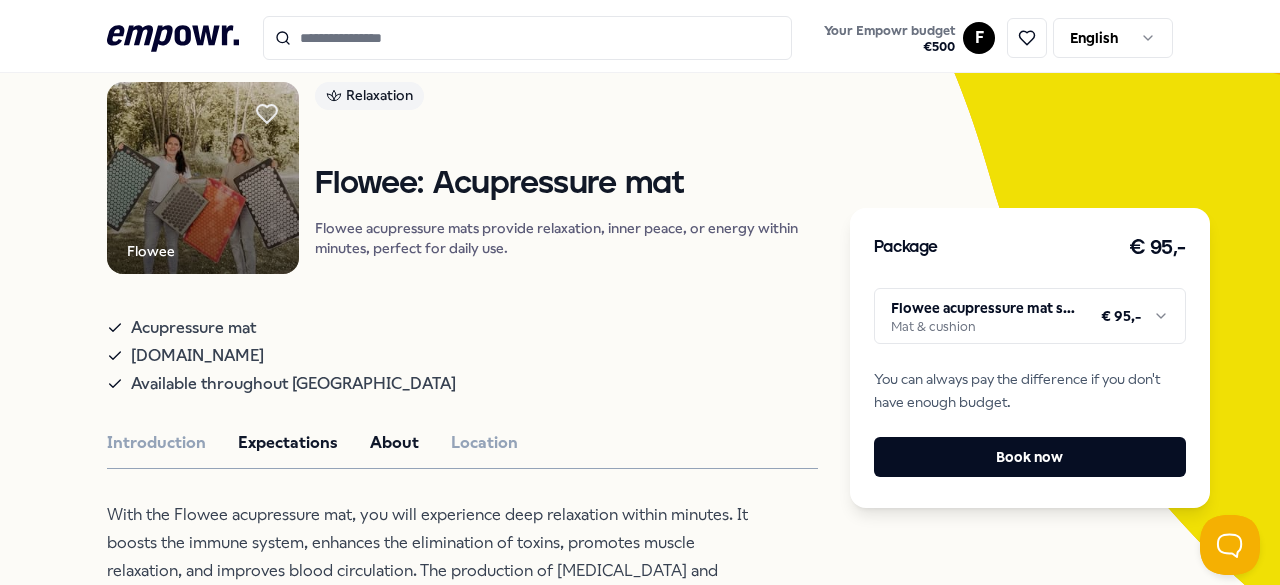 click on "About" at bounding box center (394, 443) 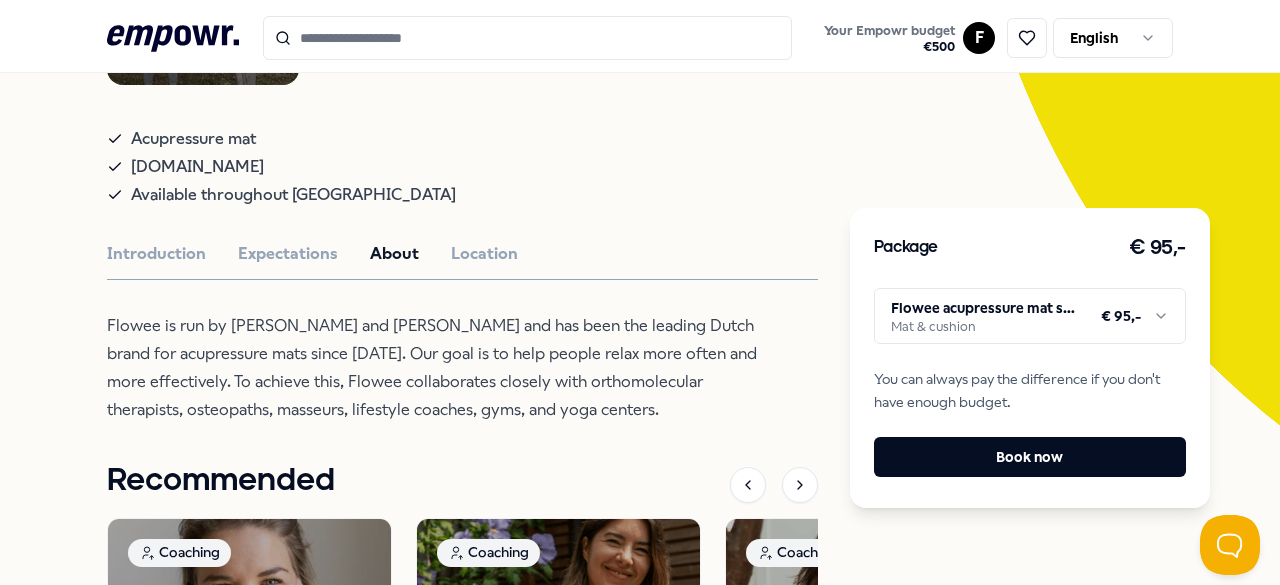 scroll, scrollTop: 325, scrollLeft: 0, axis: vertical 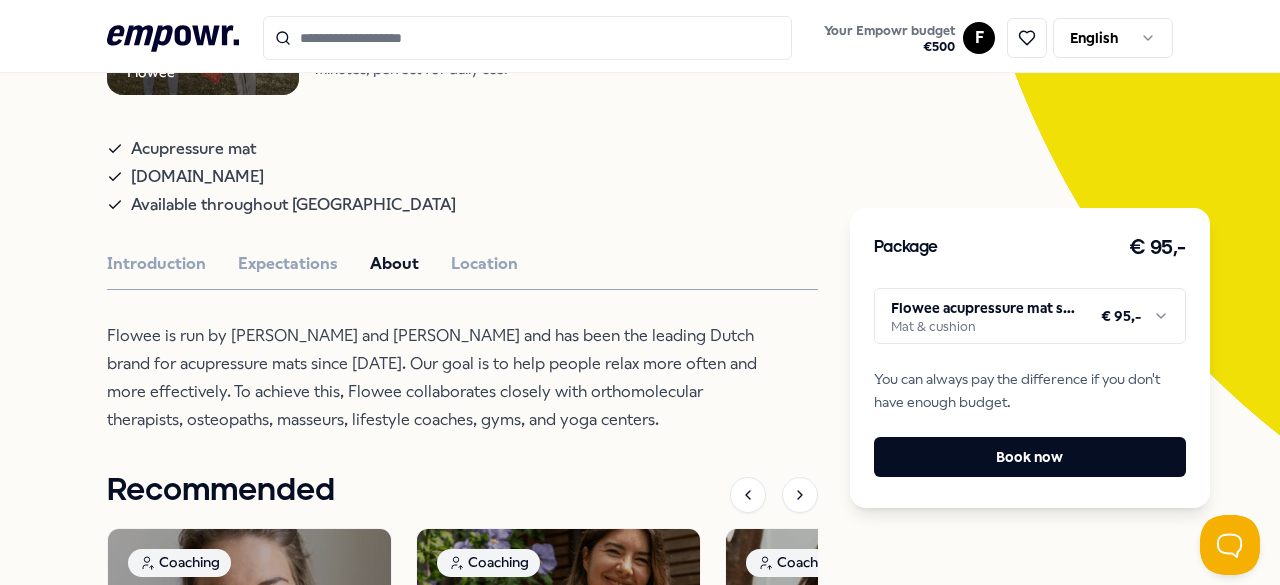 click on "Flowee is run by Tamara and Manon and has been the leading Dutch brand for acupressure mats since 2011. Our goal is to help people relax more often and more effectively. To achieve this, Flowee collaborates closely with orthomolecular therapists, osteopaths, masseurs, lifestyle coaches, gyms, and yoga centers." at bounding box center (432, 378) 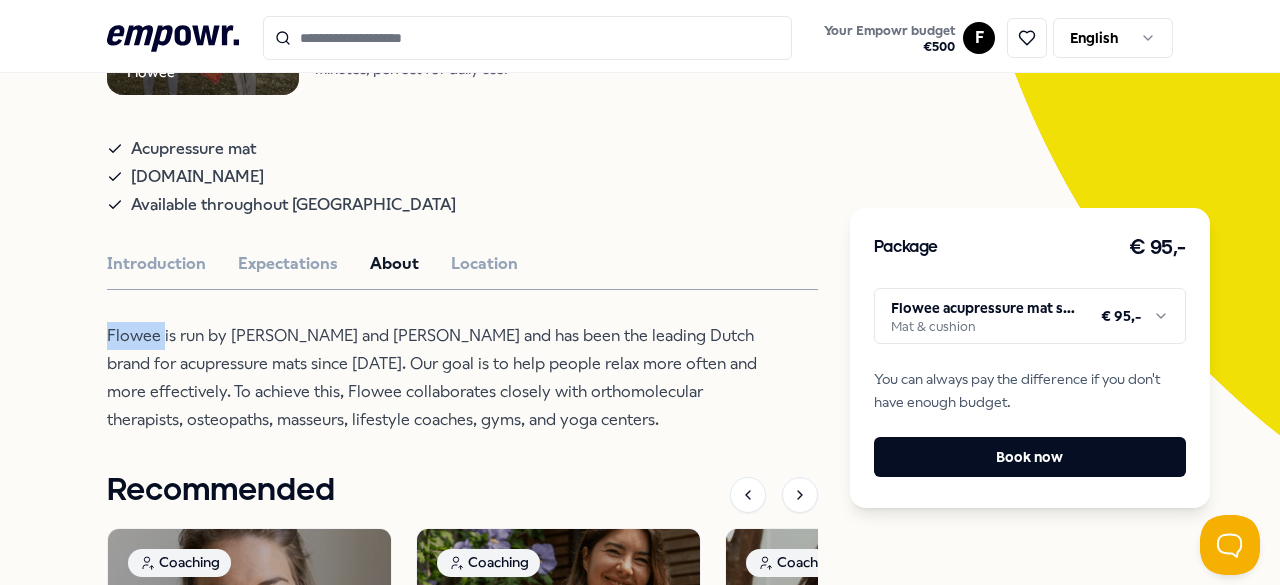 click on "Flowee is run by Tamara and Manon and has been the leading Dutch brand for acupressure mats since 2011. Our goal is to help people relax more often and more effectively. To achieve this, Flowee collaborates closely with orthomolecular therapists, osteopaths, masseurs, lifestyle coaches, gyms, and yoga centers." at bounding box center [432, 378] 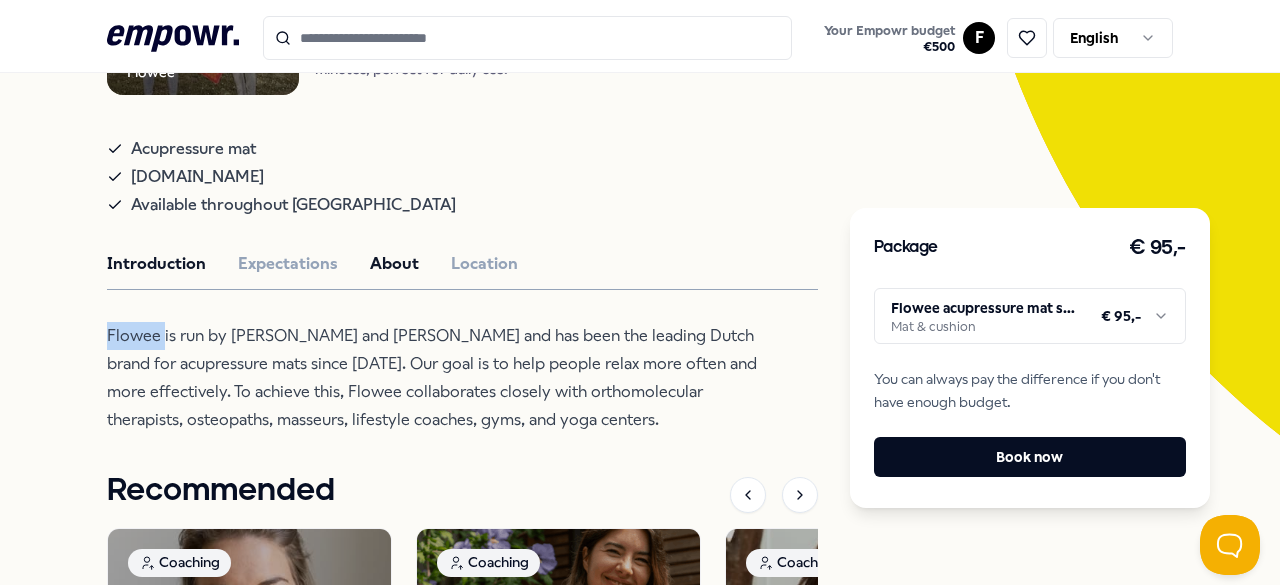click on "Introduction" at bounding box center (156, 264) 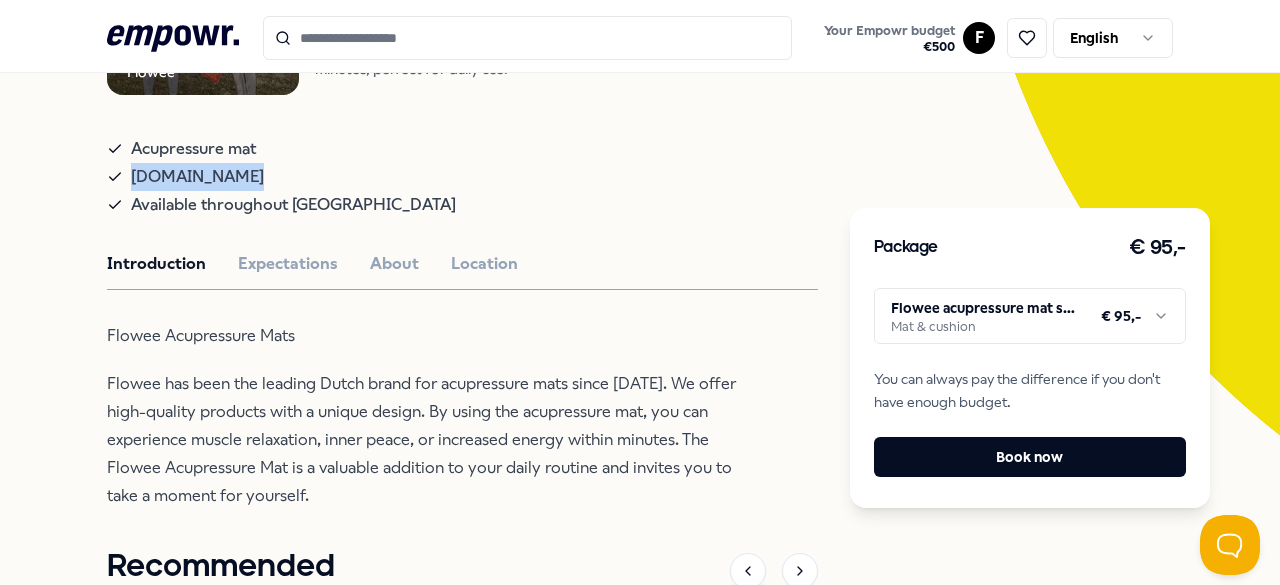 drag, startPoint x: 248, startPoint y: 178, endPoint x: 127, endPoint y: 177, distance: 121.004135 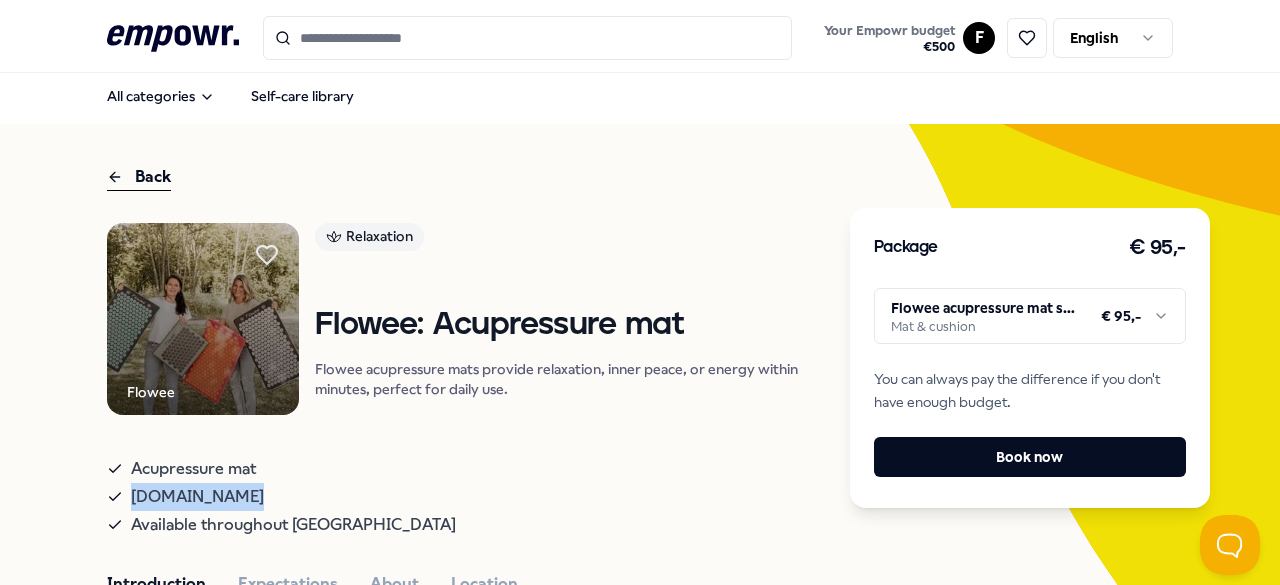 scroll, scrollTop: 0, scrollLeft: 0, axis: both 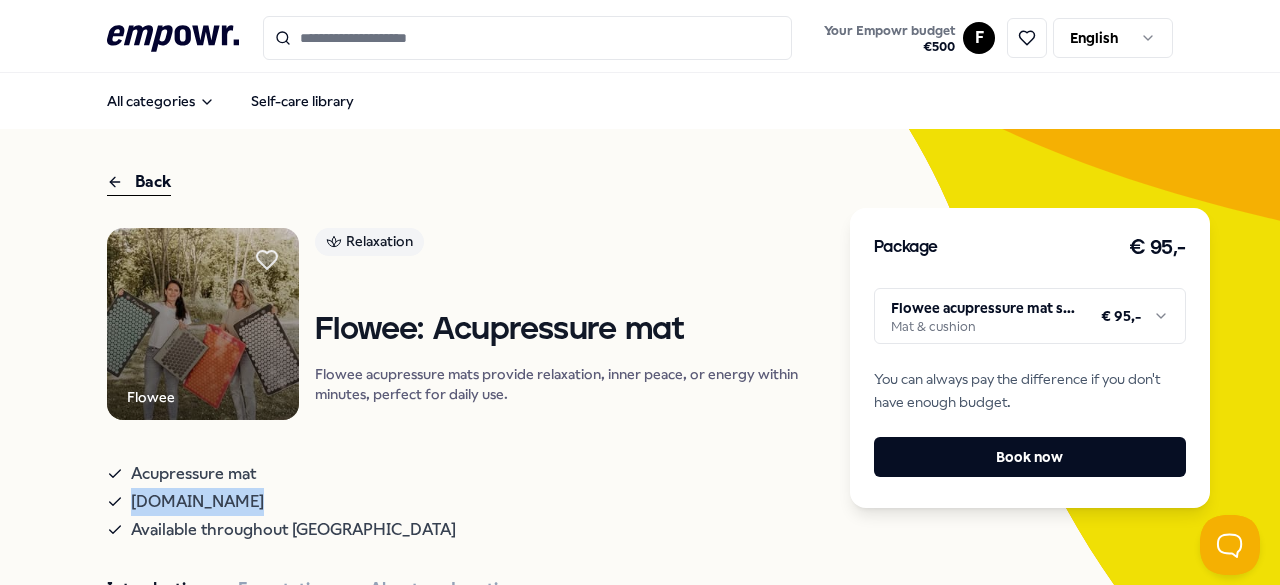 click on ".empowr-logo_svg__cls-1{fill:#03032f} Your Empowr budget € 500 F English All categories   Self-care library Back Flowee Relaxation Flowee: Acupressure mat Flowee acupressure mats provide relaxation, inner peace, or energy within minutes, perfect for daily use. Acupressure mat www.flowee.nl Available throughout the Netherlands Introduction Expectations About Location Flowee Acupressure Mats Flowee has been the leading Dutch brand for acupressure mats since 2011. We offer high-quality products with a unique design. By using the acupressure mat, you can experience muscle relaxation, inner peace, or increased energy within minutes. The Flowee Acupressure Mat is a valuable addition to your daily routine and invites you to take a moment for yourself. Recommended Nutrition & Lifestyle Supplements Today Rocks: Supplements Today.rocks offers liposomal supplements with 90% absorption efficiency for
maximum health support. From  € 45,- Nutrition & Lifestyle Health Homed IQ: Health Tests English, Dutch From    + 3" at bounding box center (640, 292) 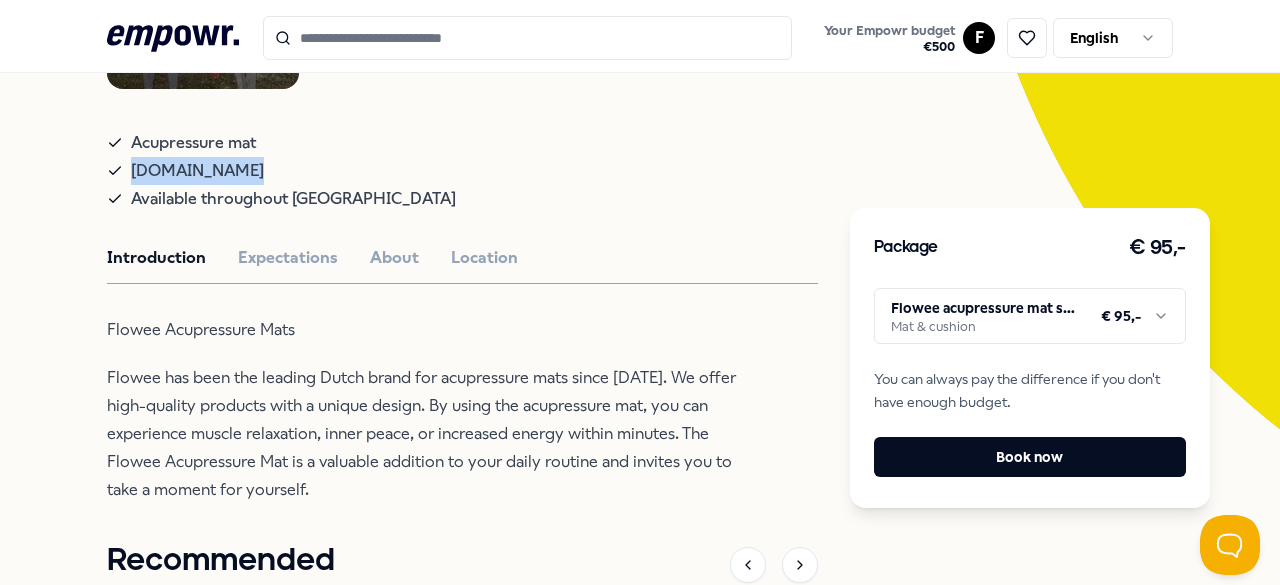 scroll, scrollTop: 326, scrollLeft: 0, axis: vertical 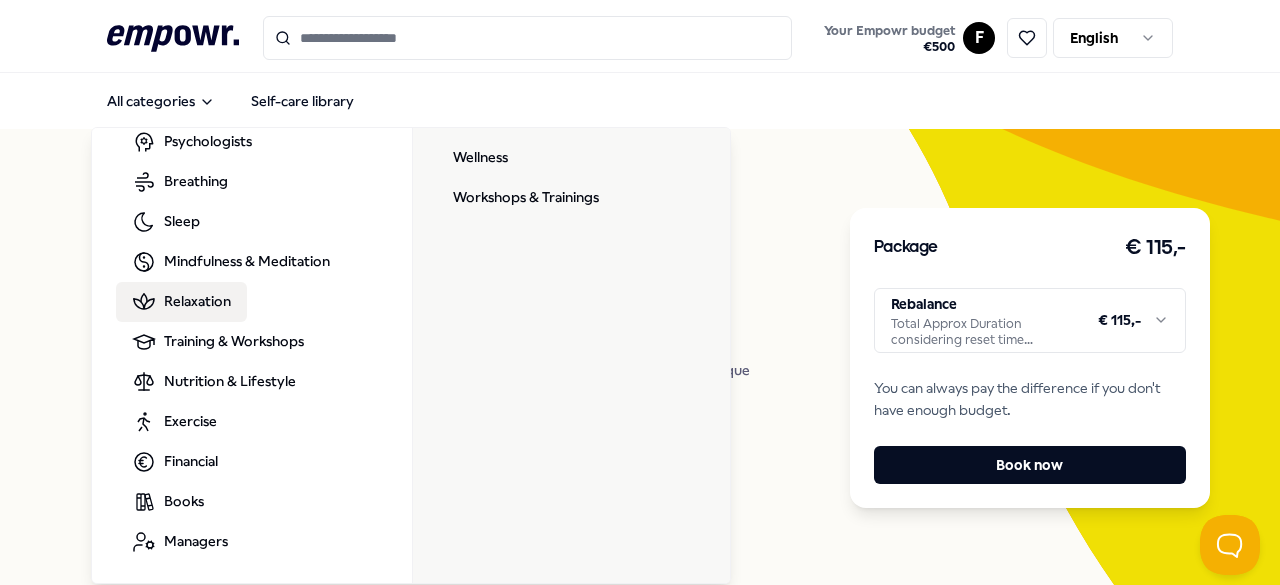 click on "Back Renessence Relaxation Renessence: Wellness & Mindfulness Renessence combines science and spirit to optimize health. A unique ecosystem for well-being and self-care. Amsterdam Self-care English, [GEOGRAPHIC_DATA] Region Introduction Goals Expectations About Location Renessence is a space for radical self-care and deep healing. We combine science x spirit using state-of-the-art technologies and ancient wisdom to restore, enhance, and optimise human potential.  Our unique integrated ecosystem of services, classes, and products will revolutionize your health and overall well-being. Recommended Nutrition & Lifestyle Supplements [DATE] Rocks: Supplements [DATE][DOMAIN_NAME] offers liposomal supplements with 90% absorption efficiency for
maximum health support. From  € 45,- Nutrition & Lifestyle Health Homed IQ: Health Tests Certified home health tests help identify specific health risks and improve
well-being. English, Dutch From  € 45,- Breathing [GEOGRAPHIC_DATA] Region   + 3 Products, Books & Apps From  € 550,-" at bounding box center [640, 738] 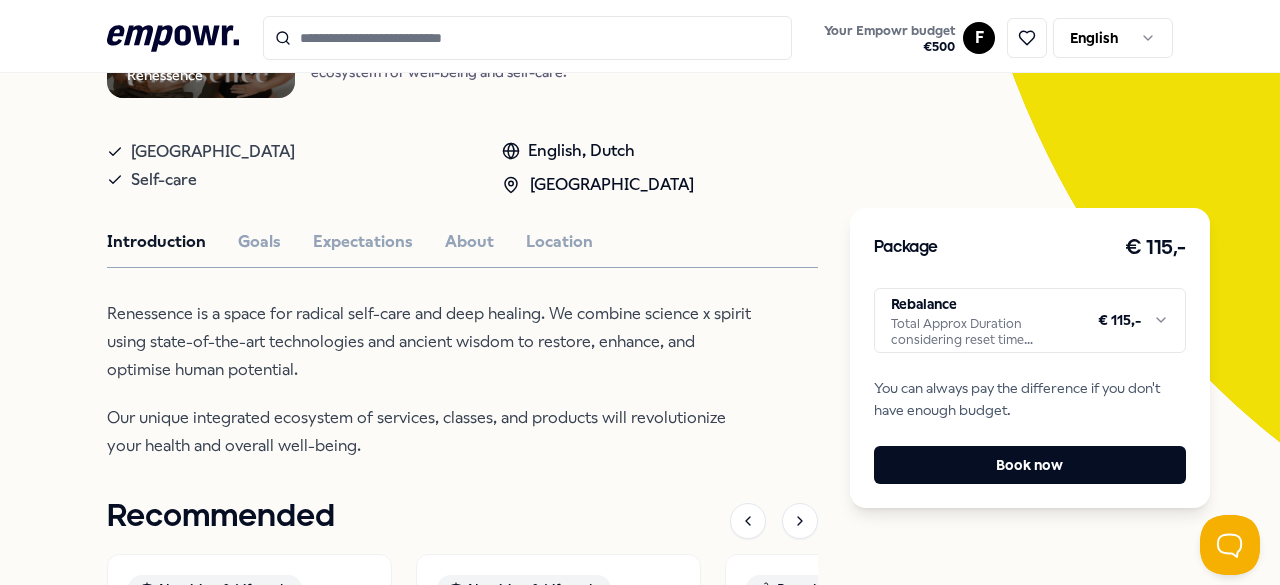 scroll, scrollTop: 318, scrollLeft: 0, axis: vertical 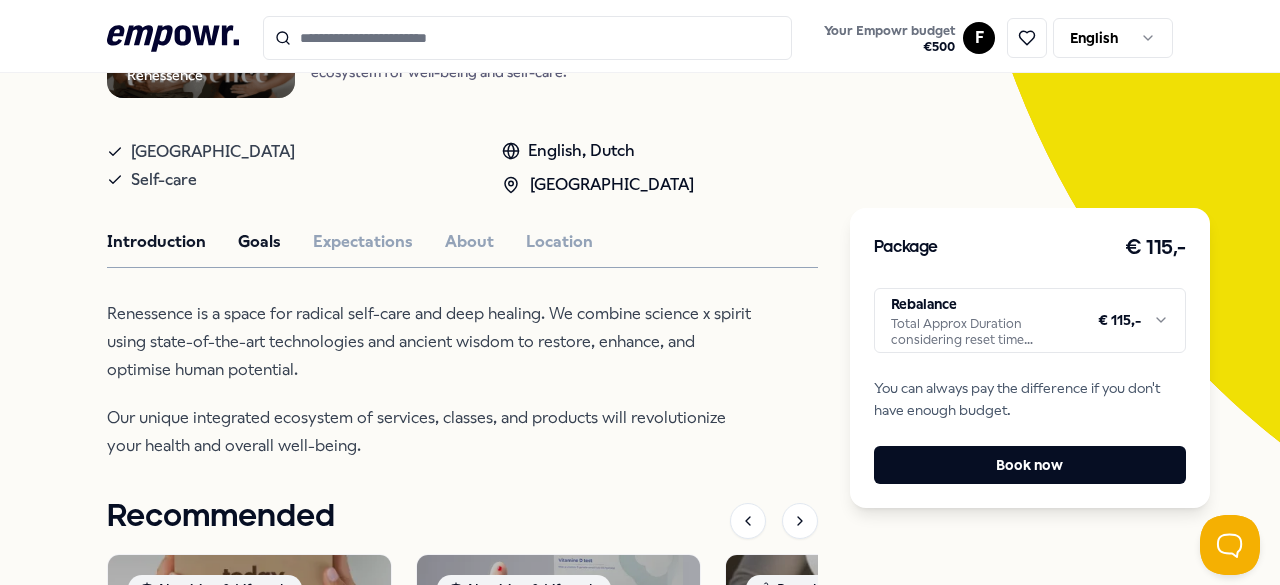 click on "Goals" at bounding box center (259, 242) 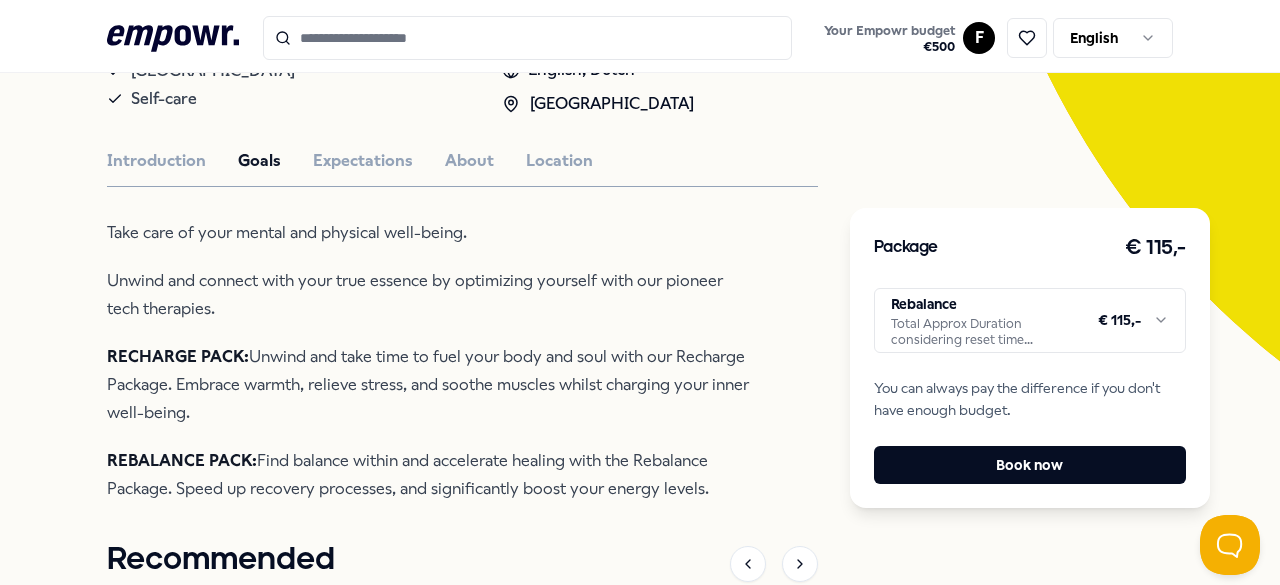 scroll, scrollTop: 402, scrollLeft: 0, axis: vertical 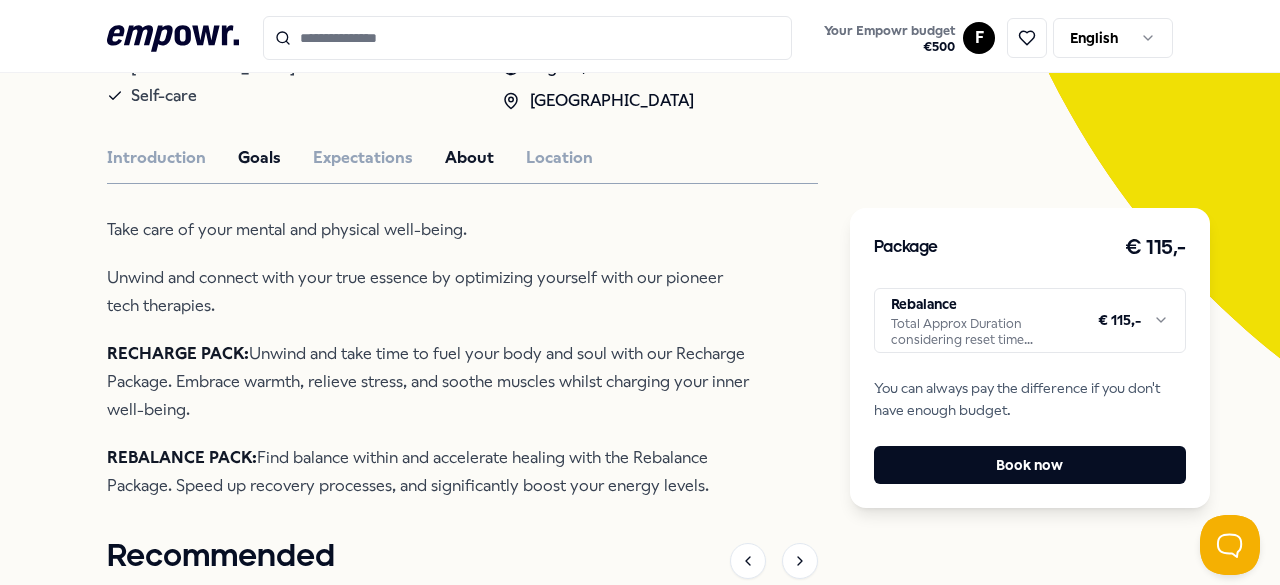 click on "About" at bounding box center (469, 158) 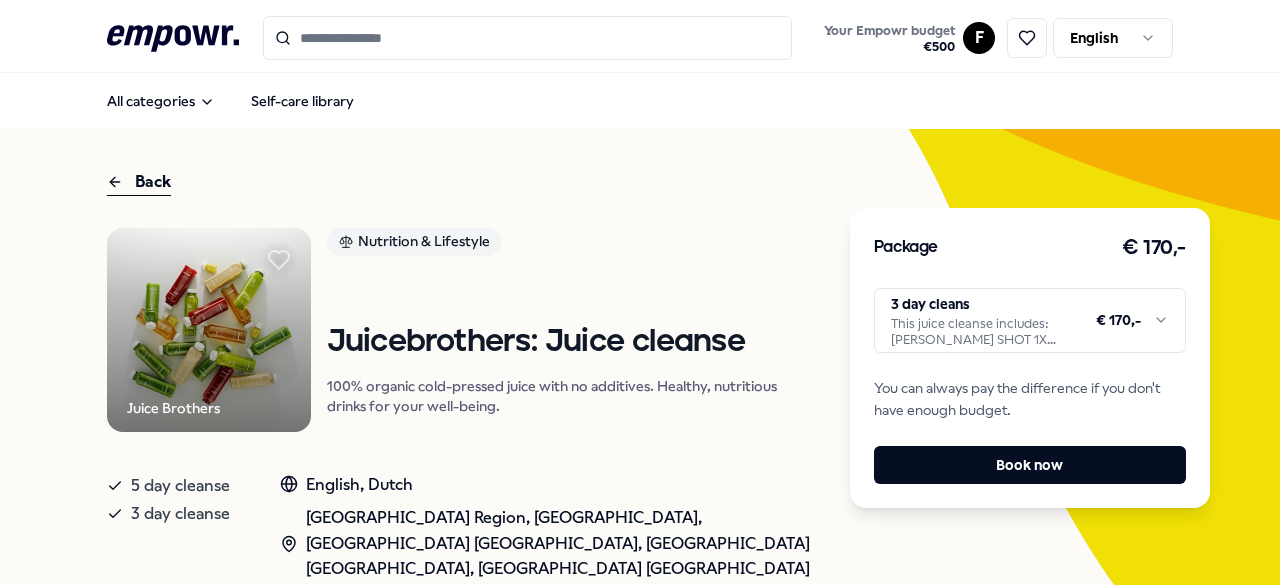 scroll, scrollTop: 0, scrollLeft: 0, axis: both 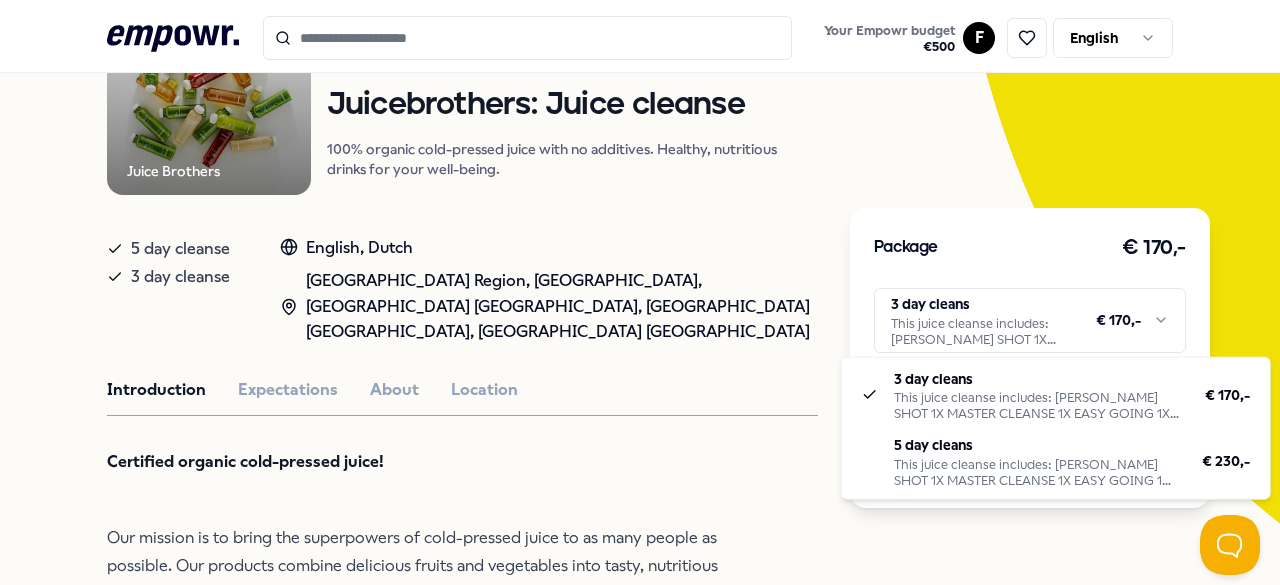 click on ".empowr-logo_svg__cls-1{fill:#03032f} Your Empowr budget € 500 F English All categories   Self-care library Back Juice Brothers Nutrition & Lifestyle Juicebrothers: Juice cleanse 100% organic cold-pressed juice with no additives. Healthy, nutritious drinks for your well-being. 5 day cleanse 3 day cleanse English, [GEOGRAPHIC_DATA], [GEOGRAPHIC_DATA] [GEOGRAPHIC_DATA], [GEOGRAPHIC_DATA], [GEOGRAPHIC_DATA] [GEOGRAPHIC_DATA], [GEOGRAPHIC_DATA] [GEOGRAPHIC_DATA] Introduction Expectations About Location Certified organic cold-pressed juice! Our mission is to bring the superpowers of cold-pressed juice to as many people as possible. Our products combine delicious fruits and vegetables into tasty, nutritious blends. Nutritious and free from artificial additives and preservatives, they are the perfect healthy boost for your body. 100% organic 100% cold-pressed 100% pure product Absolutely no additives We dream of seeing every fridge stocked with our juice. Why? Because we believe everyone deserves to get the most out of their day! Recommended Nutrition & Lifestyle From" at bounding box center (640, 292) 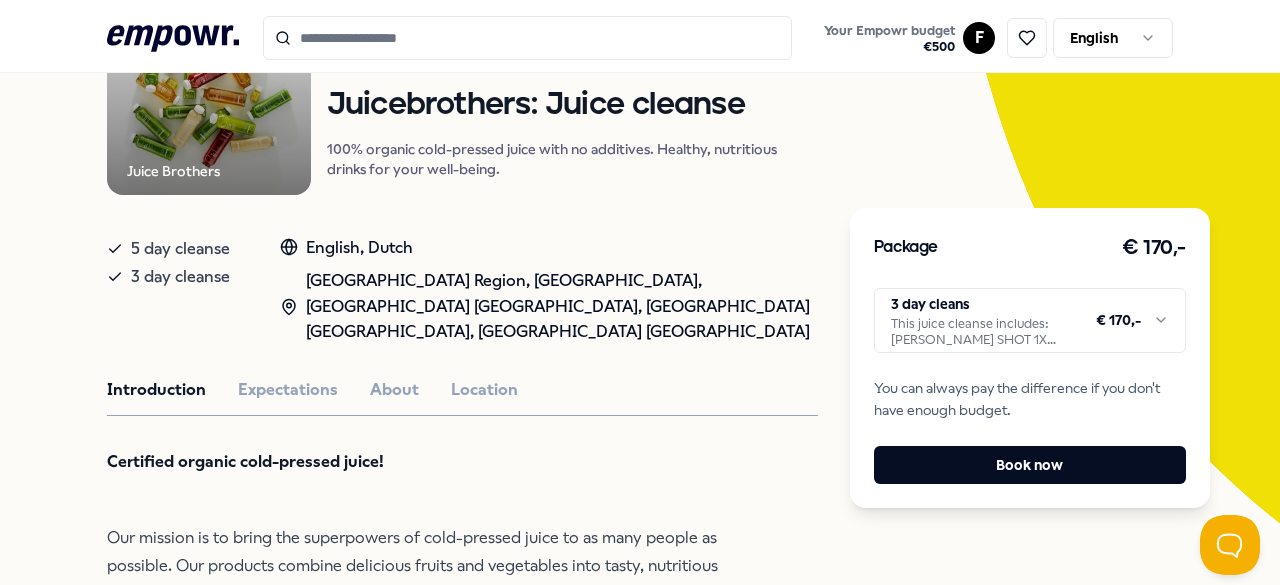 click on ".empowr-logo_svg__cls-1{fill:#03032f} Your Empowr budget € 500 F English All categories   Self-care library Back Juice Brothers Nutrition & Lifestyle Juicebrothers: Juice cleanse 100% organic cold-pressed juice with no additives. Healthy, nutritious drinks for your well-being. 5 day cleanse 3 day cleanse English, [GEOGRAPHIC_DATA], [GEOGRAPHIC_DATA] [GEOGRAPHIC_DATA], [GEOGRAPHIC_DATA], [GEOGRAPHIC_DATA] [GEOGRAPHIC_DATA], [GEOGRAPHIC_DATA] [GEOGRAPHIC_DATA] Introduction Expectations About Location Certified organic cold-pressed juice! Our mission is to bring the superpowers of cold-pressed juice to as many people as possible. Our products combine delicious fruits and vegetables into tasty, nutritious blends. Nutritious and free from artificial additives and preservatives, they are the perfect healthy boost for your body. 100% organic 100% cold-pressed 100% pure product Absolutely no additives We dream of seeing every fridge stocked with our juice. Why? Because we believe everyone deserves to get the most out of their day! Recommended Nutrition & Lifestyle From" at bounding box center (640, 292) 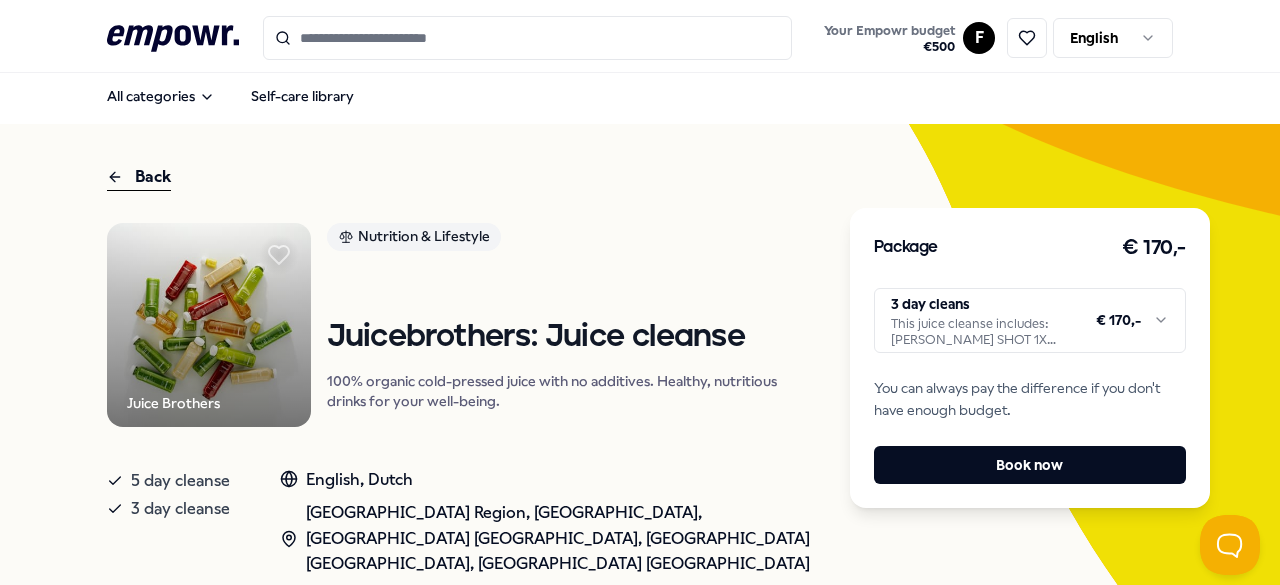 scroll, scrollTop: 2, scrollLeft: 0, axis: vertical 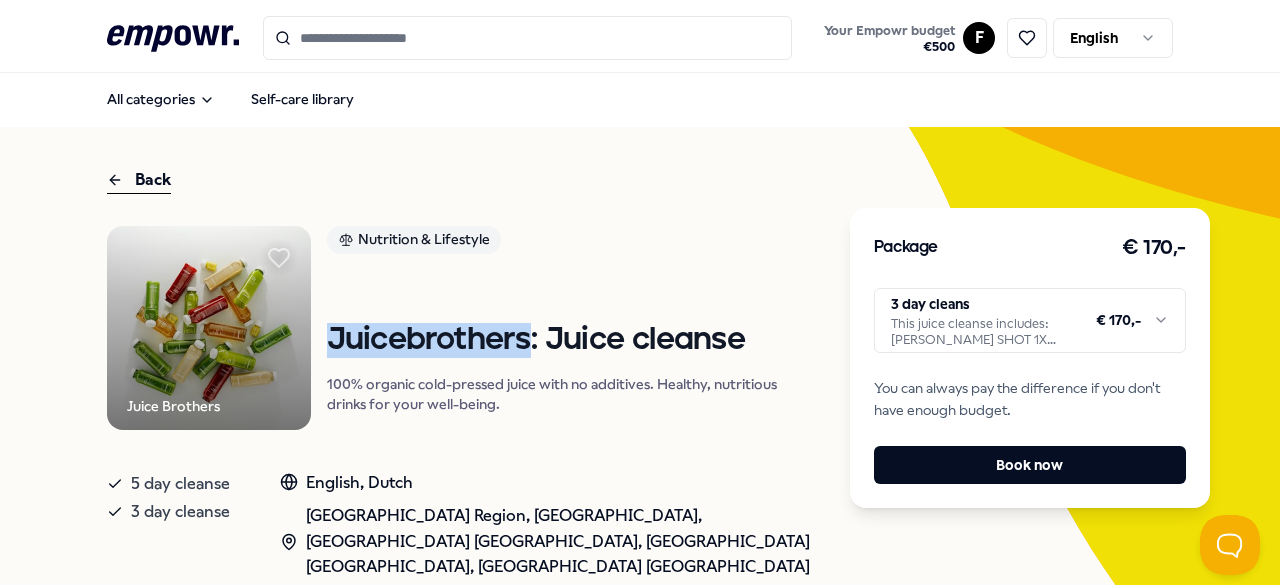 drag, startPoint x: 528, startPoint y: 333, endPoint x: 328, endPoint y: 323, distance: 200.24985 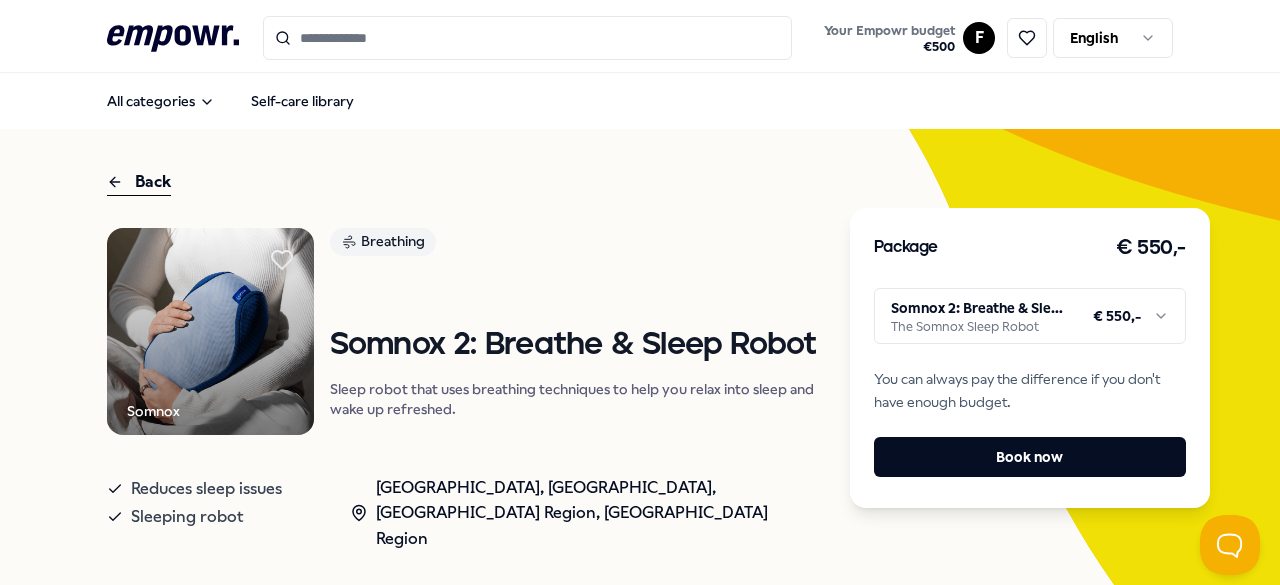 scroll, scrollTop: 0, scrollLeft: 0, axis: both 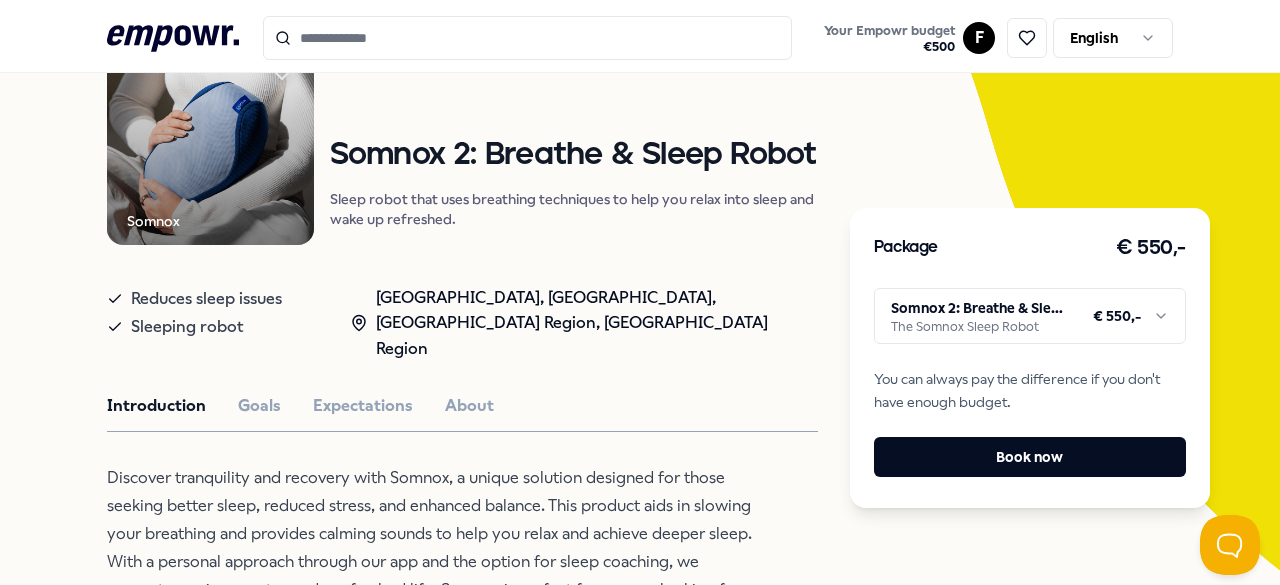 click on "Somnox 2: Breathe & Sleep Robot" at bounding box center (574, 155) 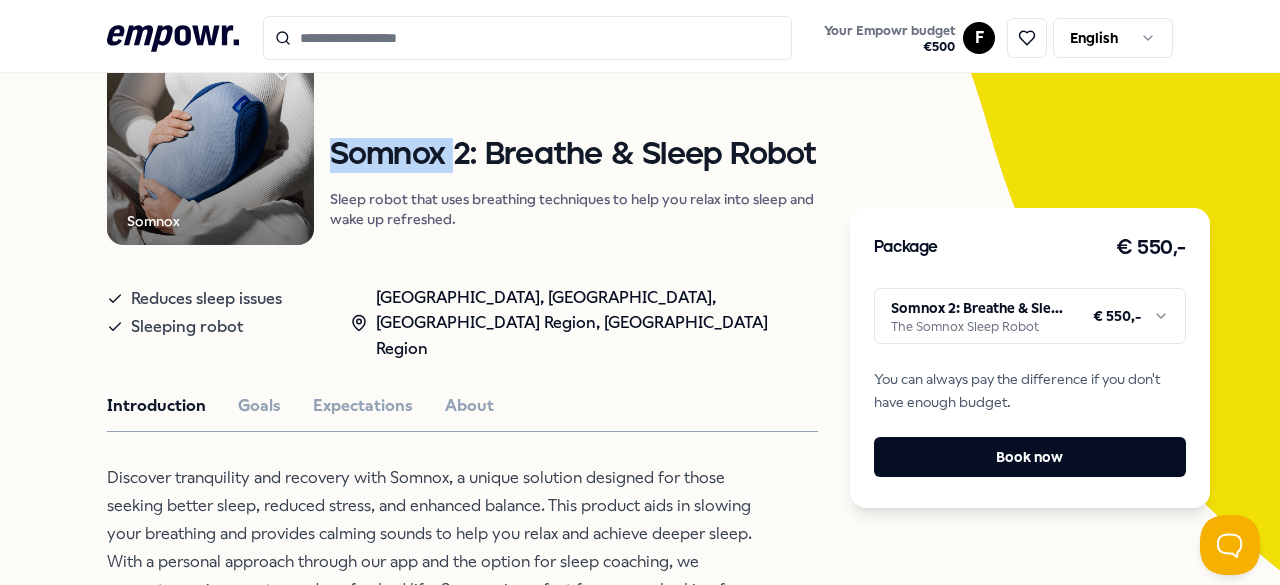 click on "Somnox 2: Breathe & Sleep Robot" at bounding box center [574, 155] 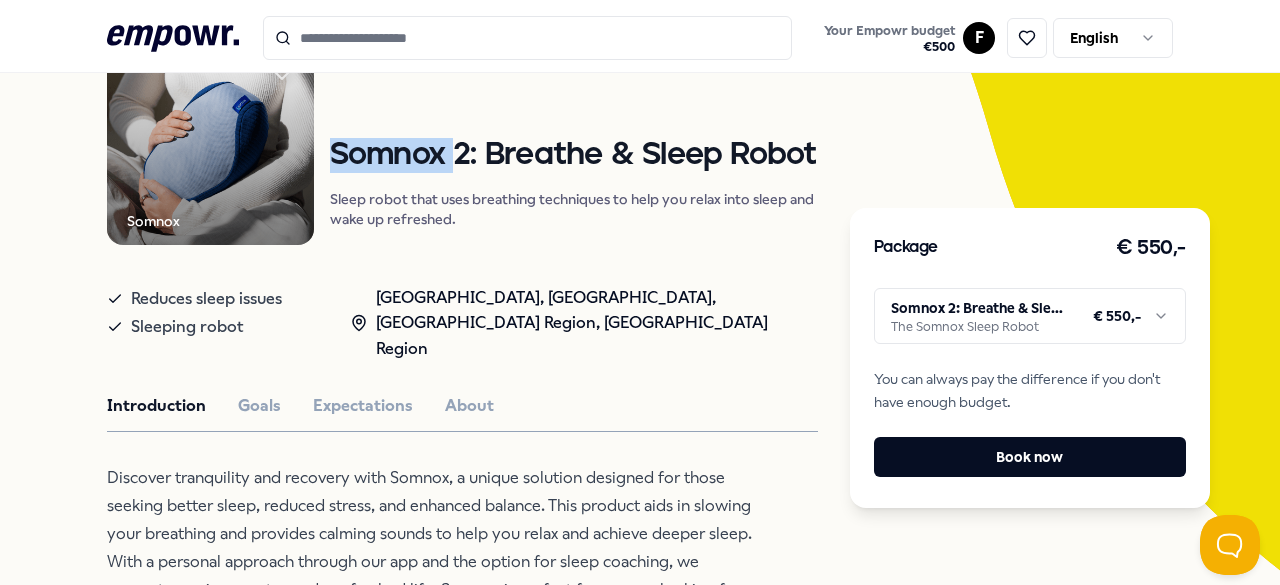 click on ".empowr-logo_svg__cls-1{fill:#03032f} Your Empowr budget € 500 F English All categories   Self-care library Back Somnox Breathing Somnox 2: Breathe & Sleep Robot Sleep robot that uses breathing techniques to help you relax into sleep and wake up refreshed. Reduces sleep issues Sleeping robot Amsterdam Region, The Hague Region, Rotterdam Region, Utrecht Region Introduction Goals Expectations About Discover tranquility and recovery with Somnox, a unique solution designed for those seeking better sleep, reduced stress, and enhanced balance. This product aids in slowing your breathing and provides calming sounds to help you relax and achieve deeper sleep. With a personal approach through our app and the option for sleep coaching, we support your journey toward a refreshed life. Somnox is perfect for anyone looking for natural, effective methods to improve sleep and well-being for a life filled with energy and clarity. Recommended Nutrition & Lifestyle Supplements Today Rocks: Supplements From  € 45,- Health" at bounding box center [640, 292] 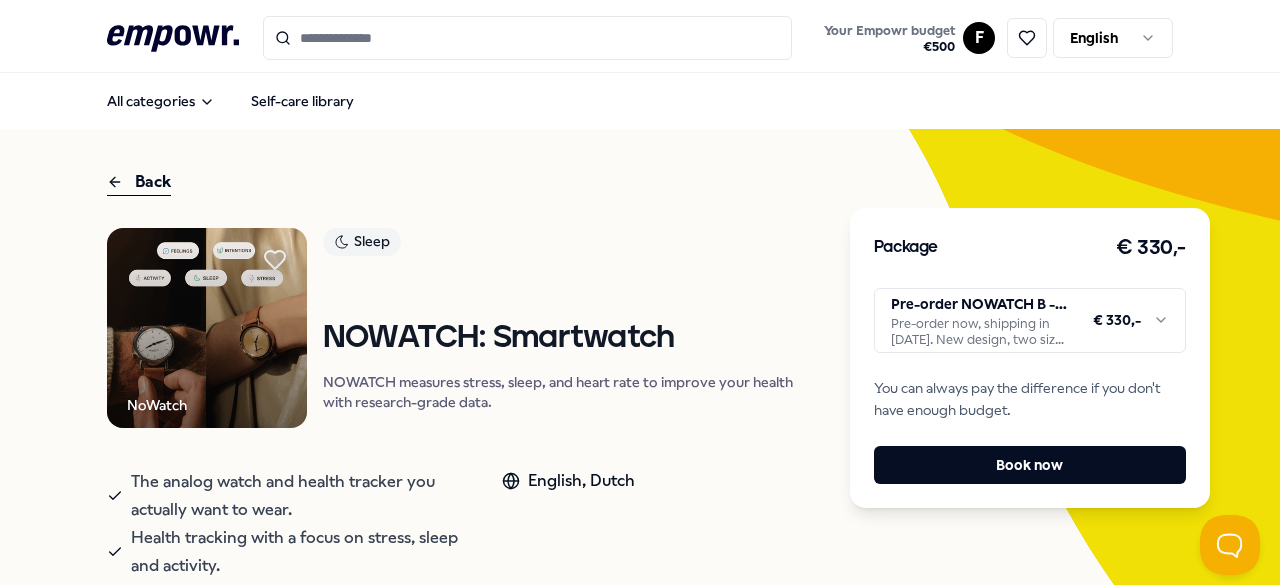 scroll, scrollTop: 0, scrollLeft: 0, axis: both 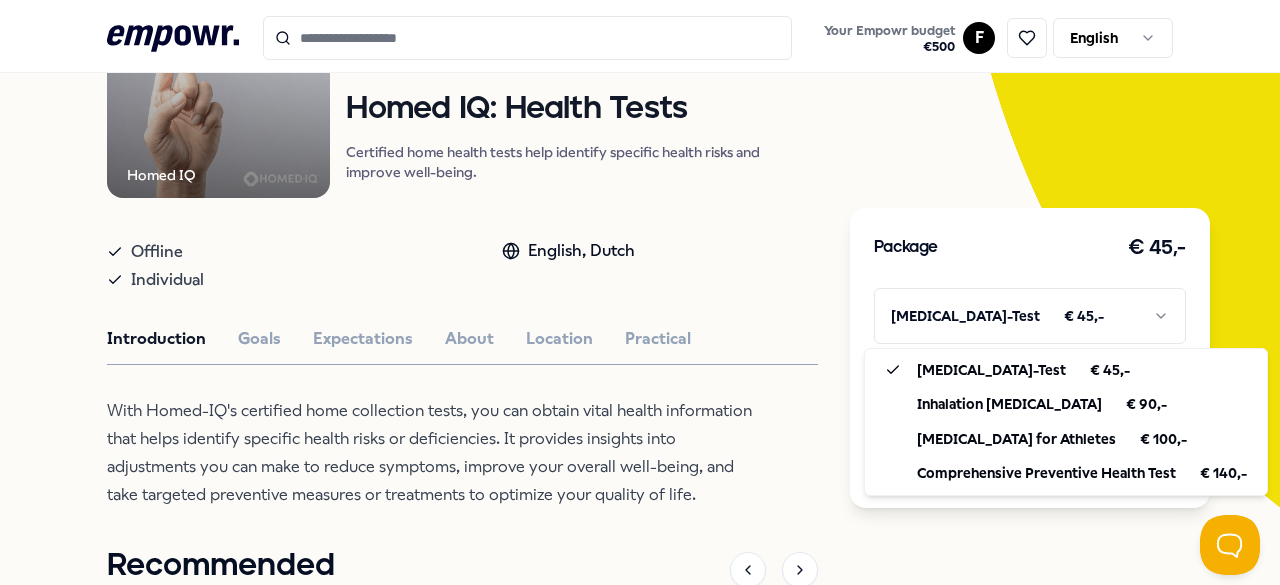 click on ".empowr-logo_svg__cls-1{fill:#03032f} Your Empowr budget € 500 F English All categories   Self-care library Back Homed IQ Nutrition & Lifestyle Homed IQ: Health Tests Certified home health tests help identify specific health risks and improve well-being. Offline Individual English, Dutch Introduction Goals Expectations About Location Practical With Homed-IQ's certified home collection tests, you can obtain vital health information that helps identify specific health risks or deficiencies. It provides insights into adjustments you can make to reduce symptoms, improve your overall well-being, and take targeted preventive measures or treatments to optimize your quality of life. Recommended Nutrition & Lifestyle Supplements [DATE] Rocks: Supplements [DATE][DOMAIN_NAME] offers liposomal supplements with 90% absorption efficiency for
maximum health support. From  € 45,- Nutrition & Lifestyle Health Homed IQ: Health Tests Certified home health tests help identify specific health risks and improve
well-being. From" at bounding box center [640, 292] 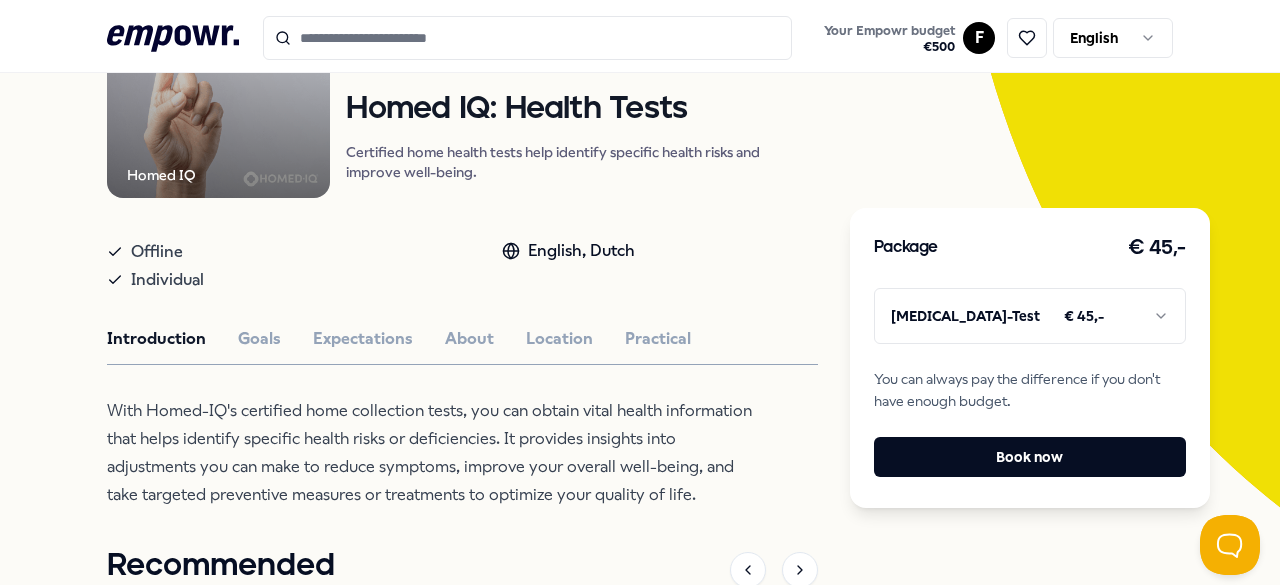 click on ".empowr-logo_svg__cls-1{fill:#03032f} Your Empowr budget € 500 F English All categories   Self-care library Back Homed IQ Nutrition & Lifestyle Homed IQ: Health Tests Certified home health tests help identify specific health risks and improve well-being. Offline Individual English, Dutch Introduction Goals Expectations About Location Practical With Homed-IQ's certified home collection tests, you can obtain vital health information that helps identify specific health risks or deficiencies. It provides insights into adjustments you can make to reduce symptoms, improve your overall well-being, and take targeted preventive measures or treatments to optimize your quality of life. Recommended Nutrition & Lifestyle Supplements [DATE] Rocks: Supplements [DATE][DOMAIN_NAME] offers liposomal supplements with 90% absorption efficiency for
maximum health support. From  € 45,- Nutrition & Lifestyle Health Homed IQ: Health Tests Certified home health tests help identify specific health risks and improve
well-being. From" at bounding box center (640, 292) 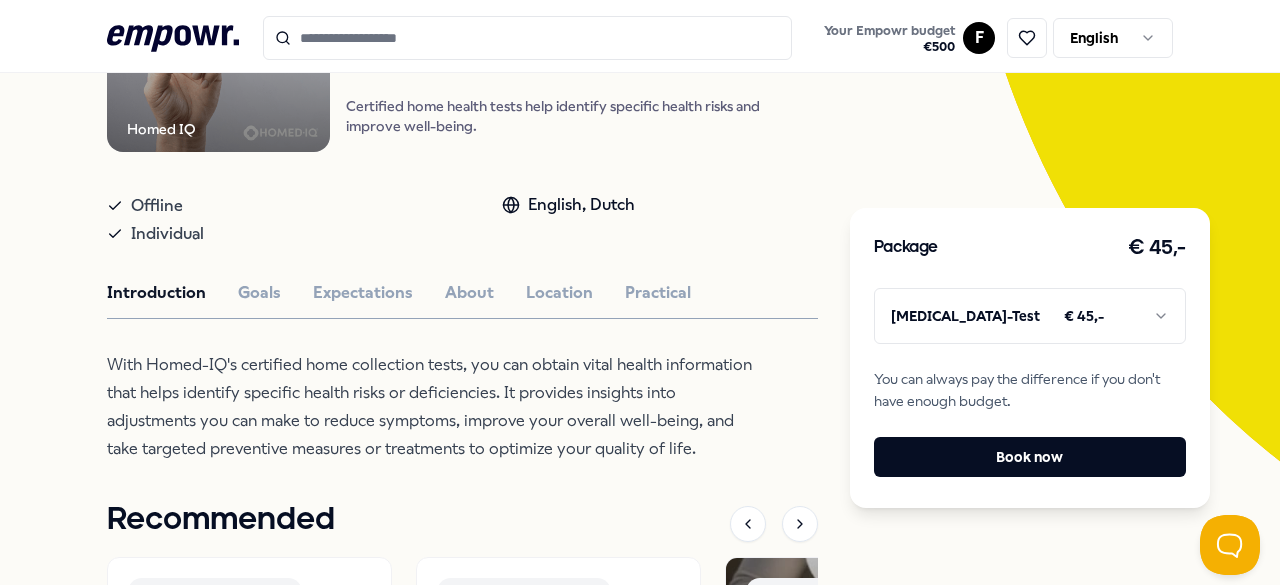 scroll, scrollTop: 300, scrollLeft: 0, axis: vertical 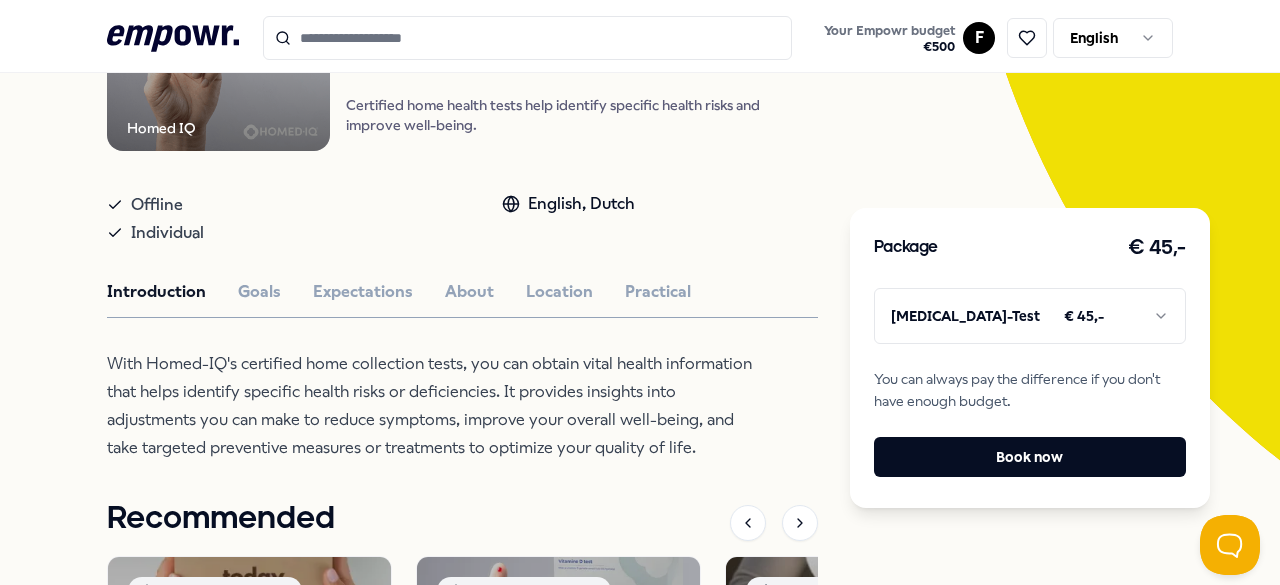 click on "Introduction Goals Expectations About Location Practical" at bounding box center (462, 292) 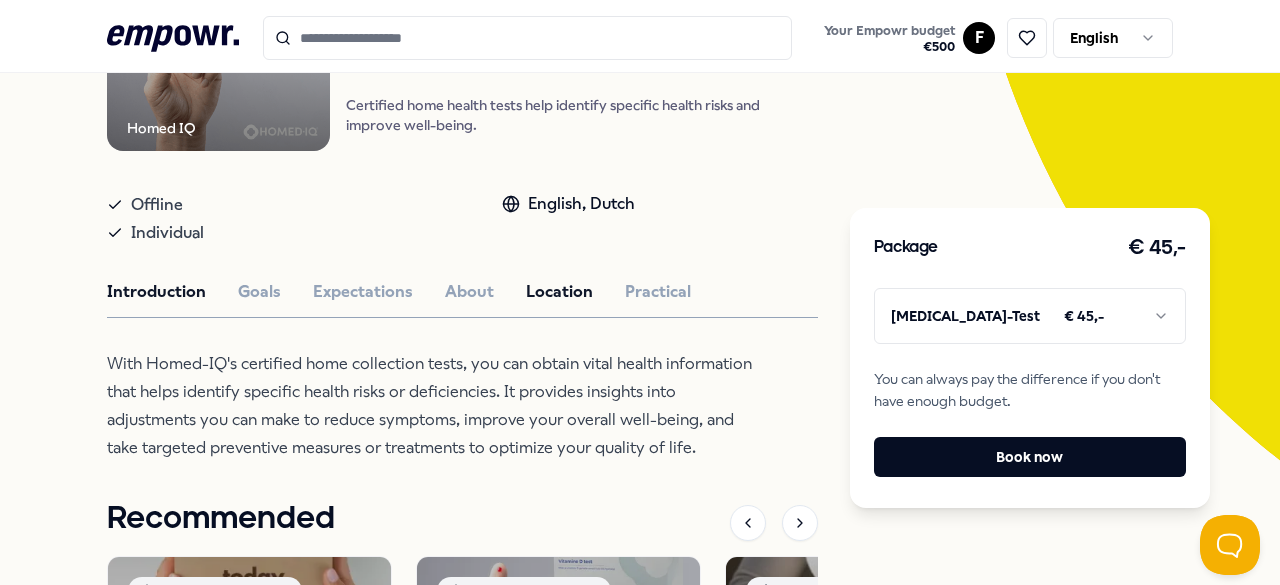 click on "Location" 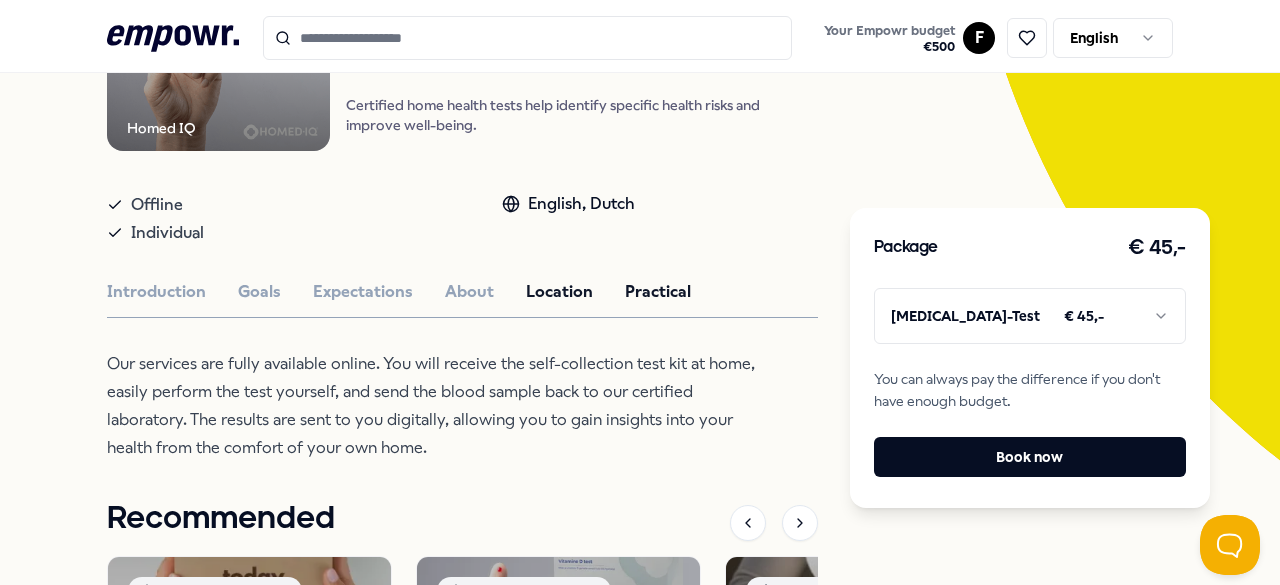 click on "Practical" 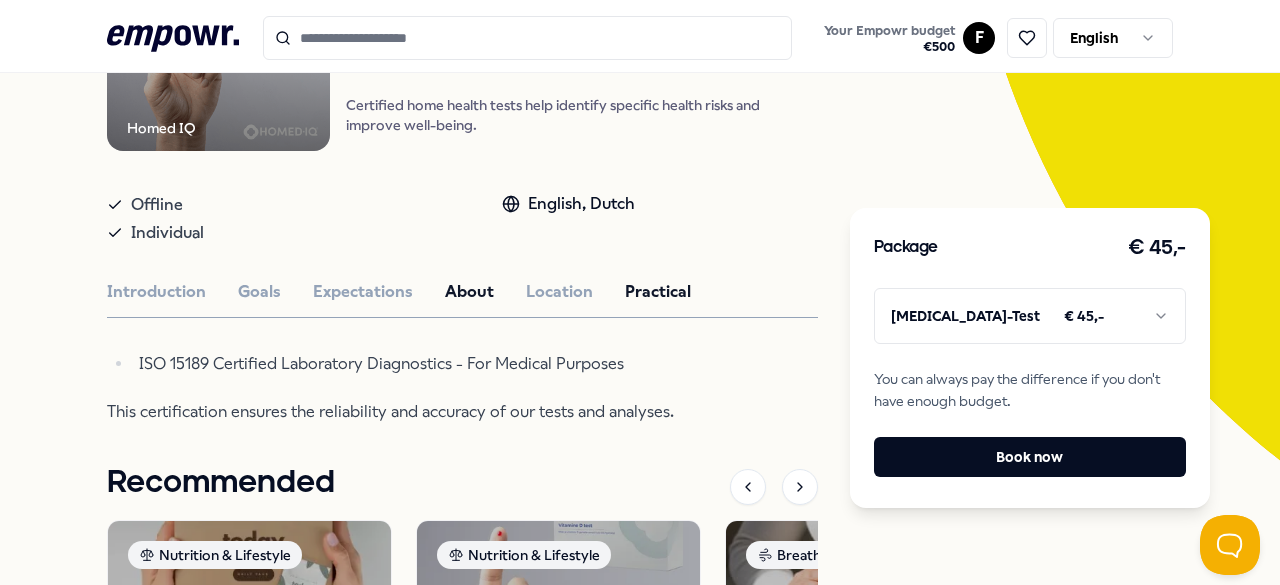 click on "About" 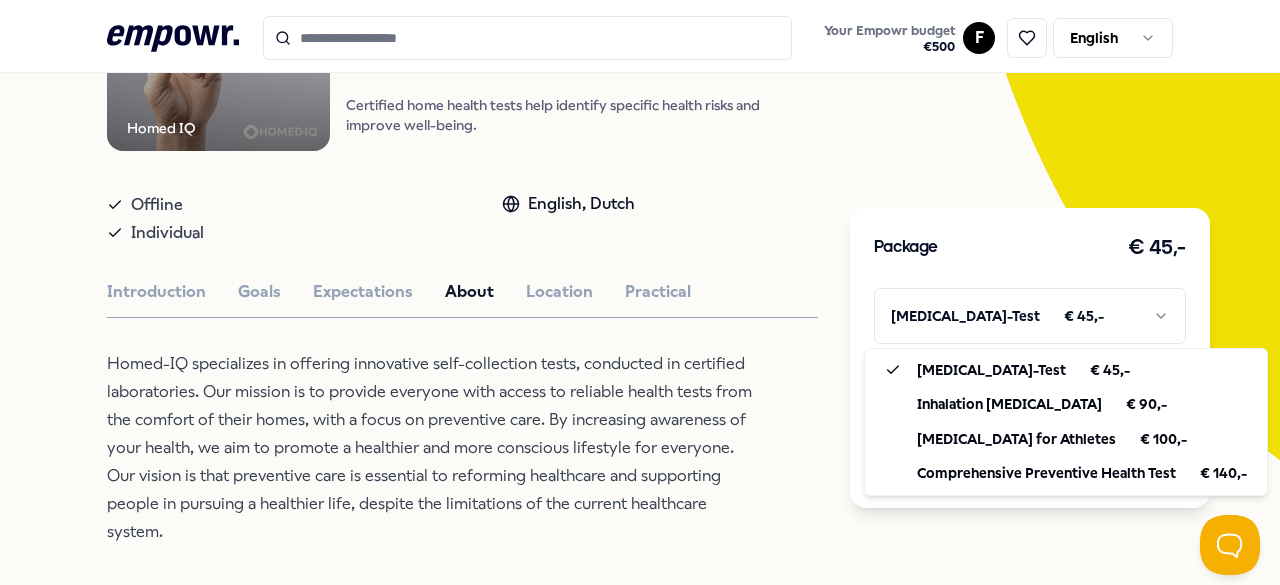 click on ".empowr-logo_svg__cls-1{fill:#03032f} Your Empowr budget € 500 F English All categories   Self-care library Back Homed IQ Nutrition & Lifestyle Homed IQ: Health Tests Certified home health tests help identify specific health risks and improve well-being. Offline Individual English, Dutch Introduction Goals Expectations About Location Practical Homed-IQ specializes in offering innovative self-collection tests, conducted in certified laboratories. Our mission is to provide everyone with access to reliable health tests from the comfort of their homes, with a focus on preventive care. By increasing awareness of your health, we aim to promote a healthier and more conscious lifestyle for everyone. Our vision is that preventive care is essential to reforming healthcare and supporting people in pursuing a healthier life, despite the limitations of the current healthcare system. Recommended Nutrition & Lifestyle Supplements [DATE] Rocks: Supplements From  € 45,- Nutrition & Lifestyle Health Homed IQ: Health Tests" 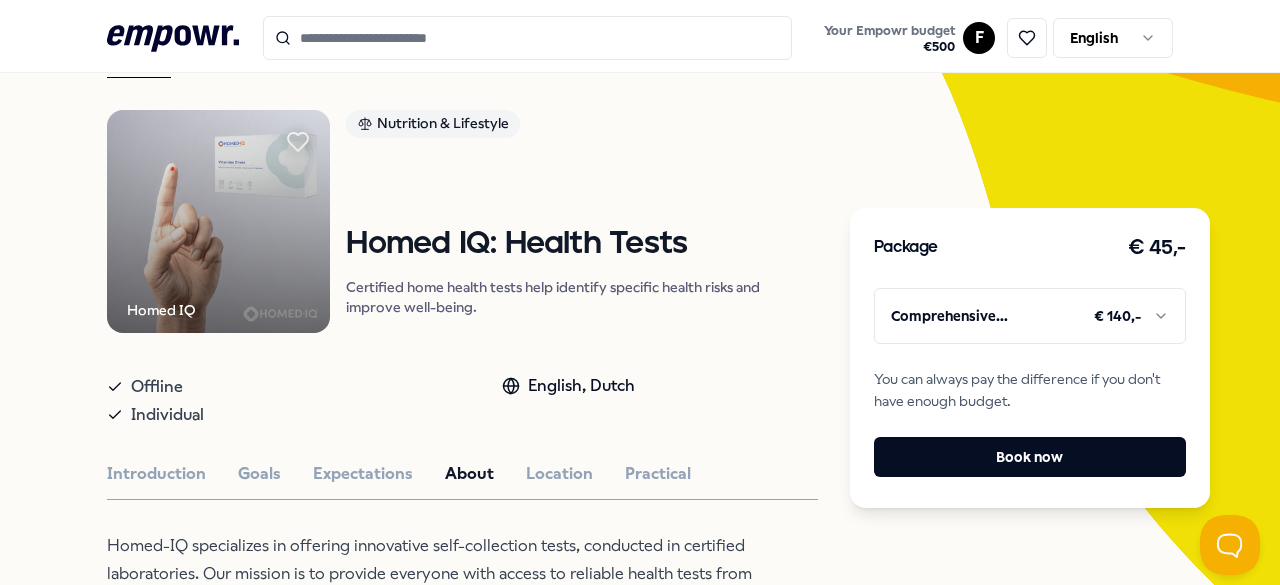 scroll, scrollTop: 86, scrollLeft: 0, axis: vertical 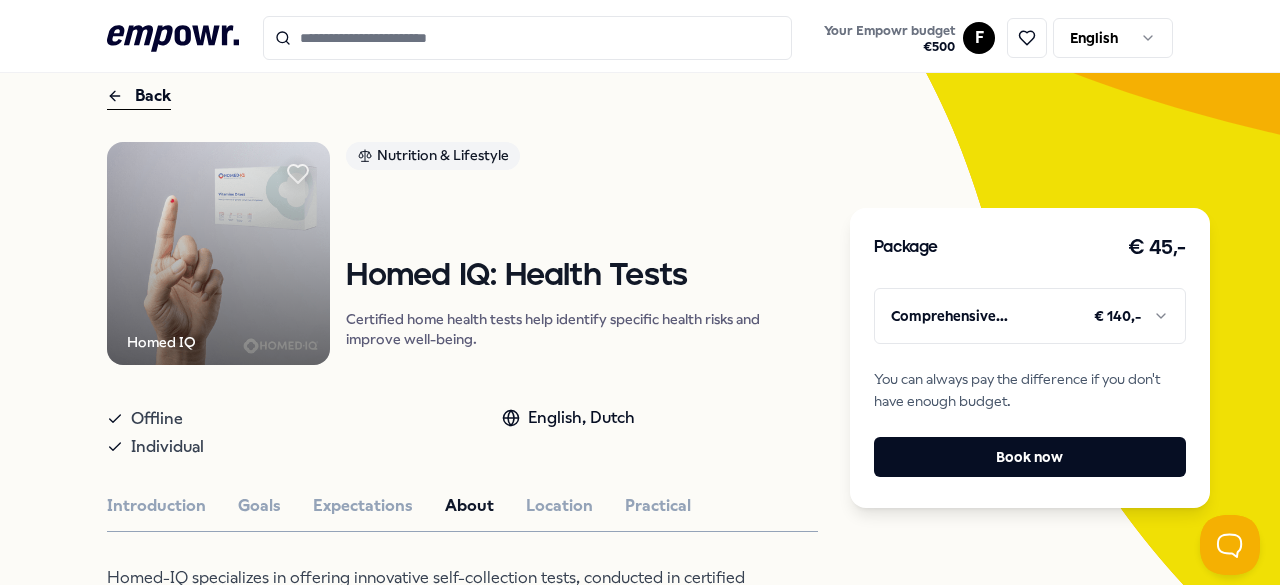 click 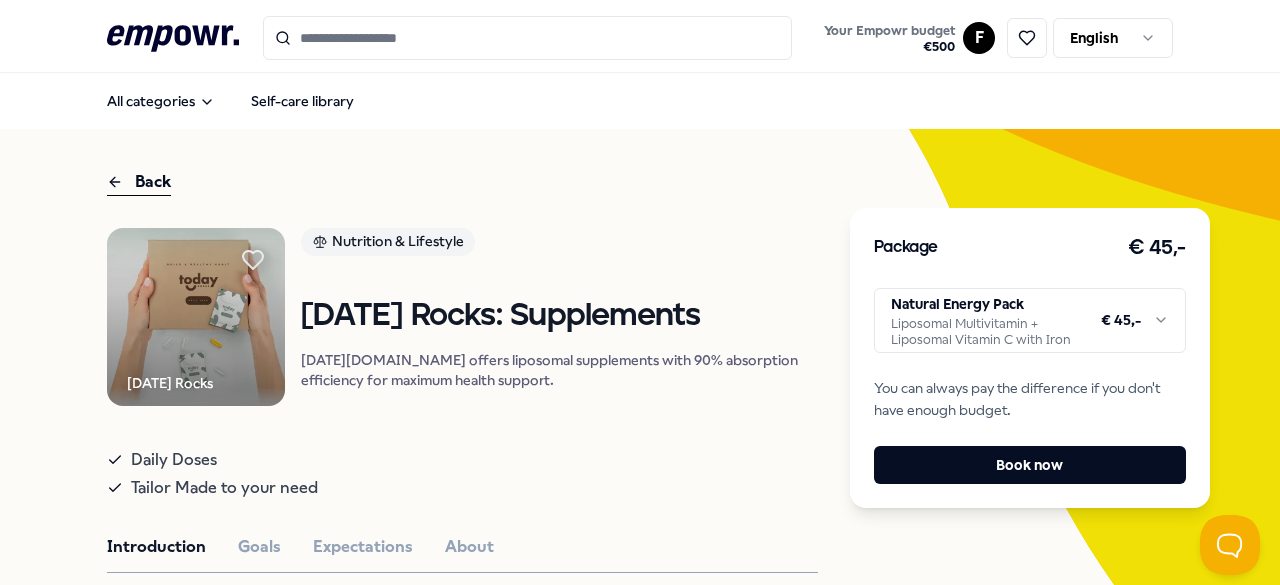 scroll, scrollTop: 0, scrollLeft: 0, axis: both 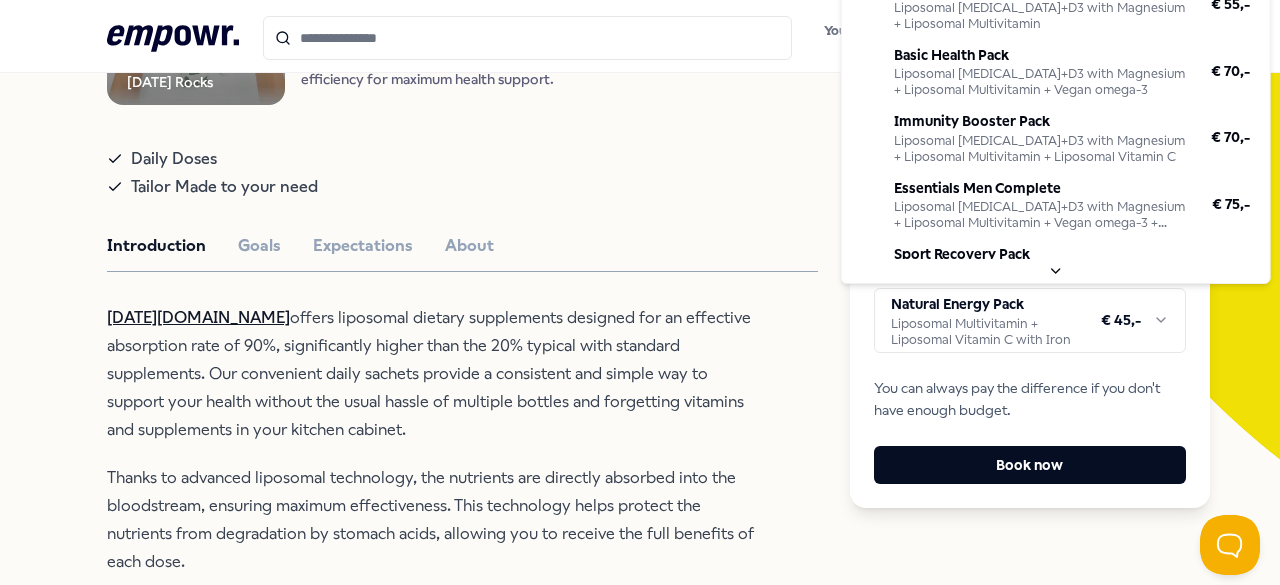 click on ".empowr-logo_svg__cls-1{fill:#03032f} Your Empowr budget € 500 F English All categories   Self-care library Back [DATE] Rocks Nutrition & Lifestyle [DATE] Rocks: Supplements [DATE][DOMAIN_NAME] offers liposomal supplements with 90% absorption efficiency for maximum health support. Daily Doses Tailor Made to your need Introduction Goals Expectations About [DATE][DOMAIN_NAME]  offers liposomal dietary supplements designed for an effective absorption rate of 90%, significantly higher than the 20% typical with standard supplements. Our convenient daily sachets provide a consistent and simple way to support your health without the usual hassle of multiple bottles and forgetting vitamins and supplements in your kitchen cabinet. Thanks to advanced liposomal technology, the nutrients are directly absorbed into the bloodstream, ensuring maximum effectiveness. This technology helps protect the nutrients from degradation by stomach acids, allowing you to receive the full benefits of each dose. Choose  [DATE][DOMAIN_NAME] Recommended From" at bounding box center (640, 292) 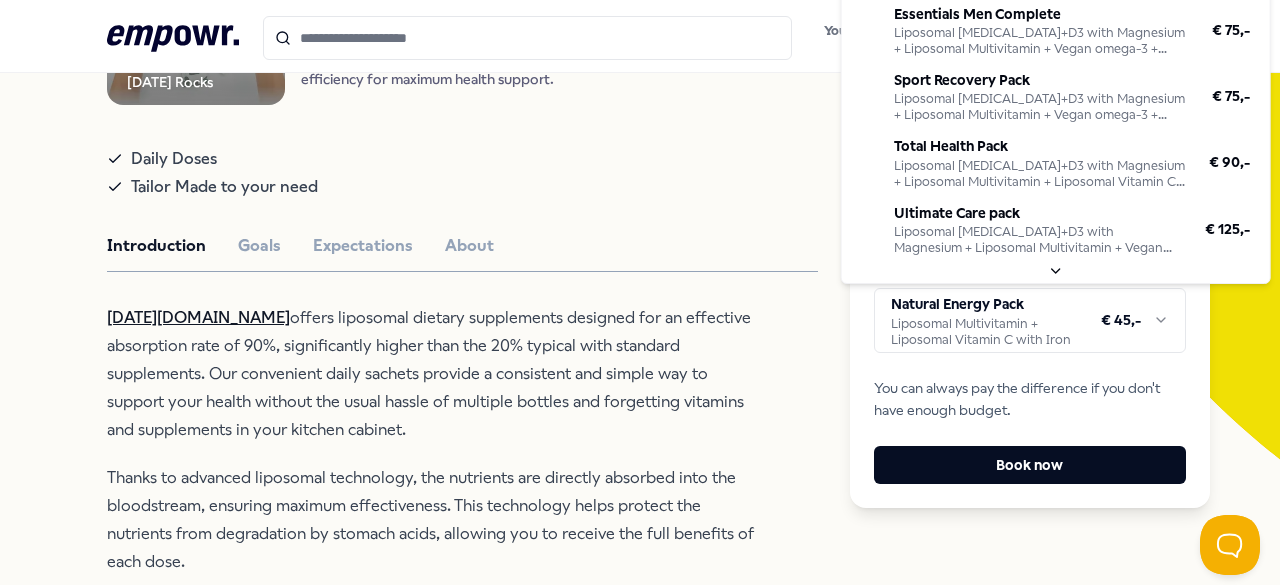 scroll, scrollTop: 246, scrollLeft: 0, axis: vertical 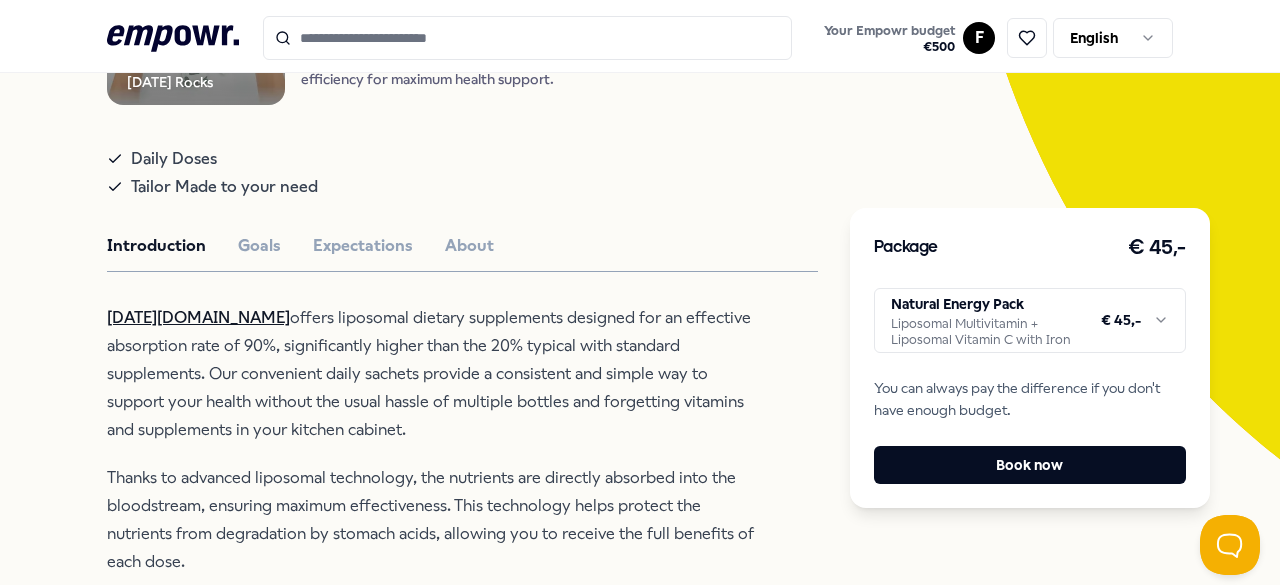 click on ".empowr-logo_svg__cls-1{fill:#03032f} Your Empowr budget € 500 F English All categories   Self-care library Back Today Rocks Nutrition & Lifestyle Today Rocks: Supplements Today.rocks offers liposomal supplements with 90% absorption efficiency for maximum health support. Daily Doses Tailor Made to your need Introduction Goals Expectations About Today.rocks  offers liposomal dietary supplements designed for an effective absorption rate of 90%, significantly higher than the 20% typical with standard supplements. Our convenient daily sachets provide a consistent and simple way to support your health without the usual hassle of multiple bottles and forgetting vitamins and supplements in your kitchen cabinet. Thanks to advanced liposomal technology, the nutrients are directly absorbed into the bloodstream, ensuring maximum effectiveness. This technology helps protect the nutrients from degradation by stomach acids, allowing you to receive the full benefits of each dose. Choose  Today.rocks Recommended From" at bounding box center [640, 292] 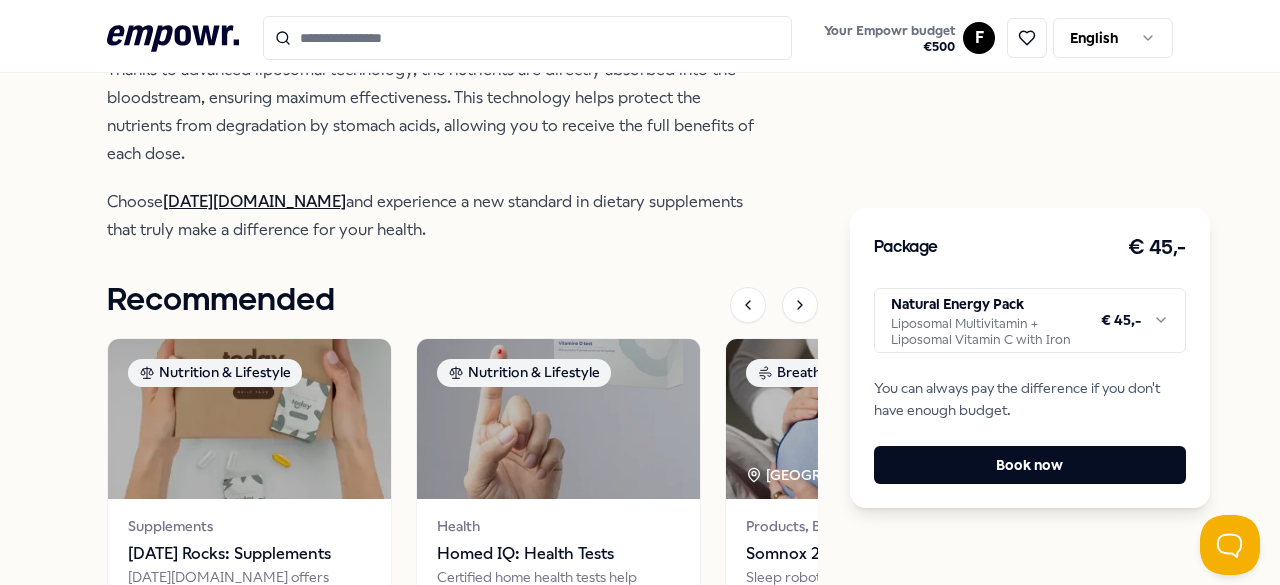 scroll, scrollTop: 743, scrollLeft: 0, axis: vertical 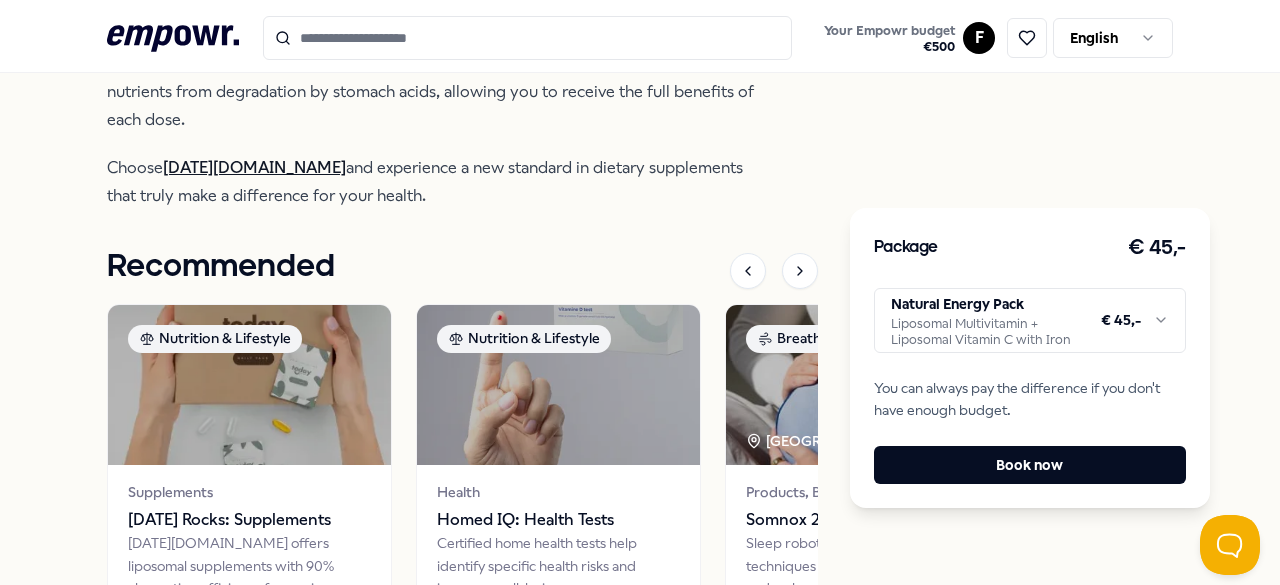 click on "Today.rocks" at bounding box center [254, 167] 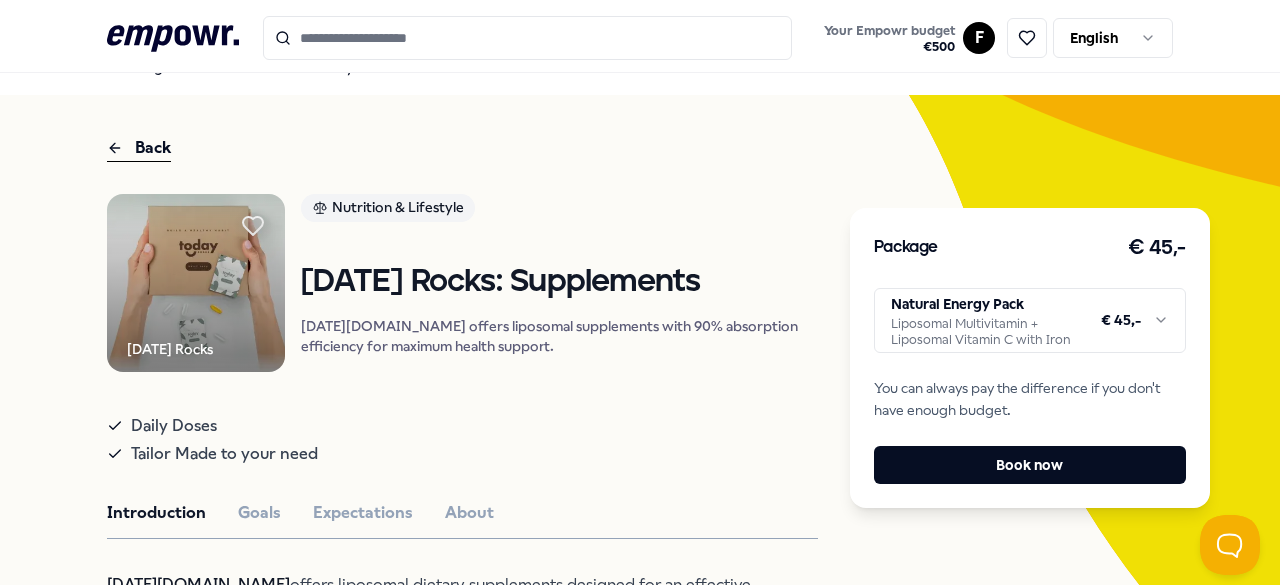 scroll, scrollTop: 0, scrollLeft: 0, axis: both 